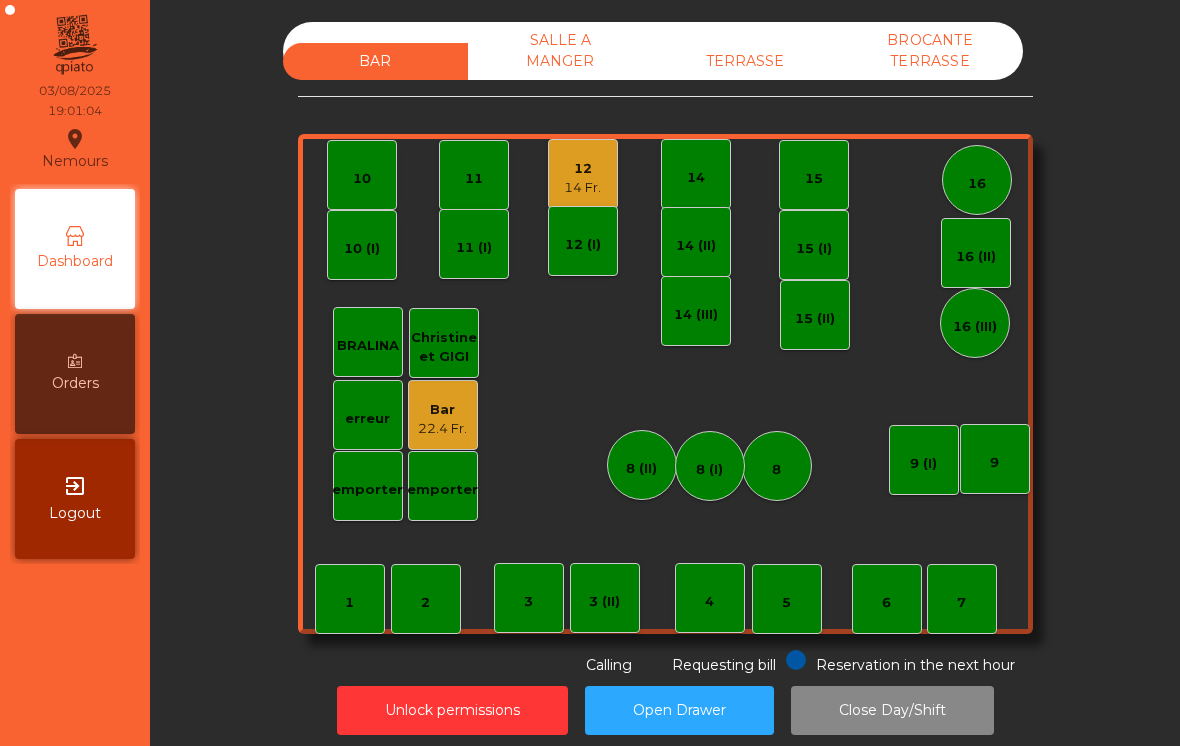 scroll, scrollTop: 0, scrollLeft: 0, axis: both 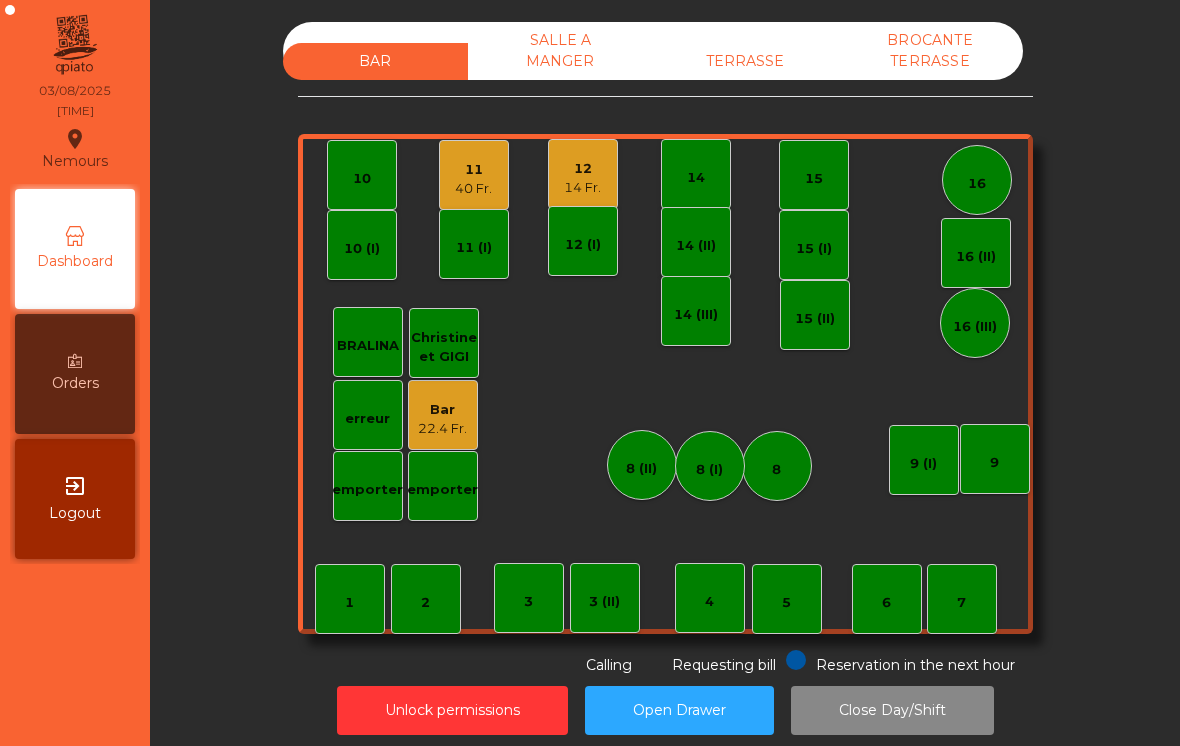 click on "TERRASSE" 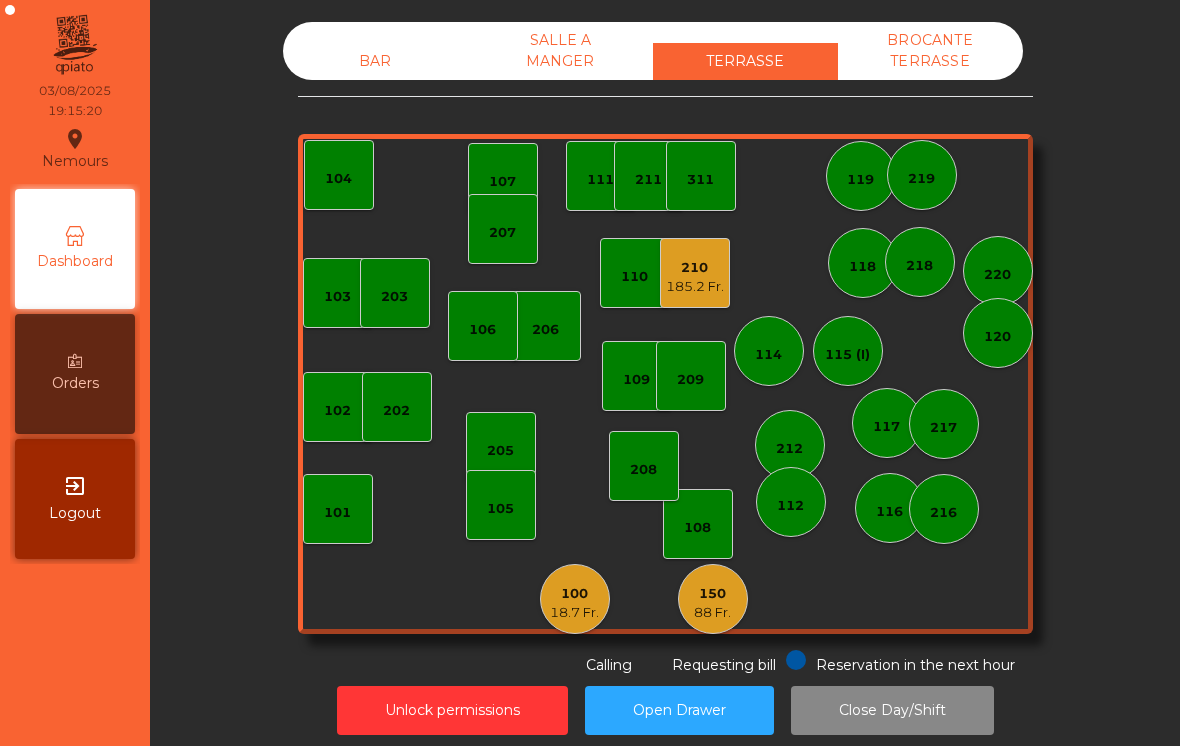 click on "101" 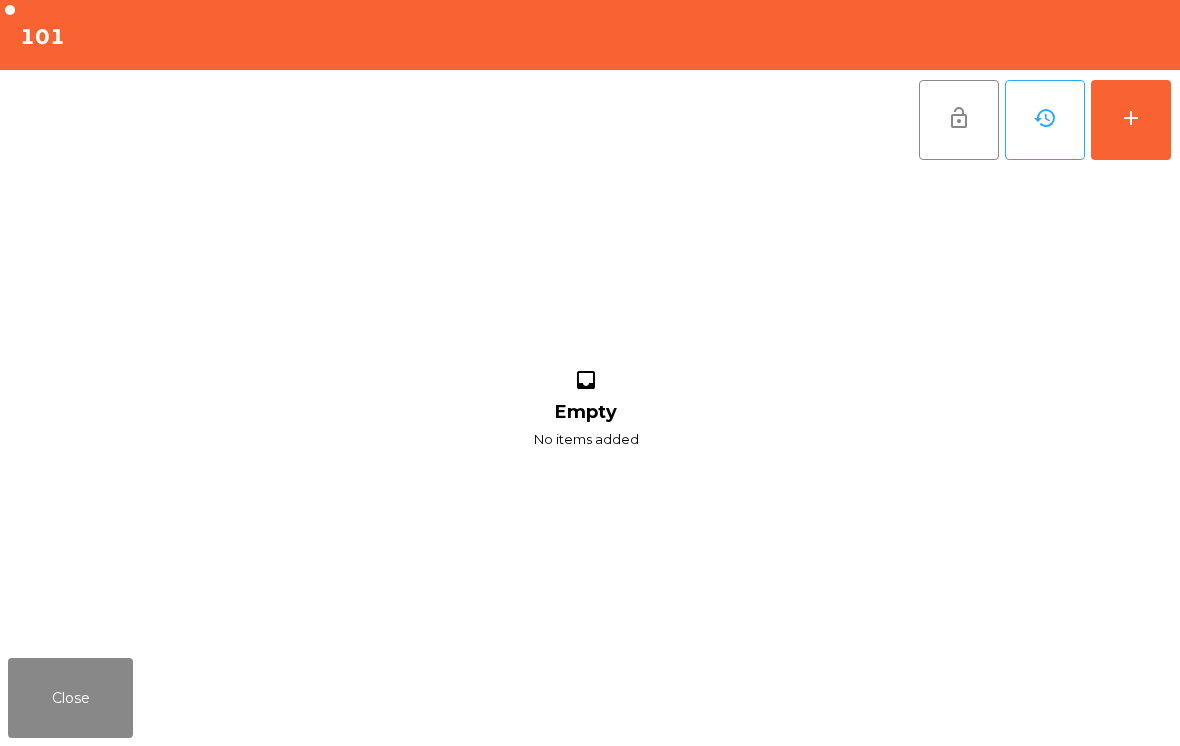 click on "add" 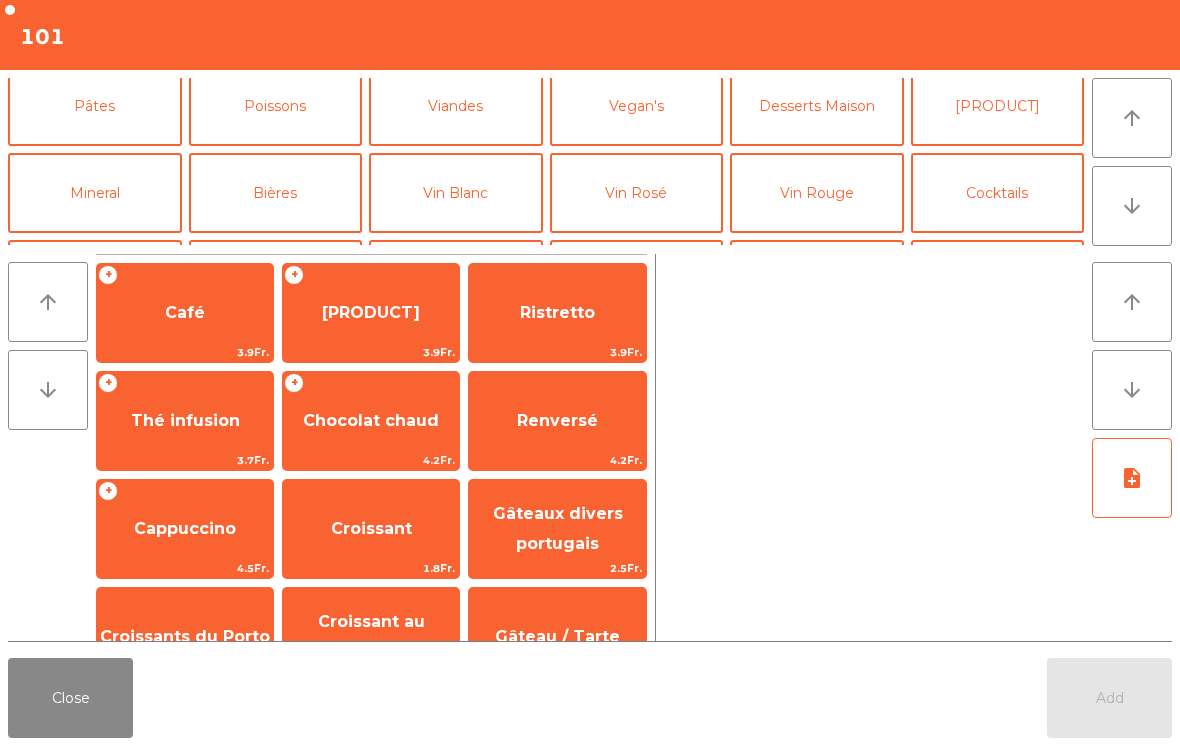 scroll, scrollTop: 98, scrollLeft: 0, axis: vertical 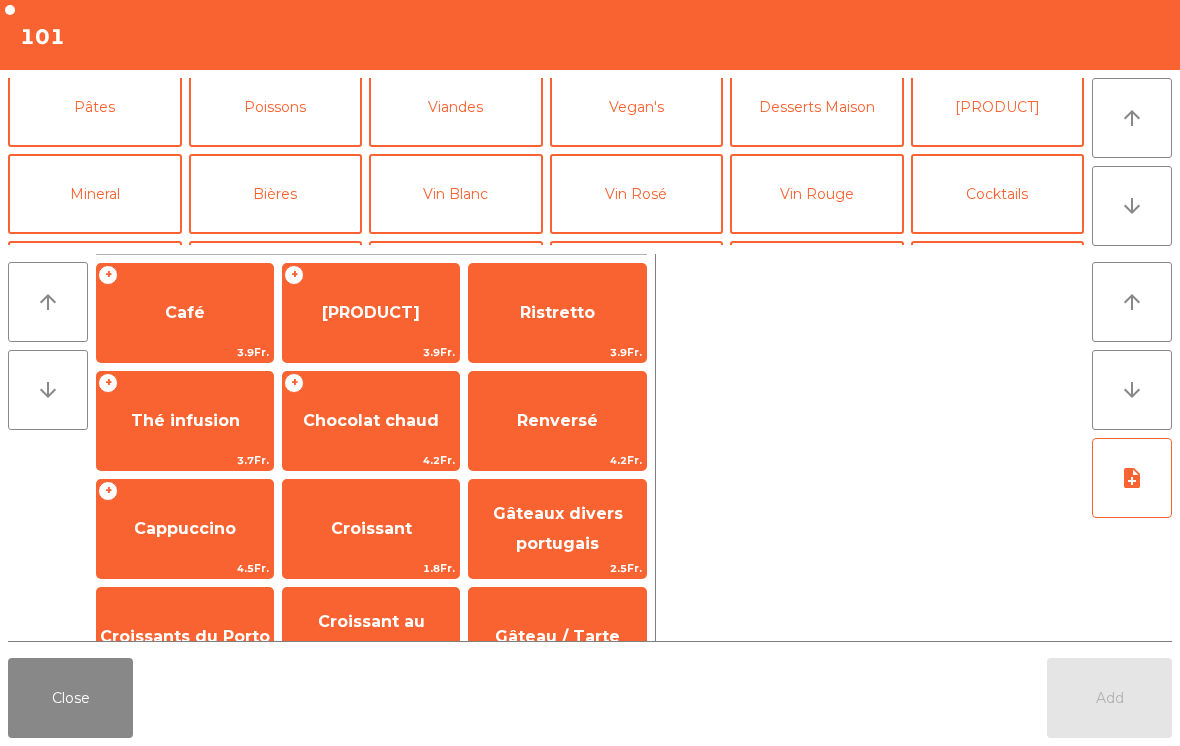 click on "Mineral" 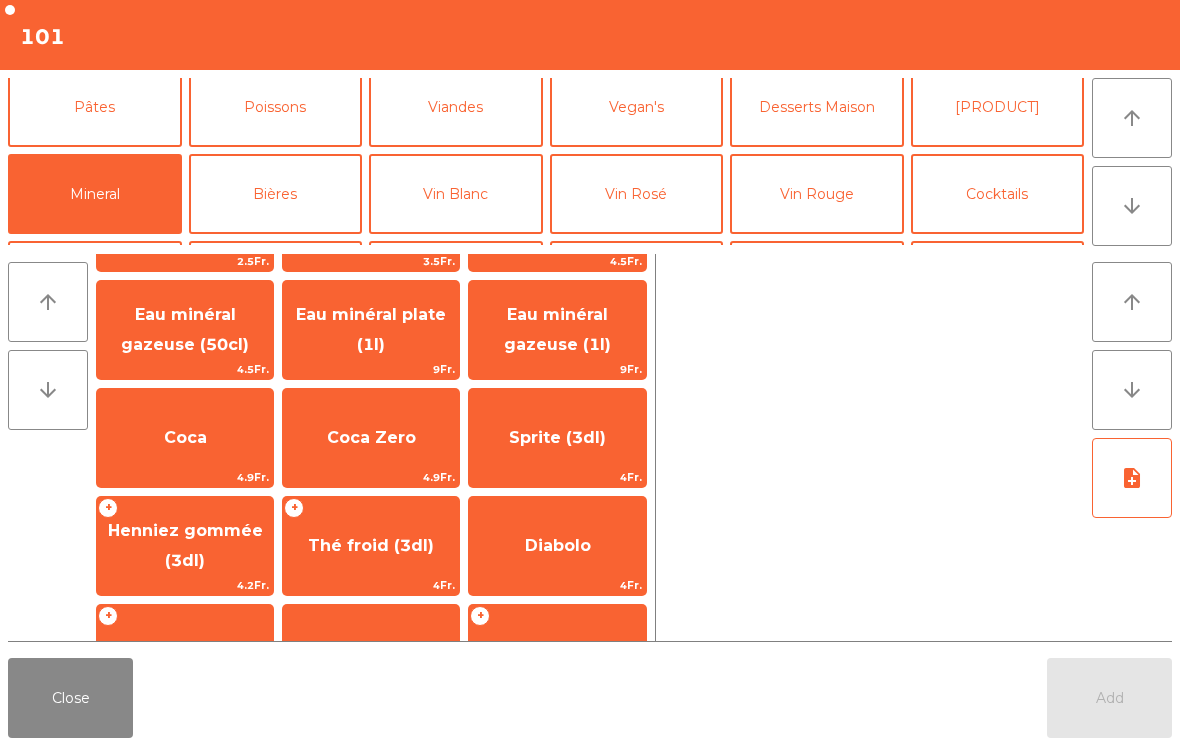 scroll, scrollTop: 114, scrollLeft: 0, axis: vertical 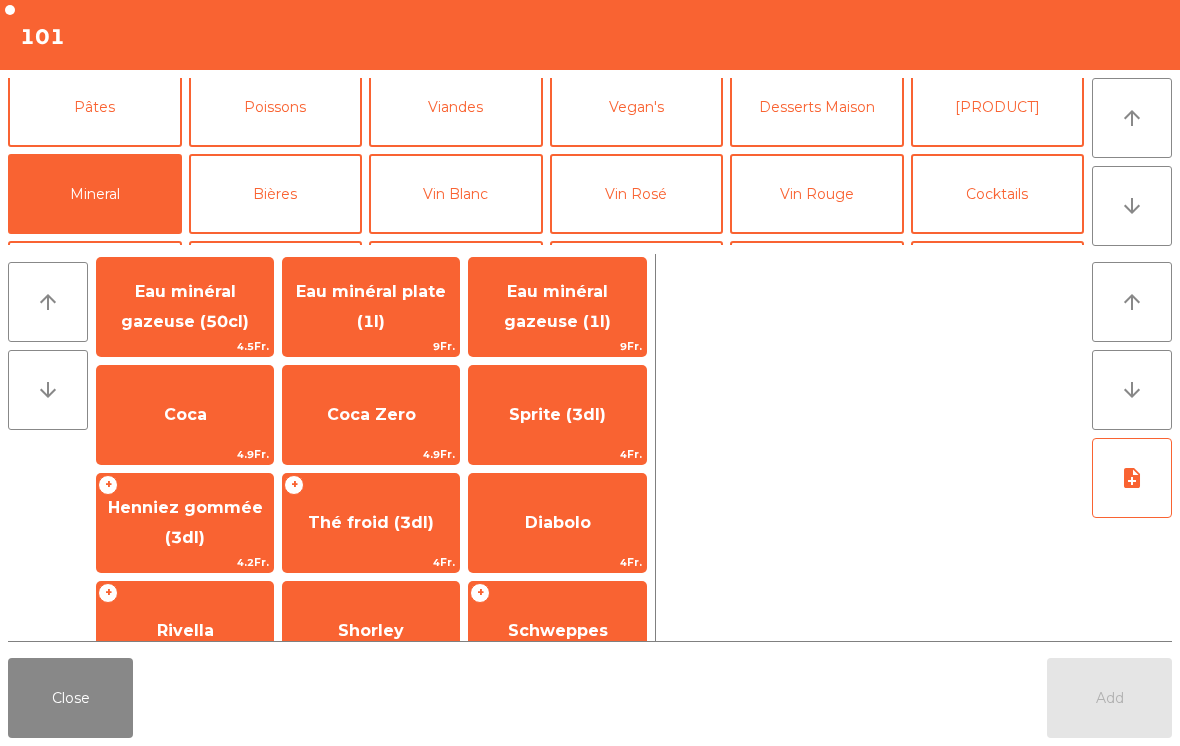 click on "Thé froid (3dl)" 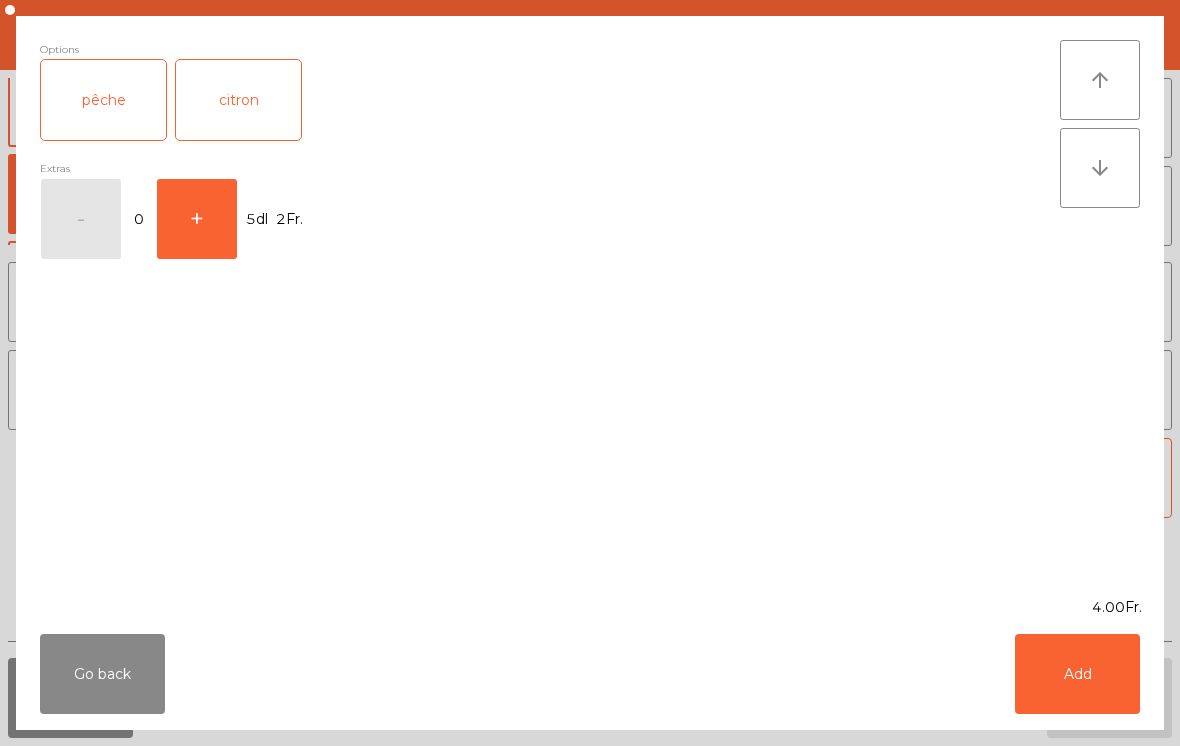 click on "Add" 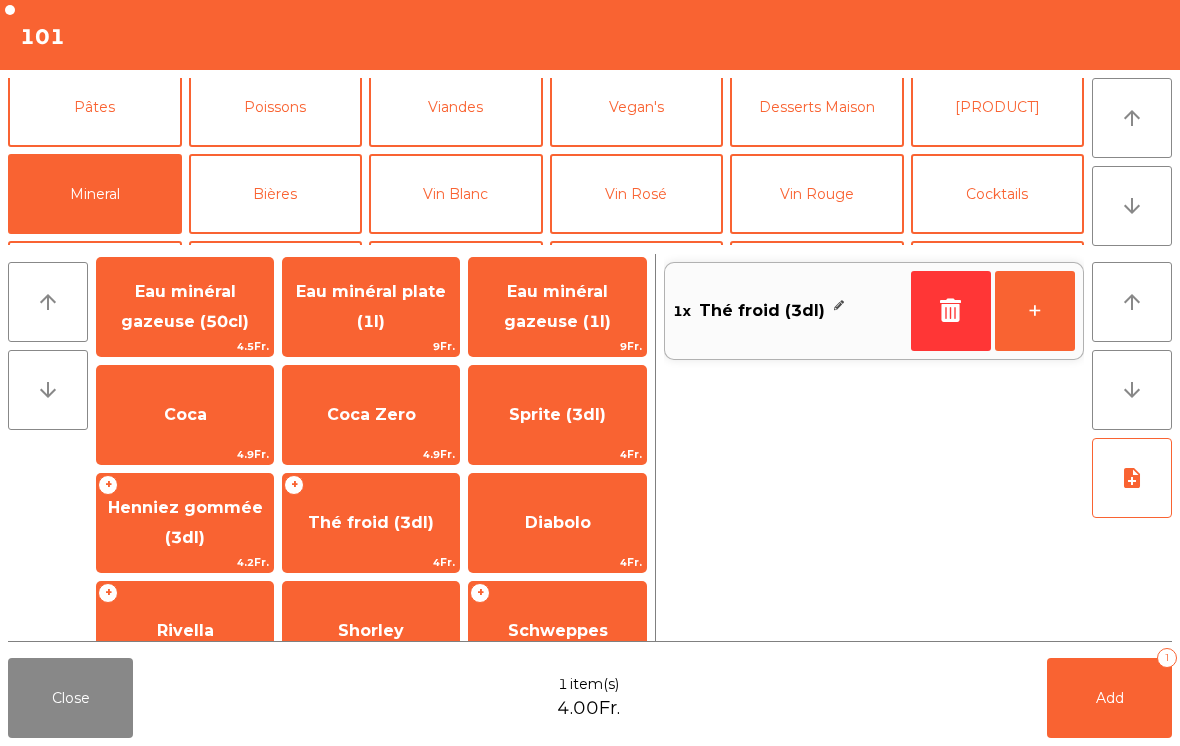click on "+" 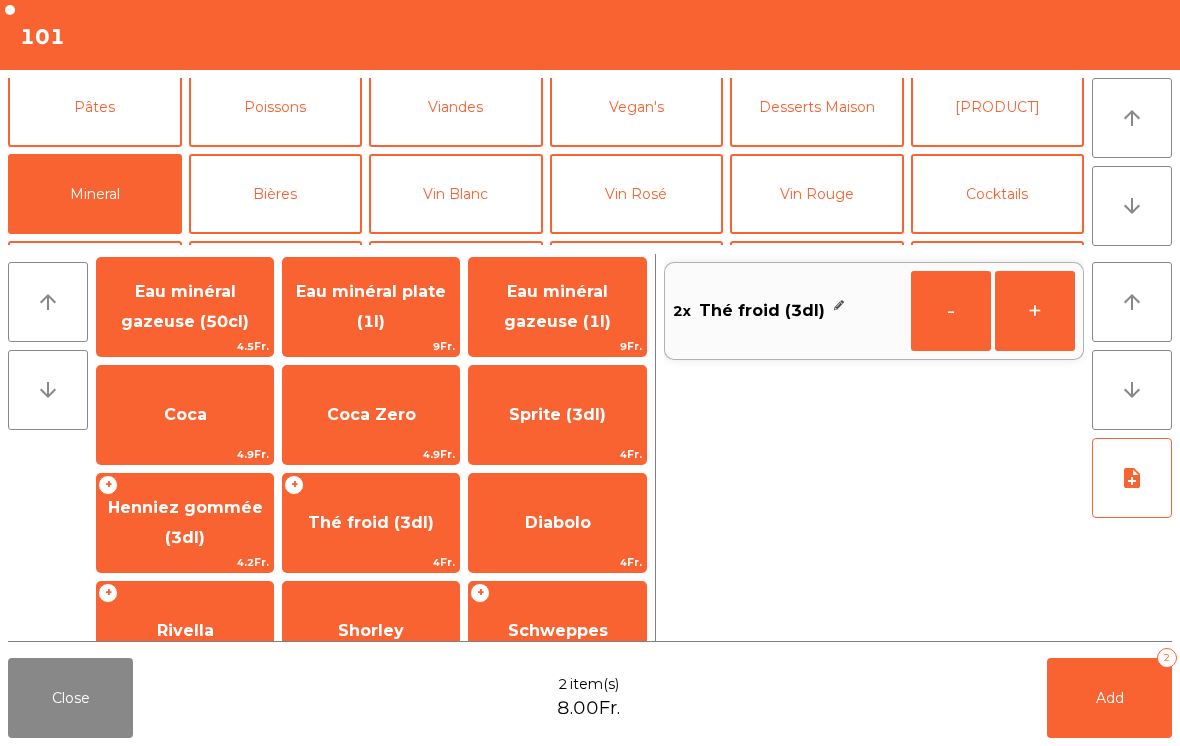 click on "Add" 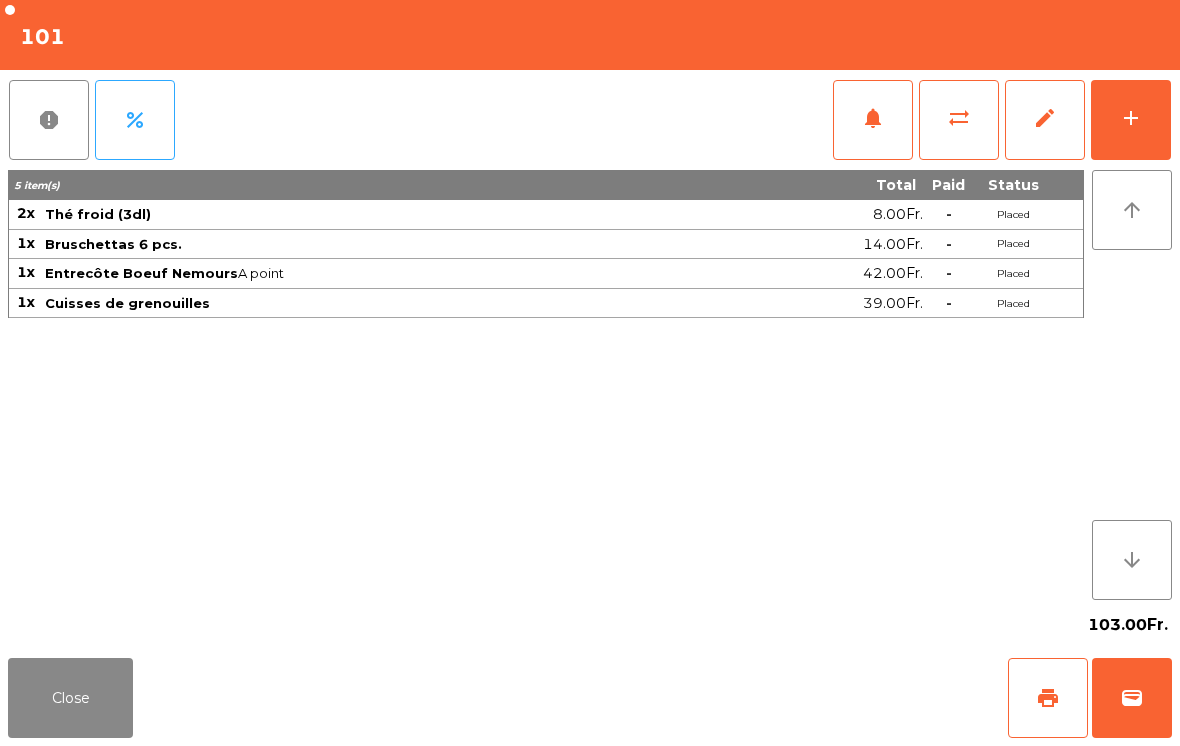 click on "sync_alt" 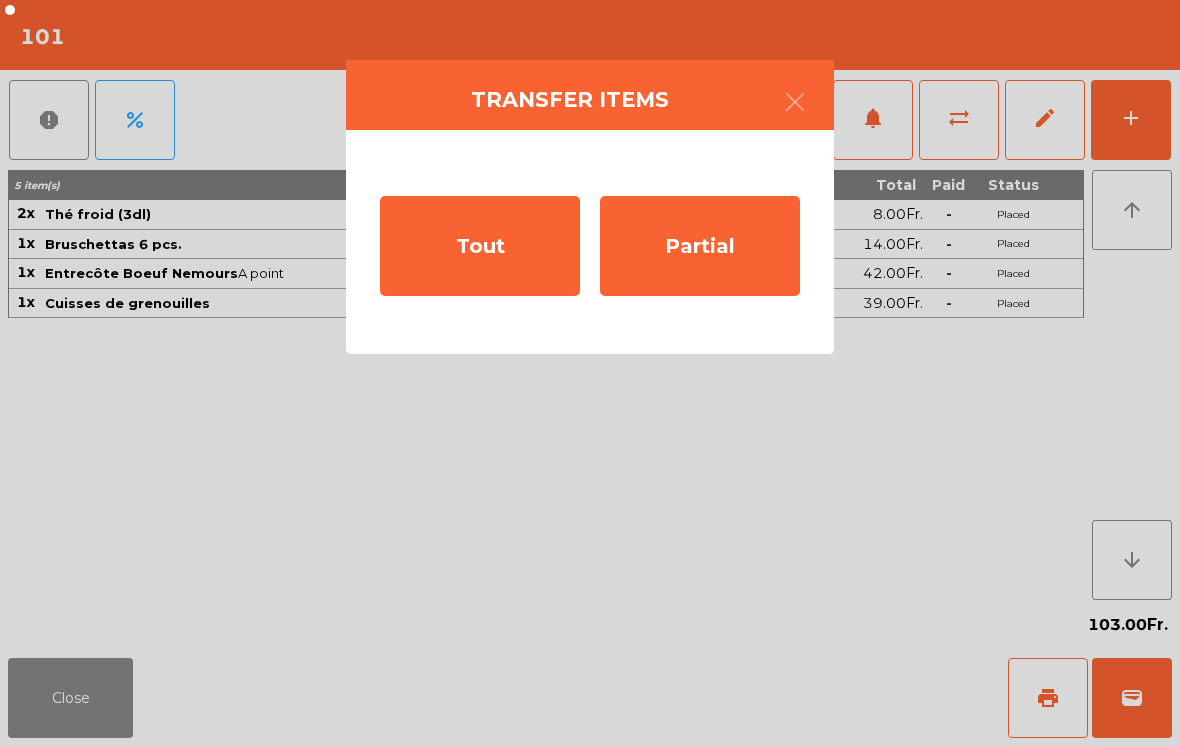 click on "Partial" 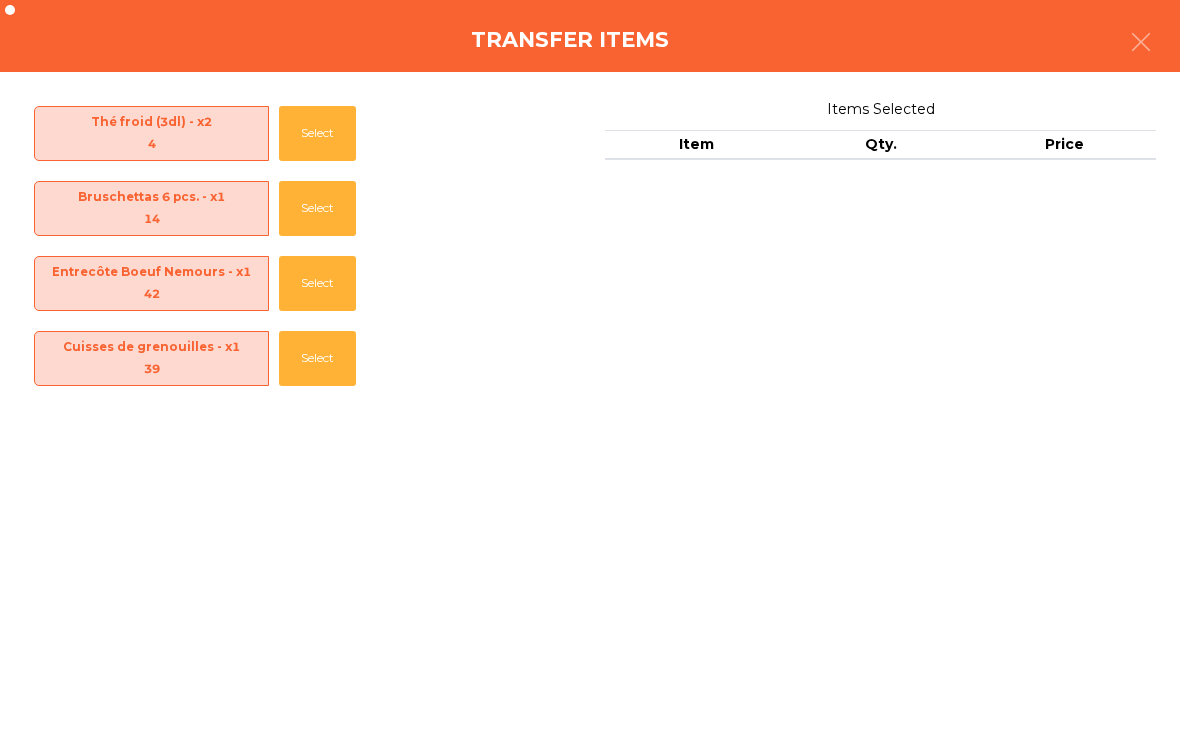 click on "Select" 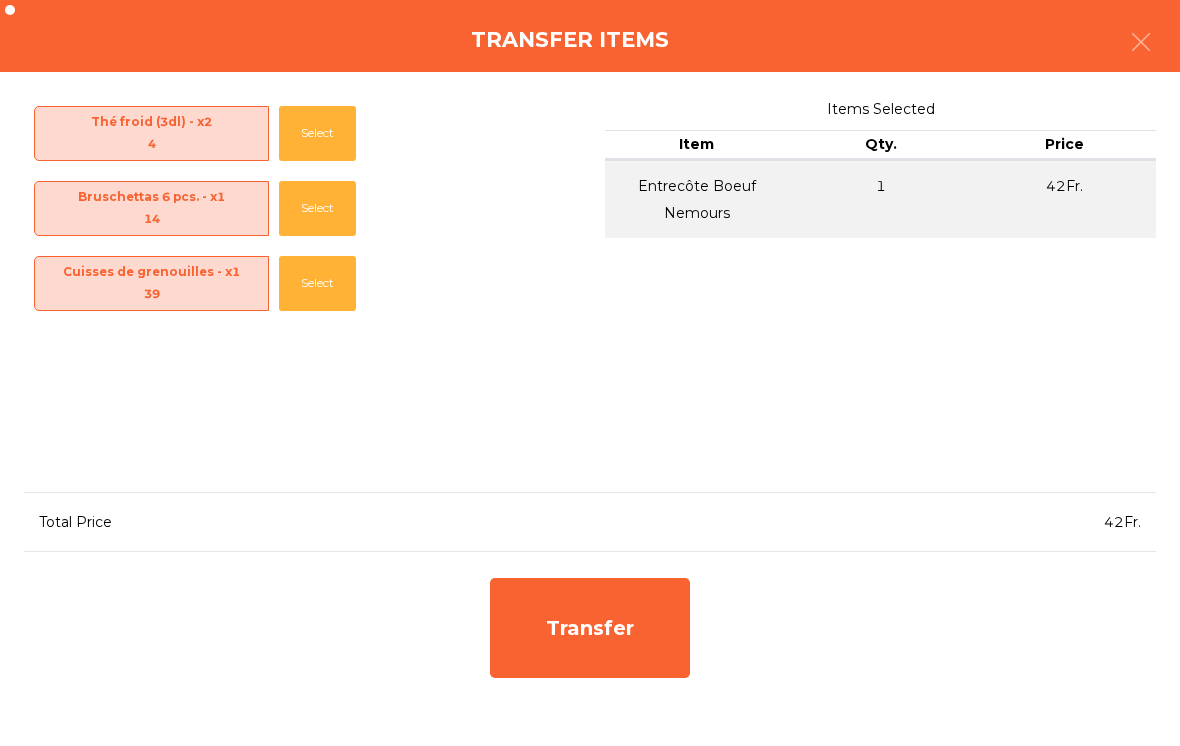 click on "Transfer" 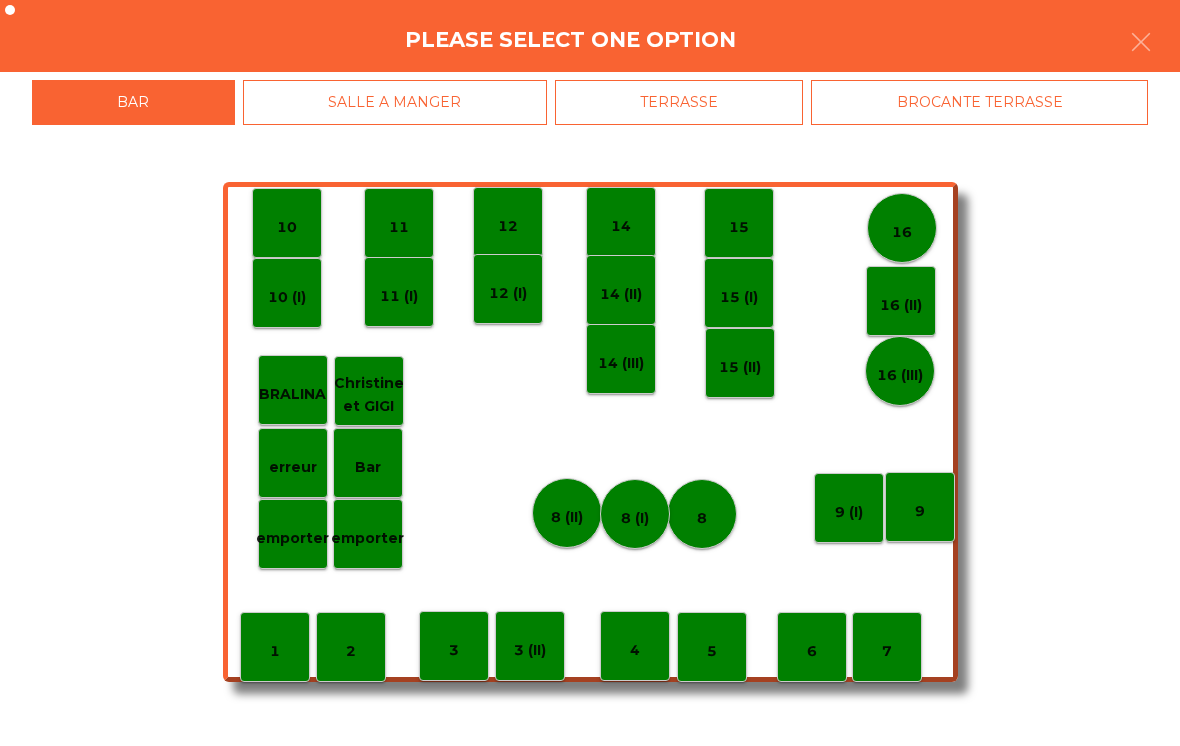 click on "erreur" 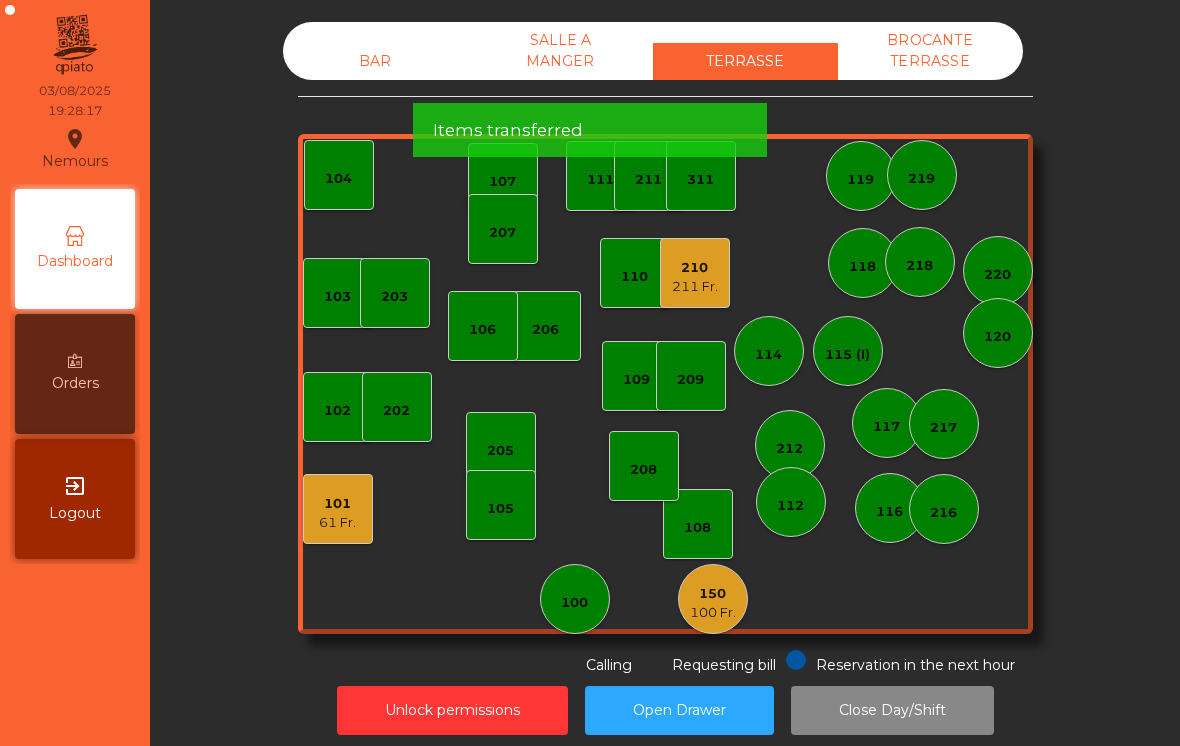 click on "101   61 Fr." 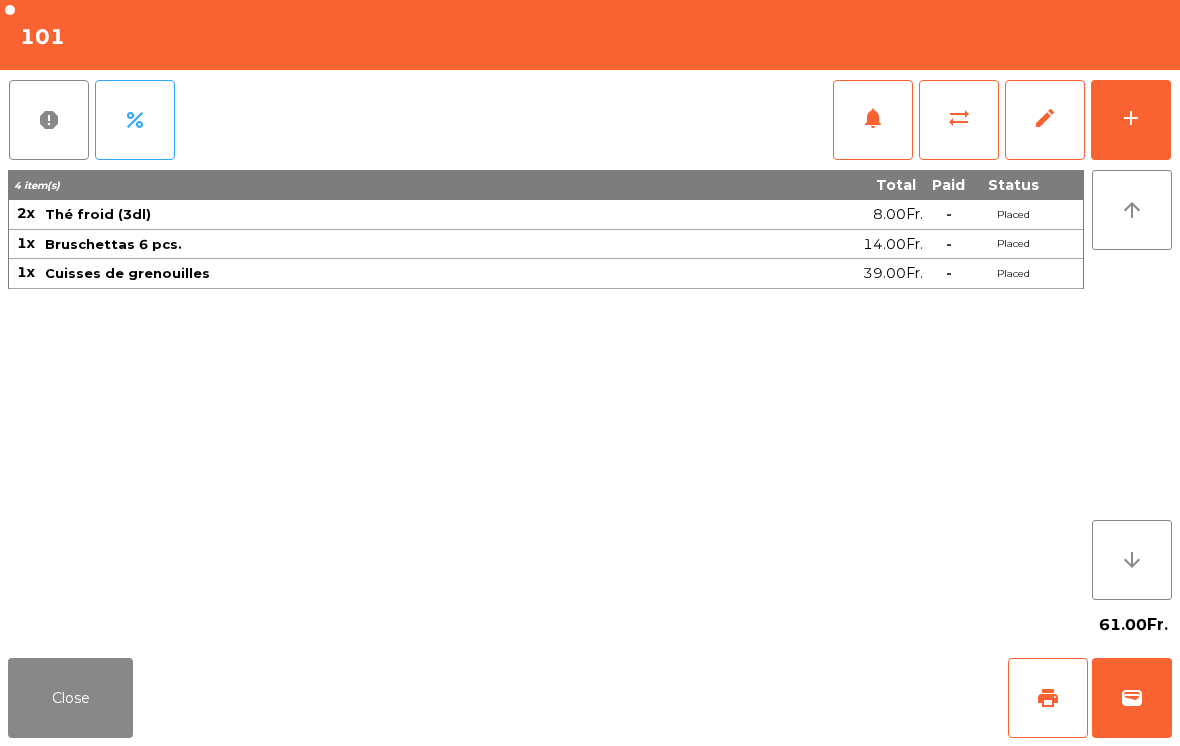 click on "add" 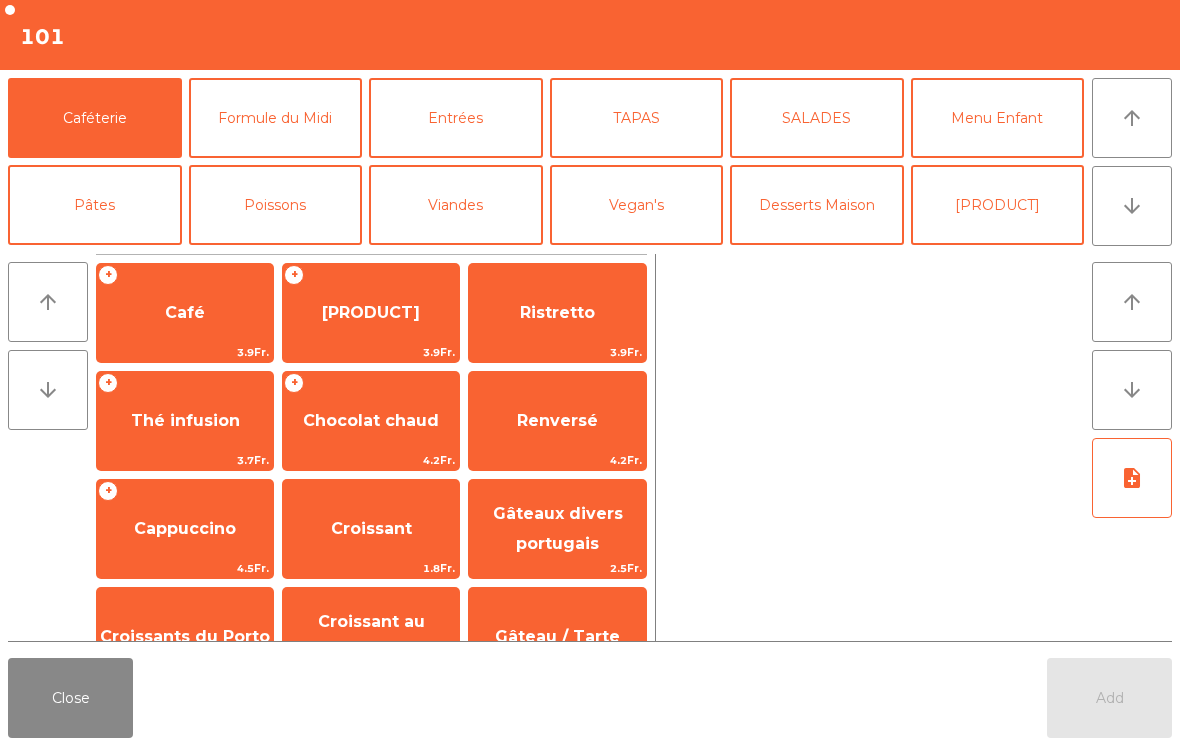 click on "Viandes" 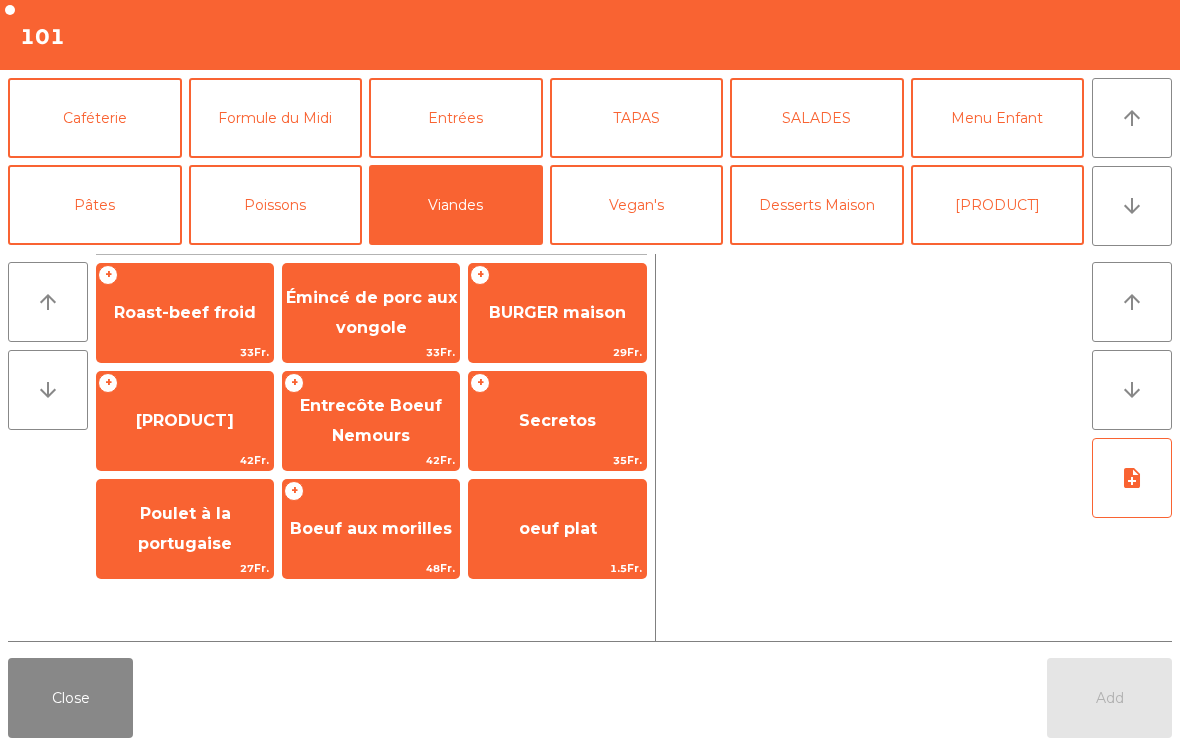 click on "BURGER maison" 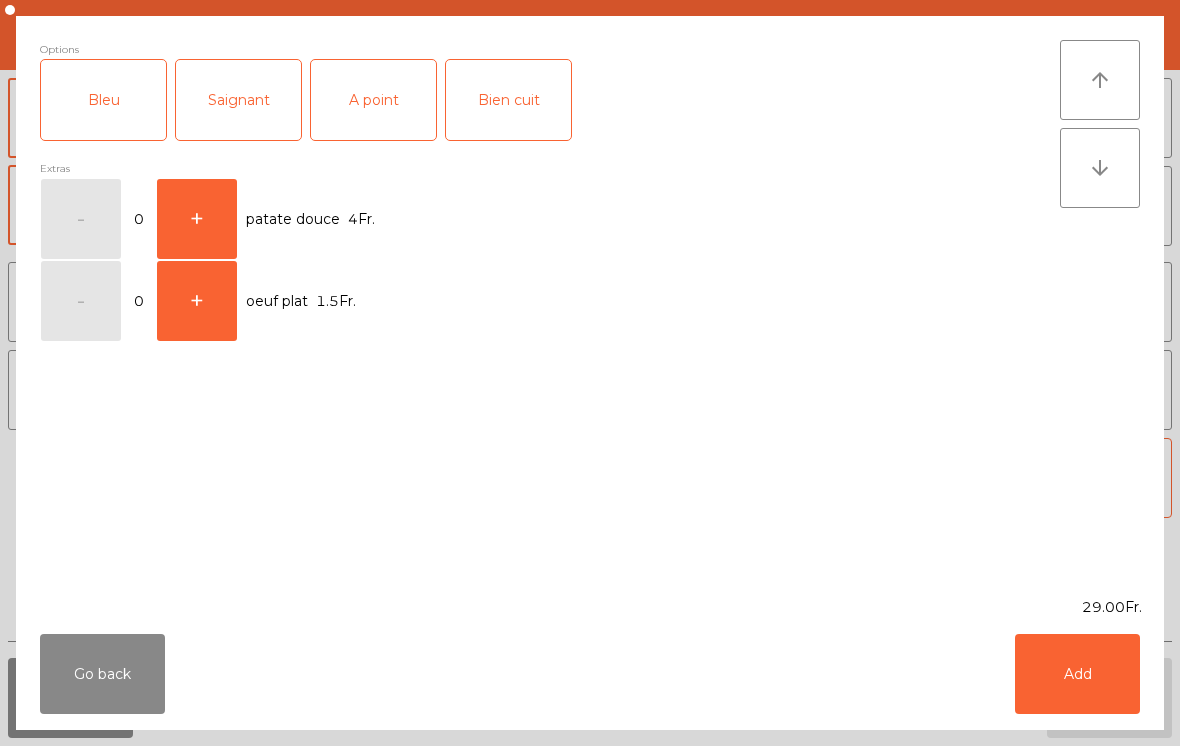 click on "A point" 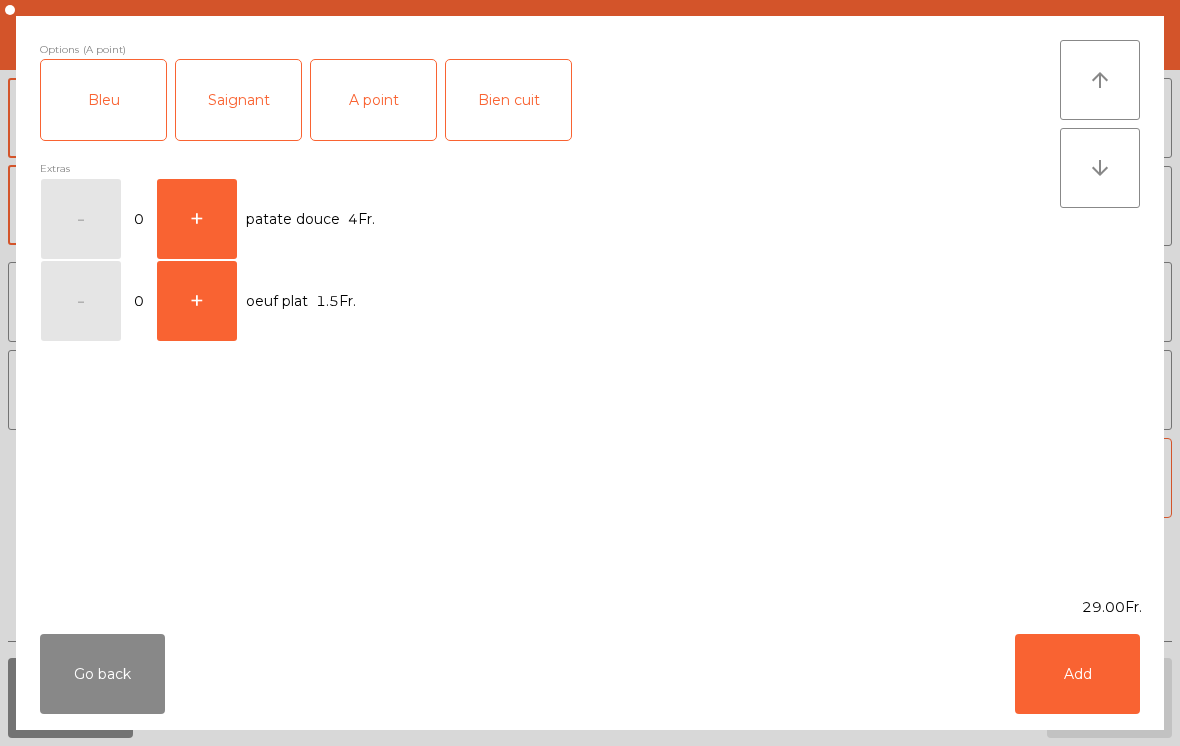 click on "Add" 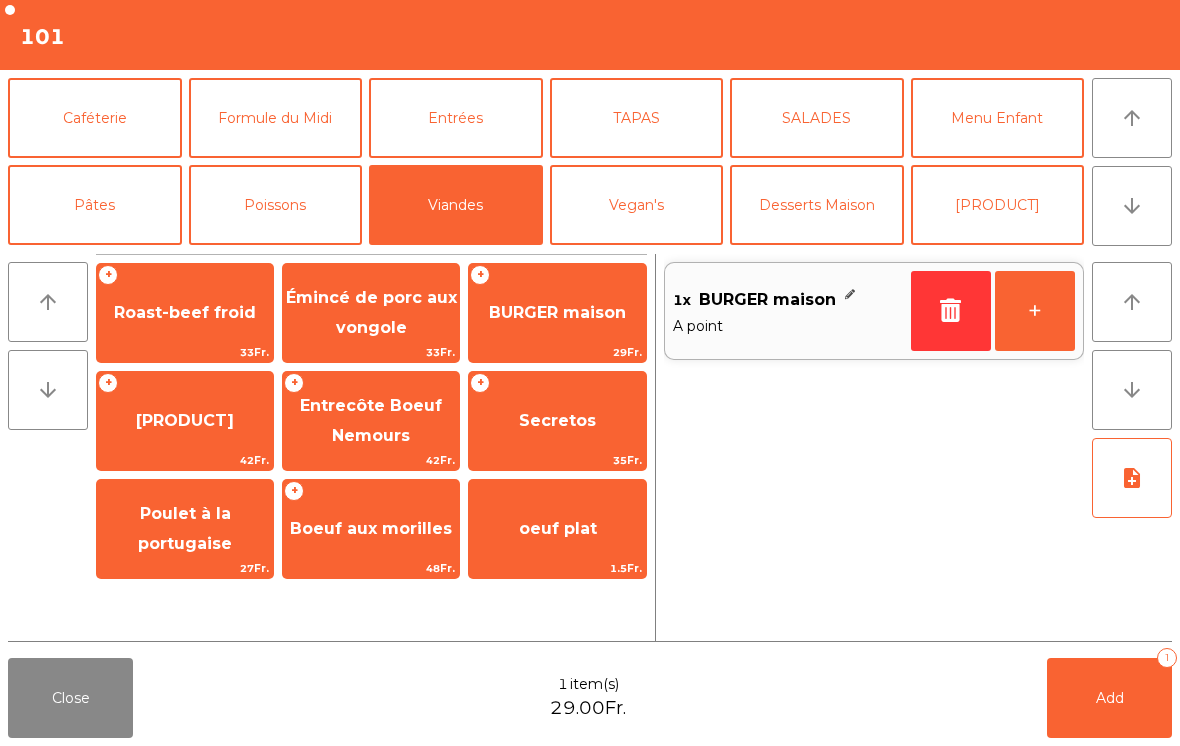 click on "Add" 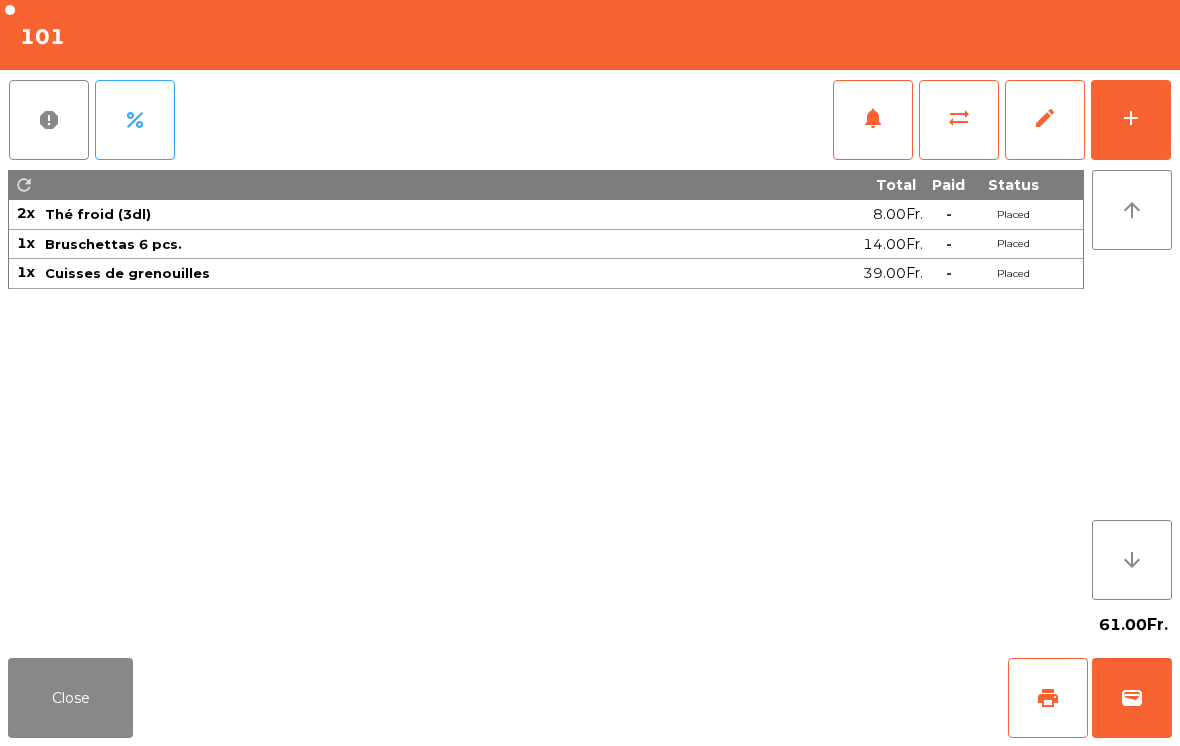 click on "Close" 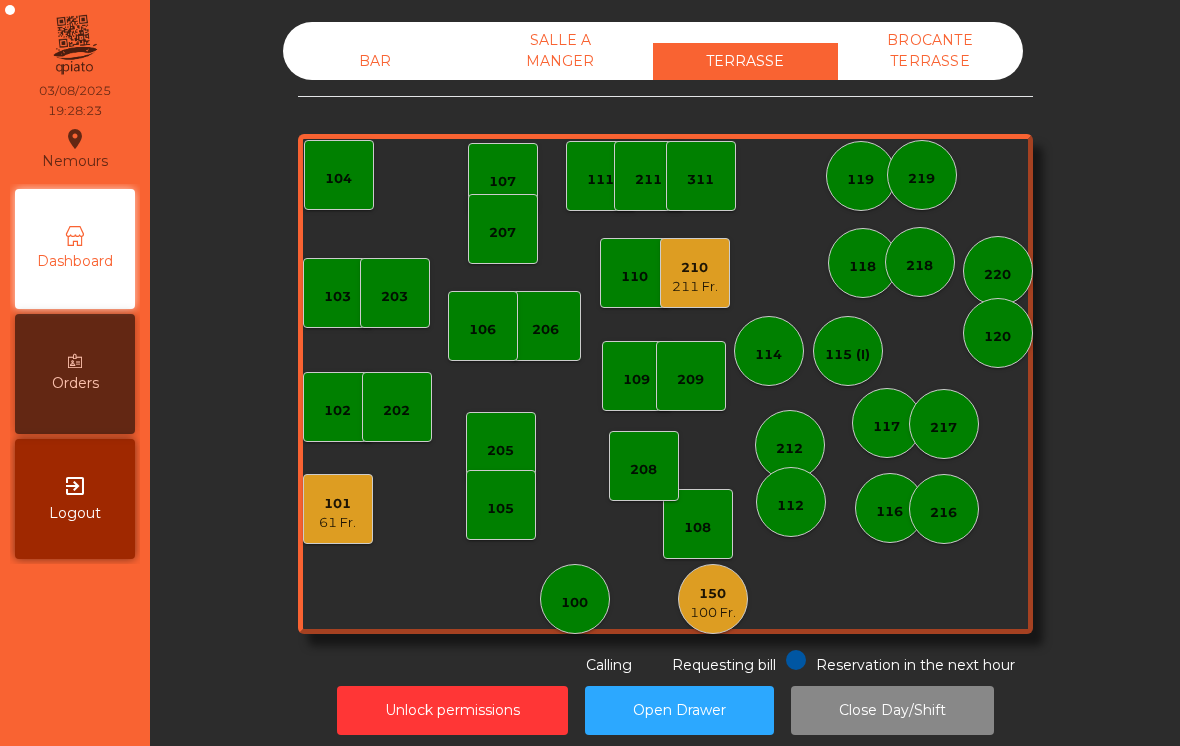 click on "101   61 Fr." 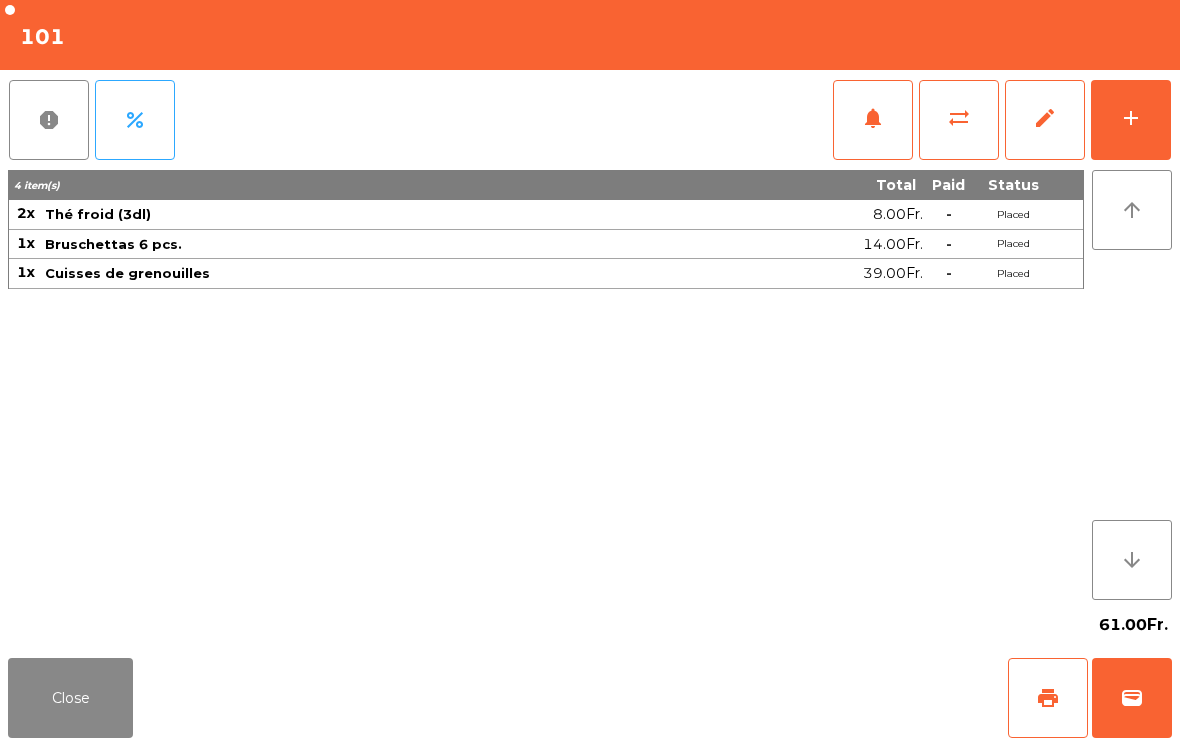 click on "Close" 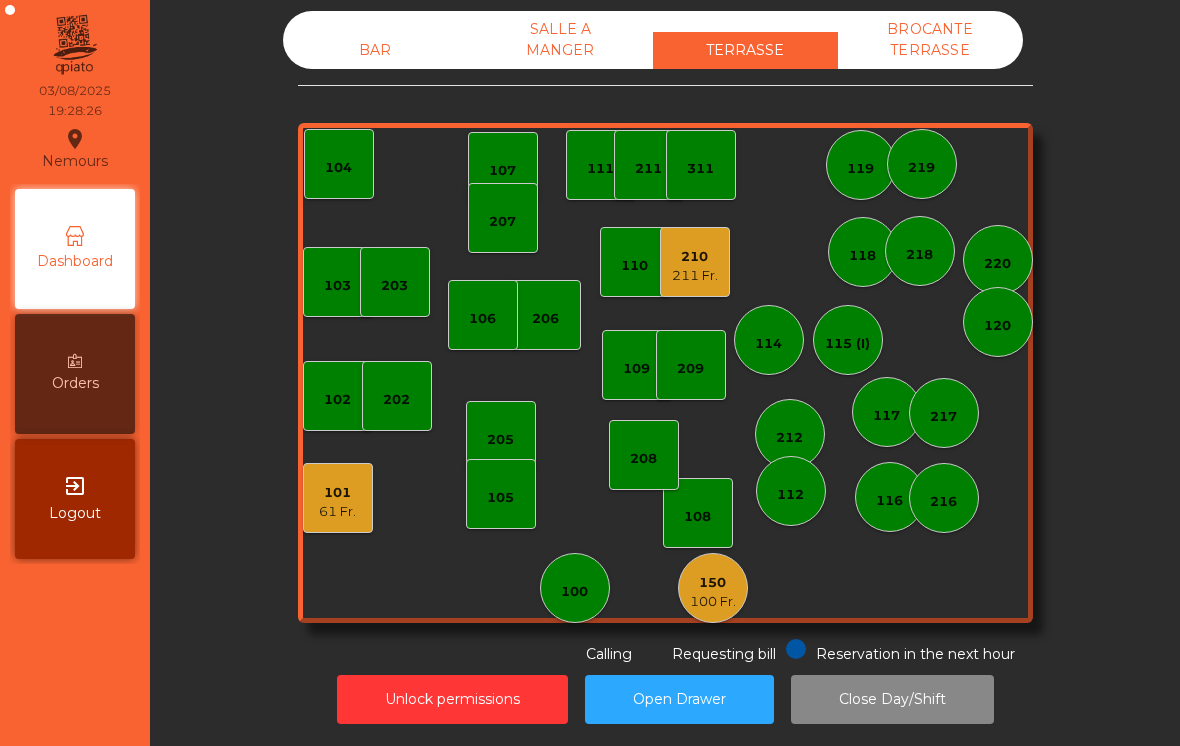 scroll, scrollTop: 10, scrollLeft: 0, axis: vertical 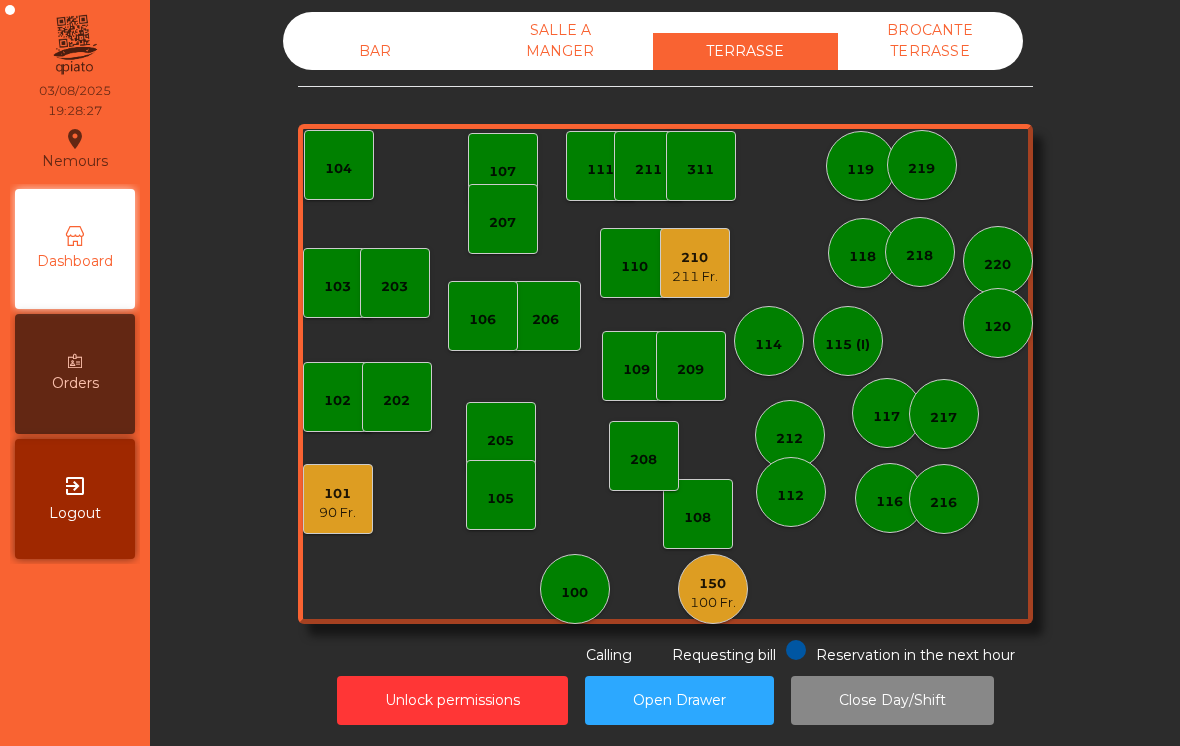 click on "BAR" 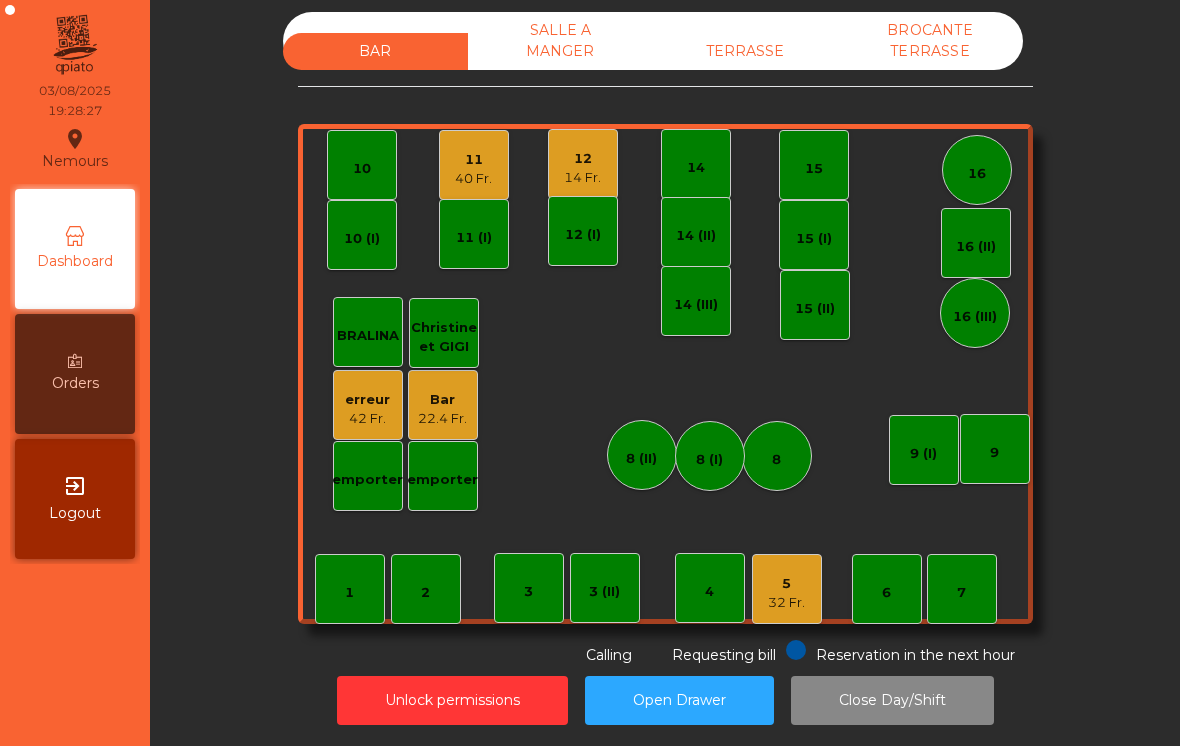 click on "42 Fr." 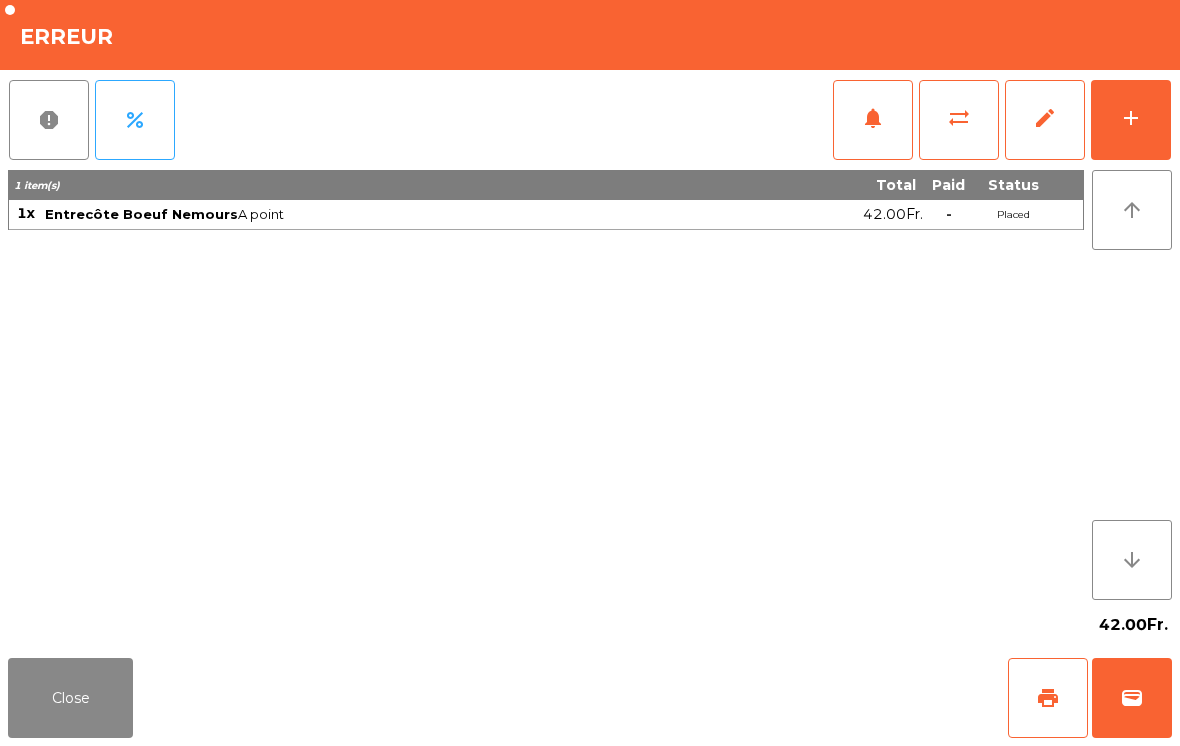 click on "Close" 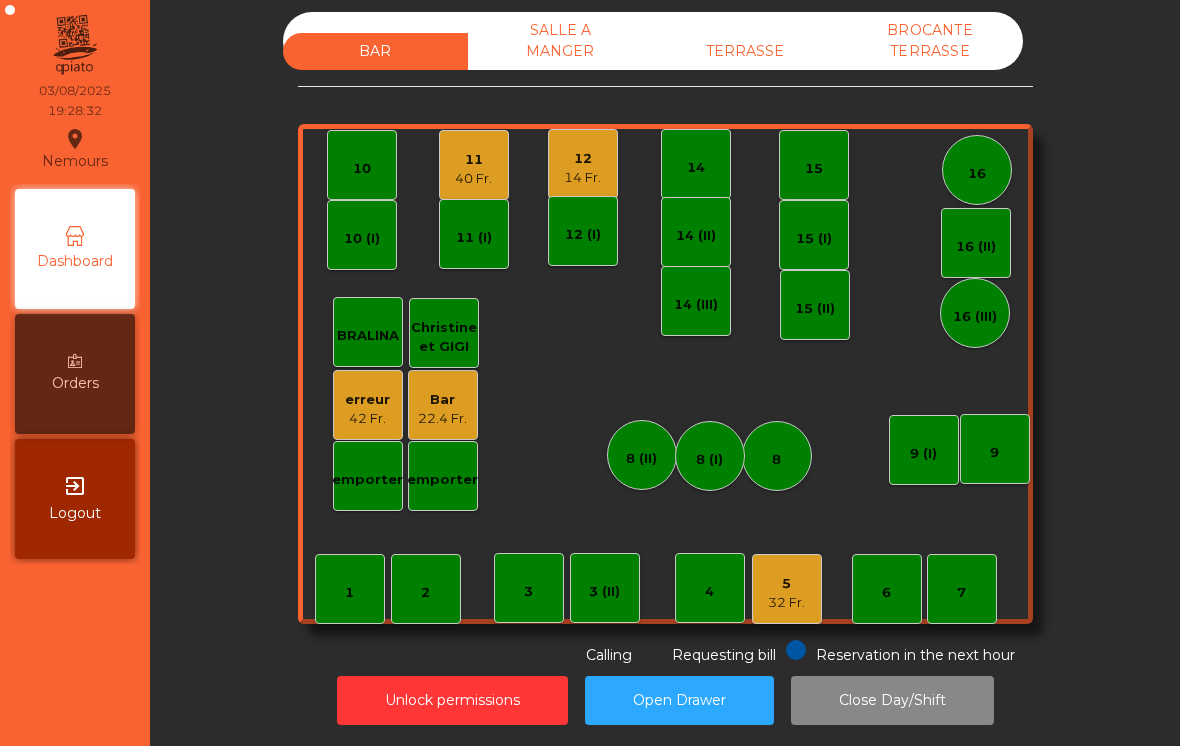 click on "TERRASSE" 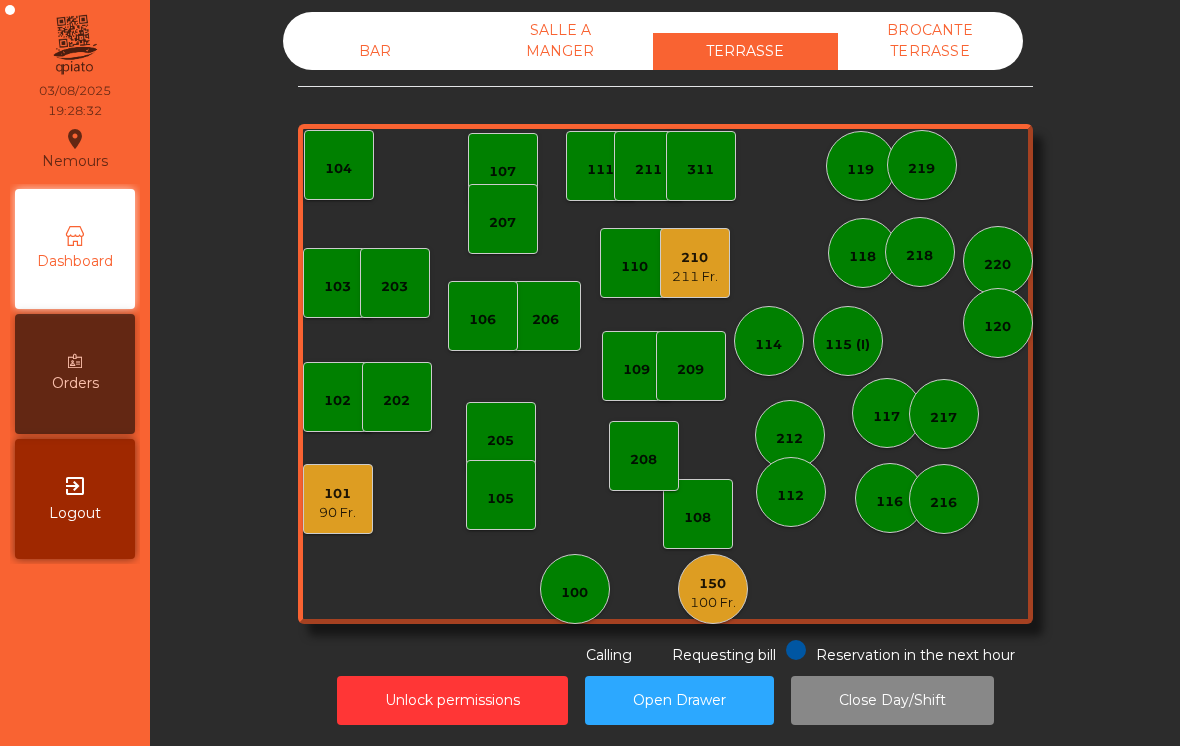 click on "101   90 Fr." 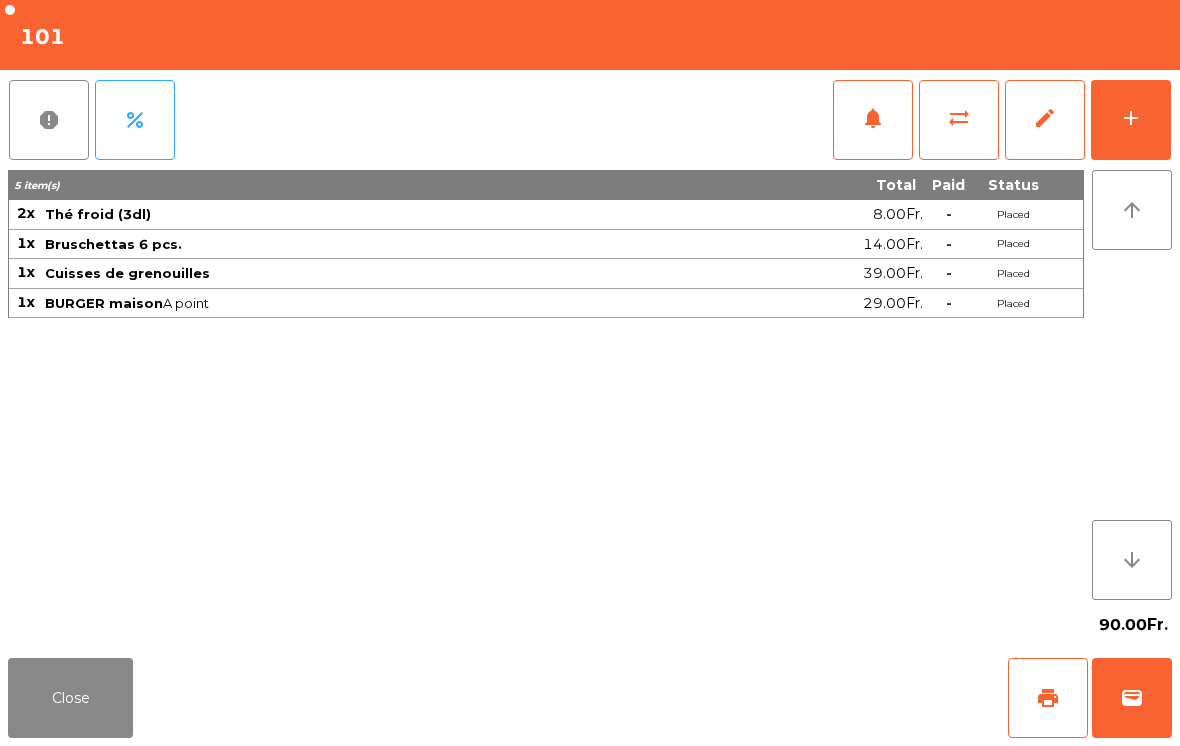click on "Close" 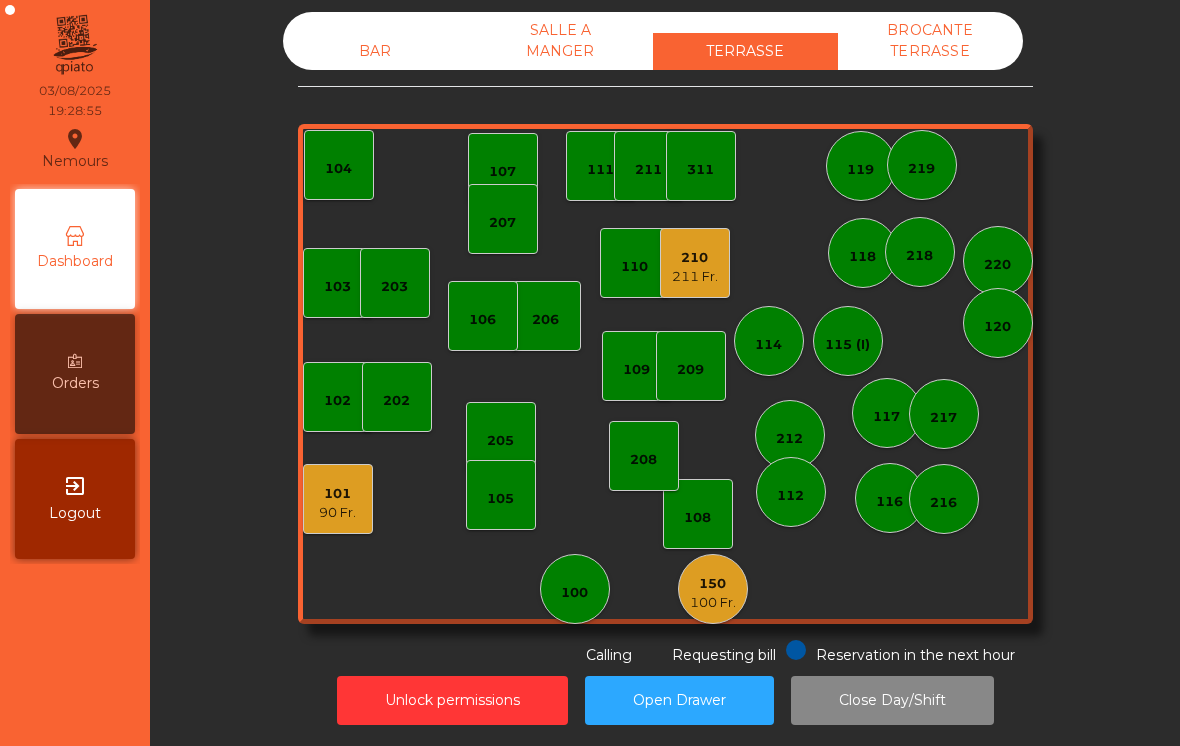 click on "BAR" 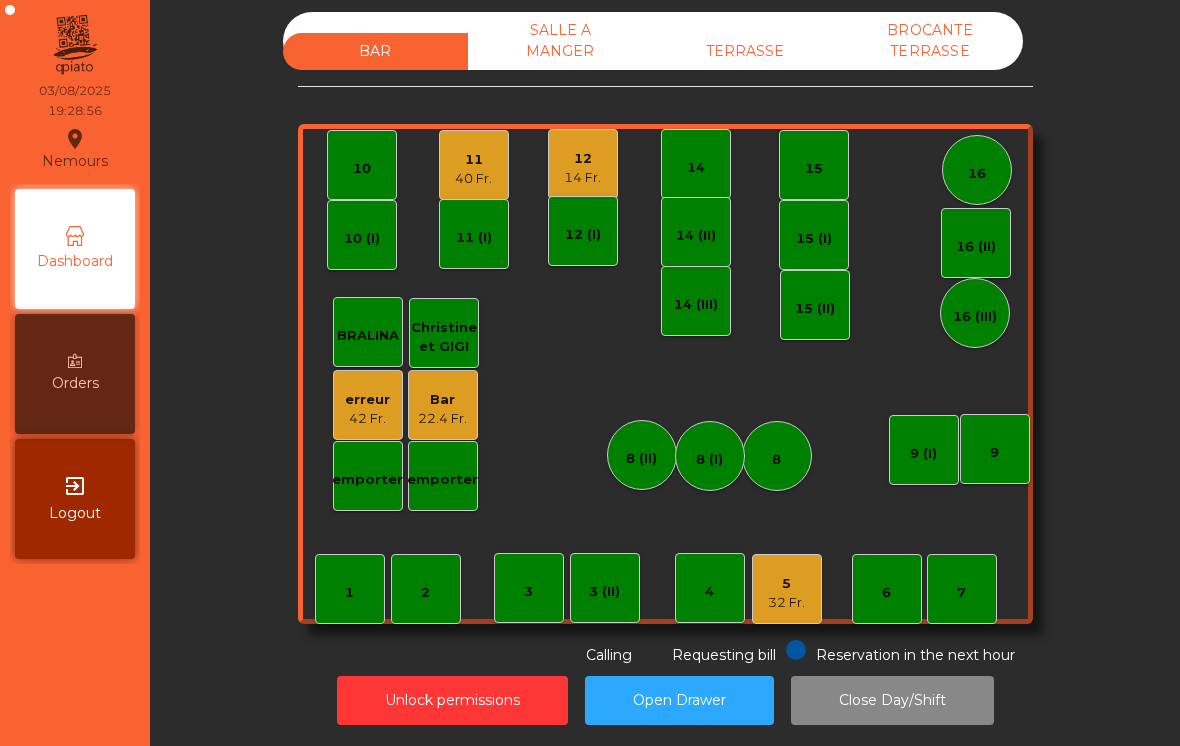click on "14 Fr." 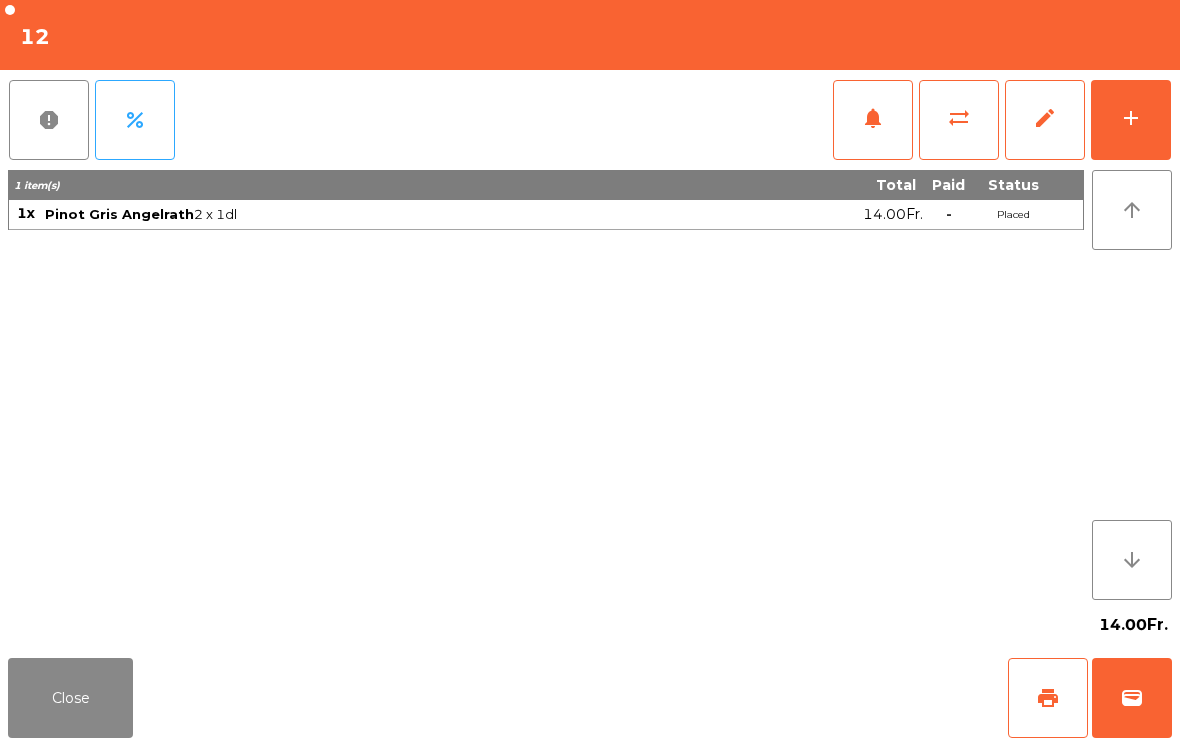 click on "add" 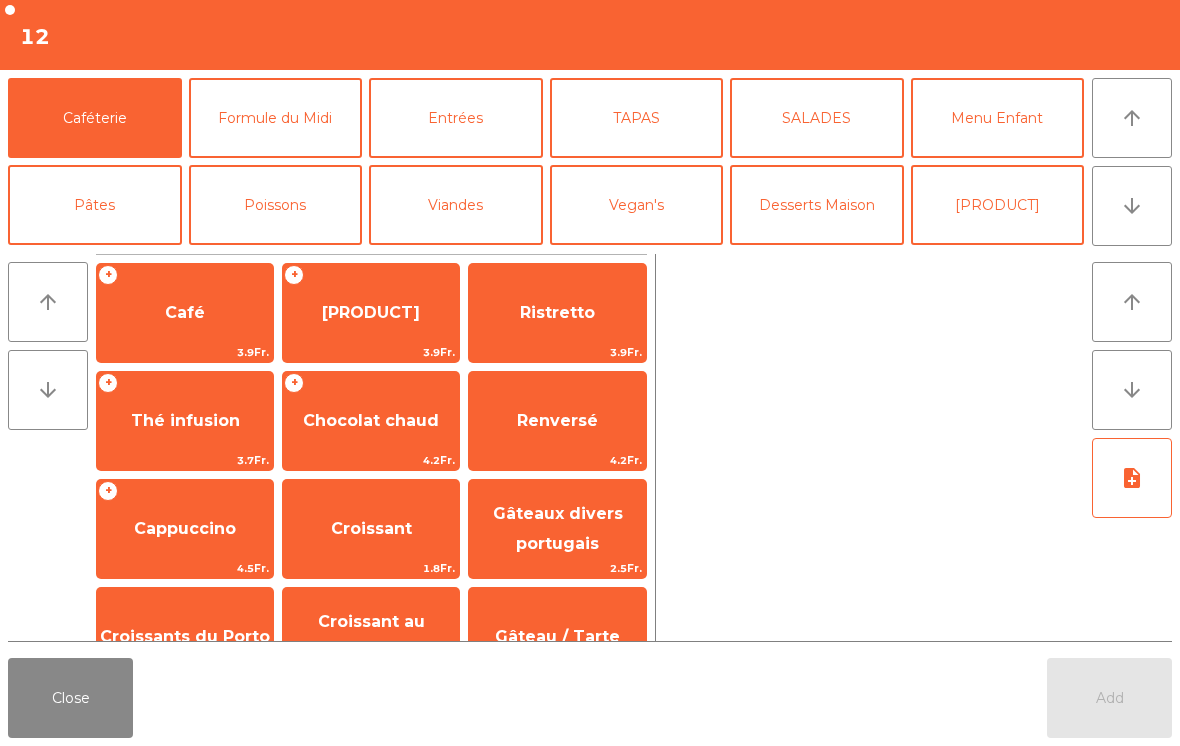 click on "Viandes" 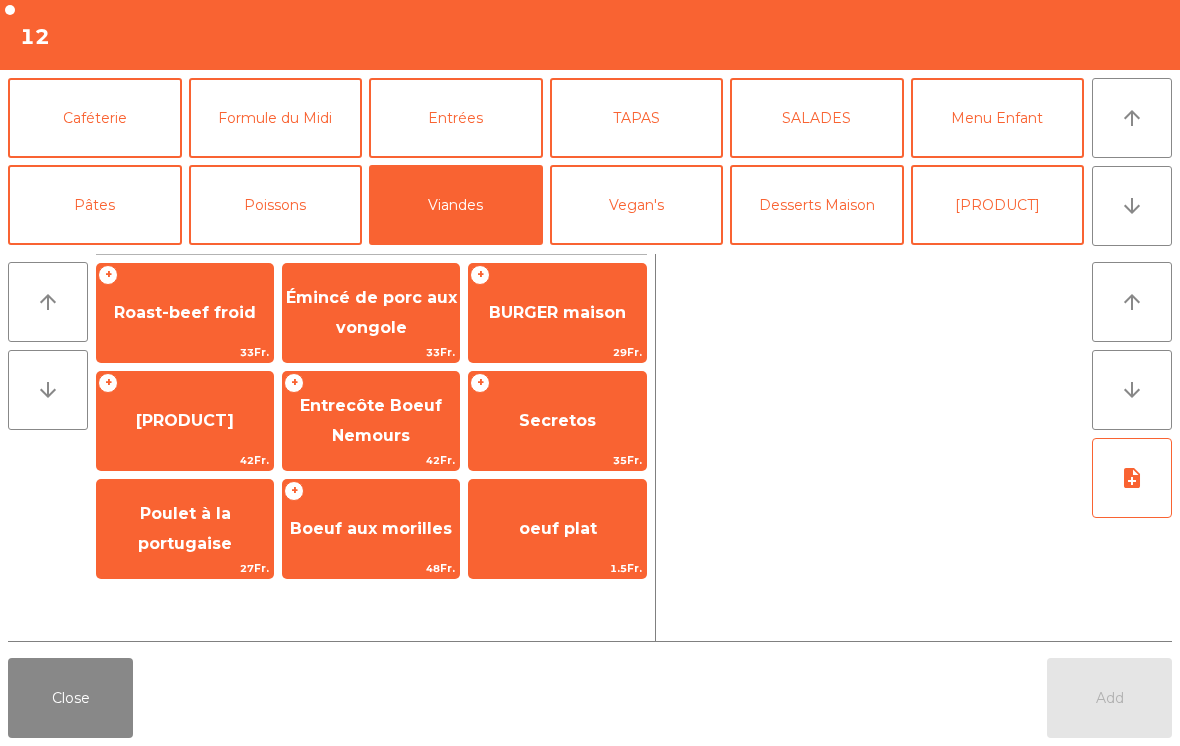 click on "Émincé de porc aux vongole" 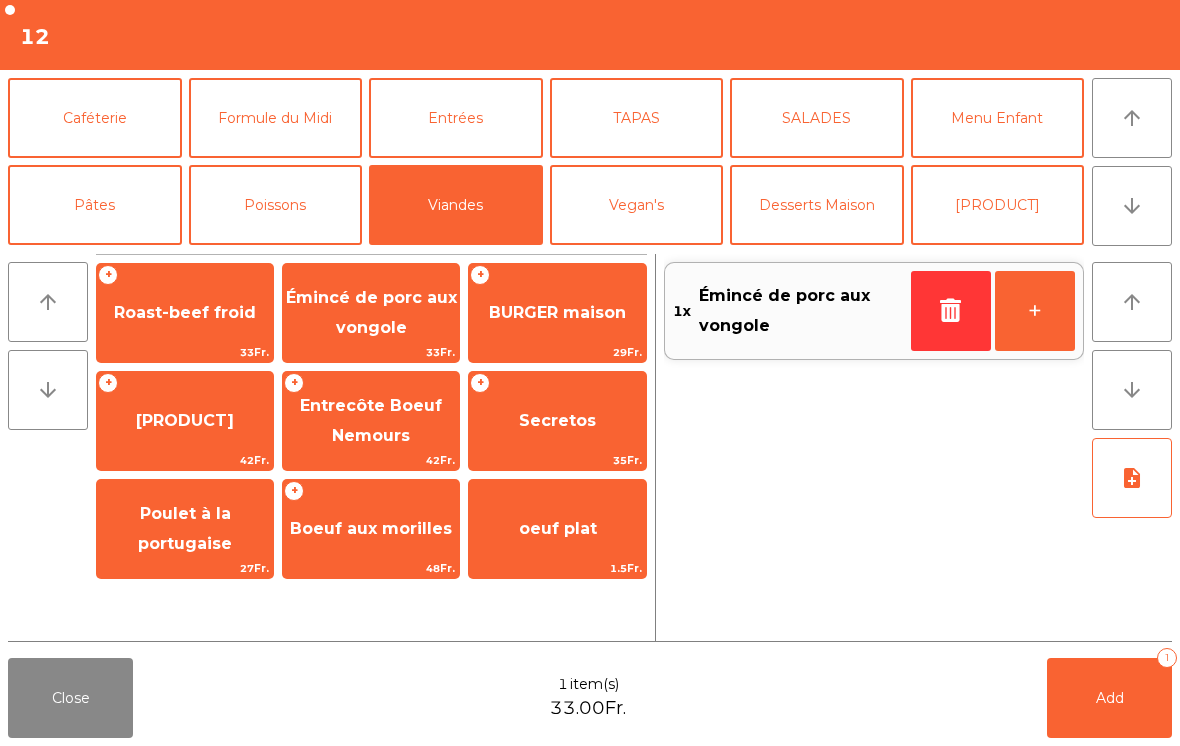 click on "+" 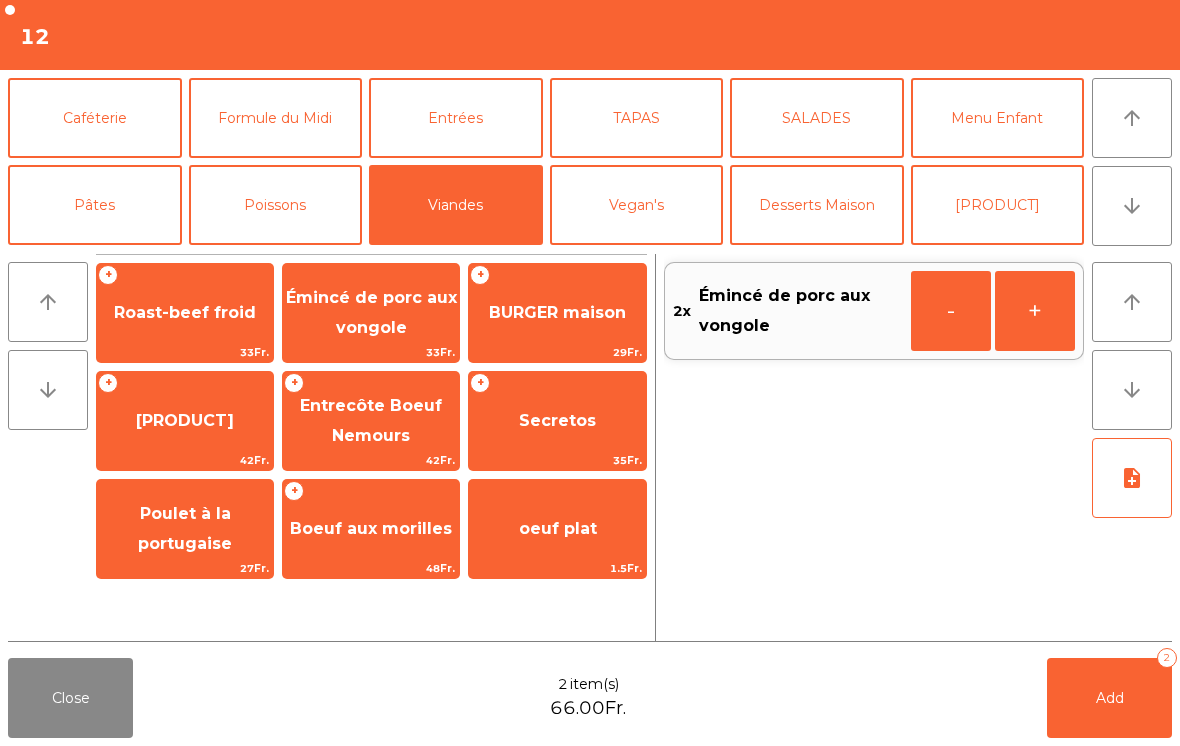 click on "Add   2" 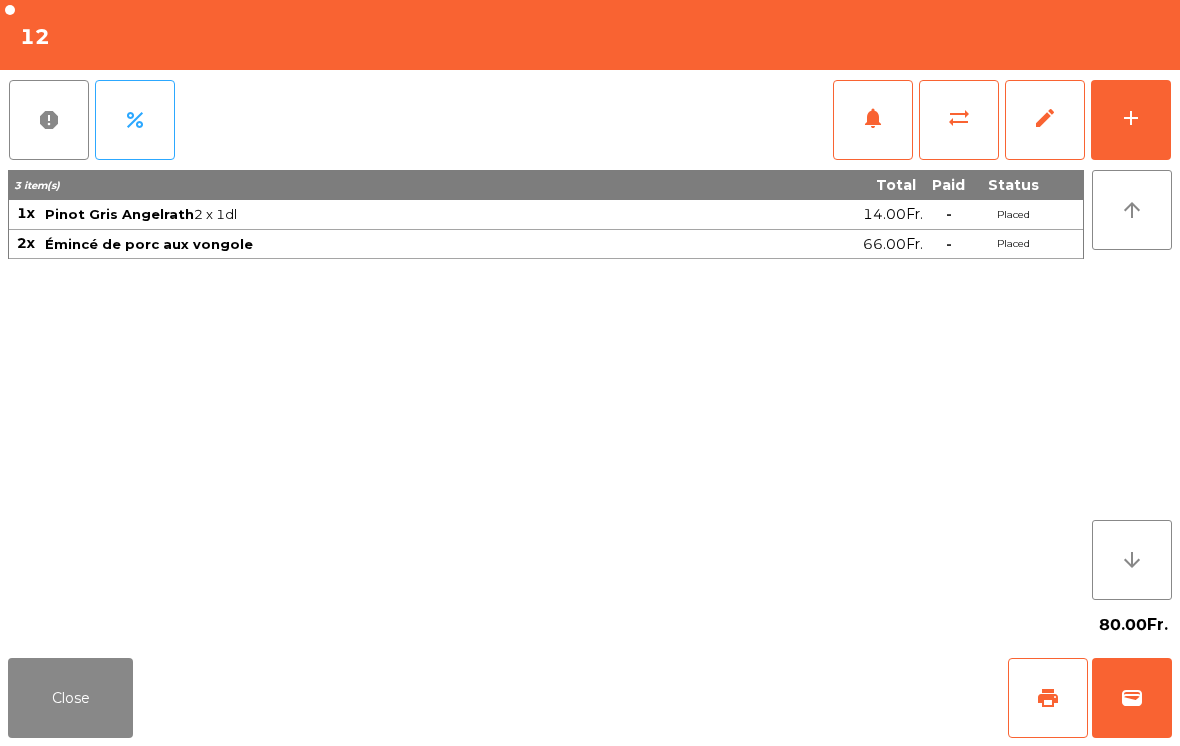 click on "add" 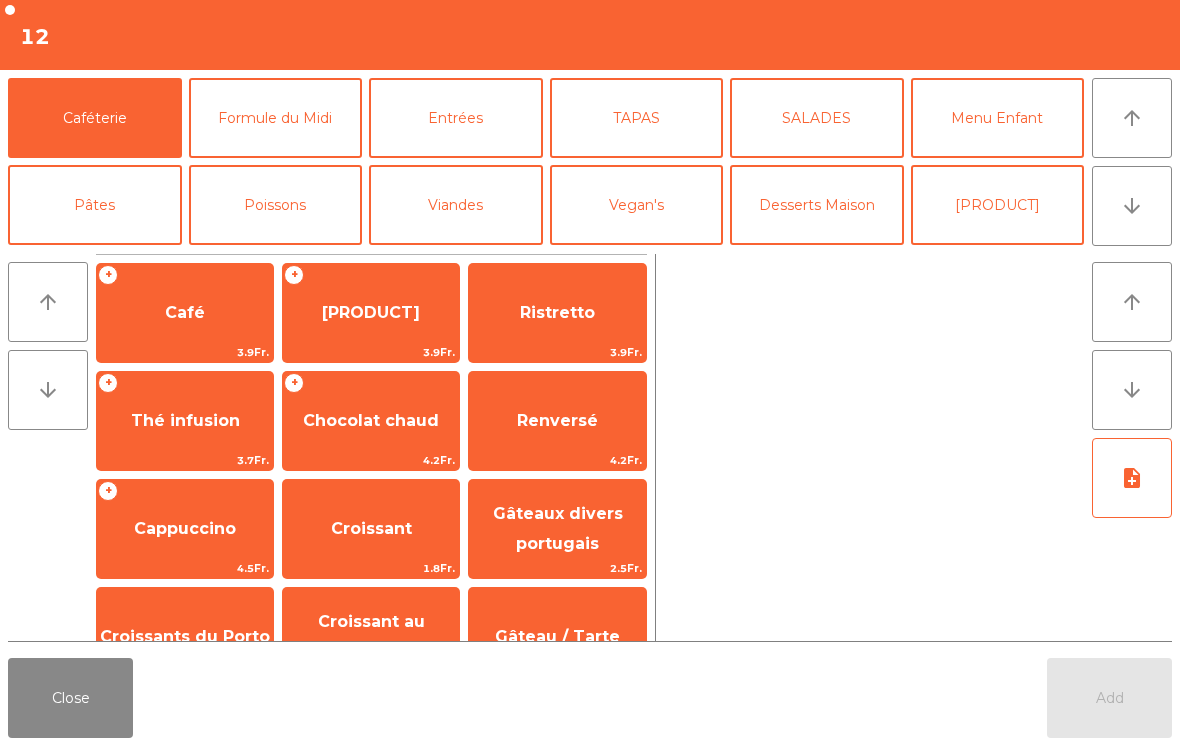 click on "arrow_downward" 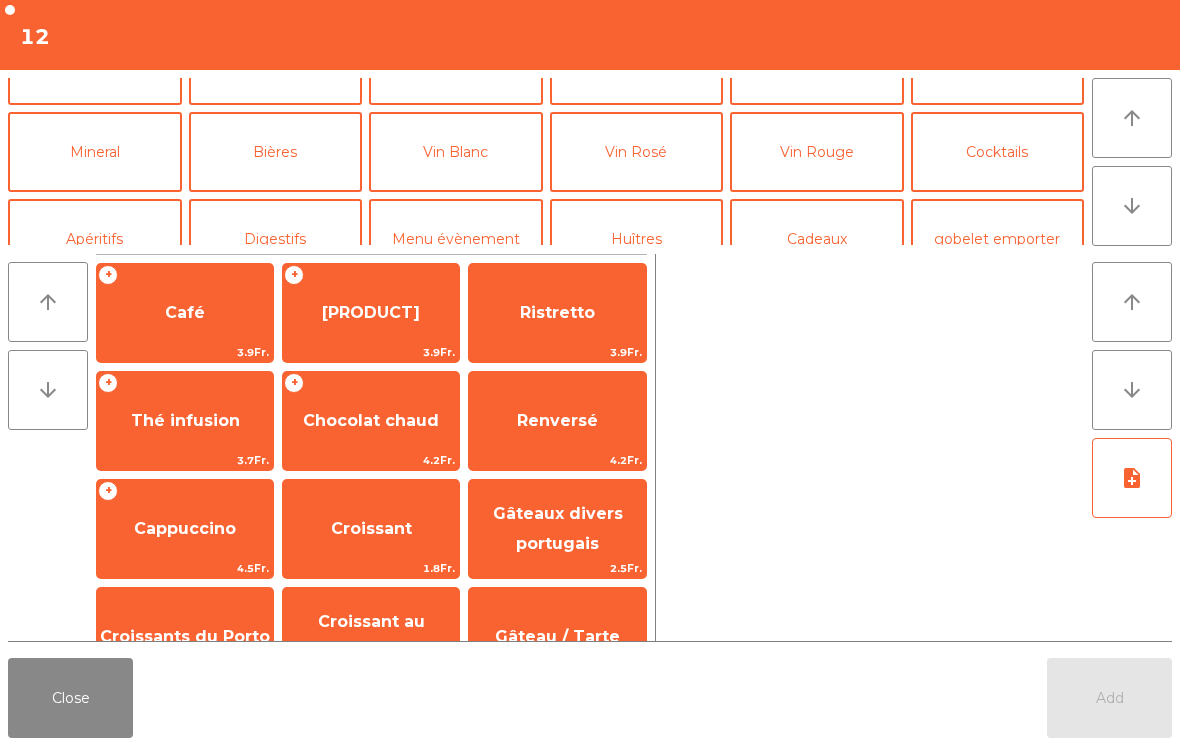 scroll, scrollTop: 174, scrollLeft: 0, axis: vertical 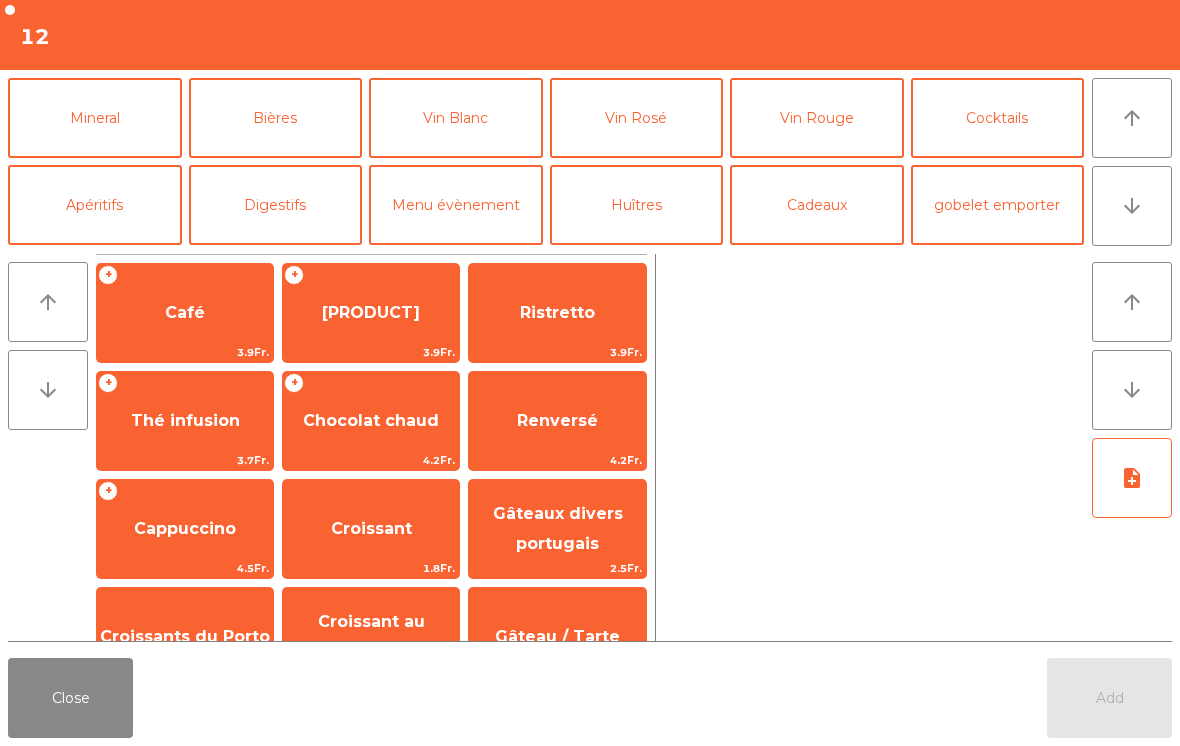 click on "Vin Rouge" 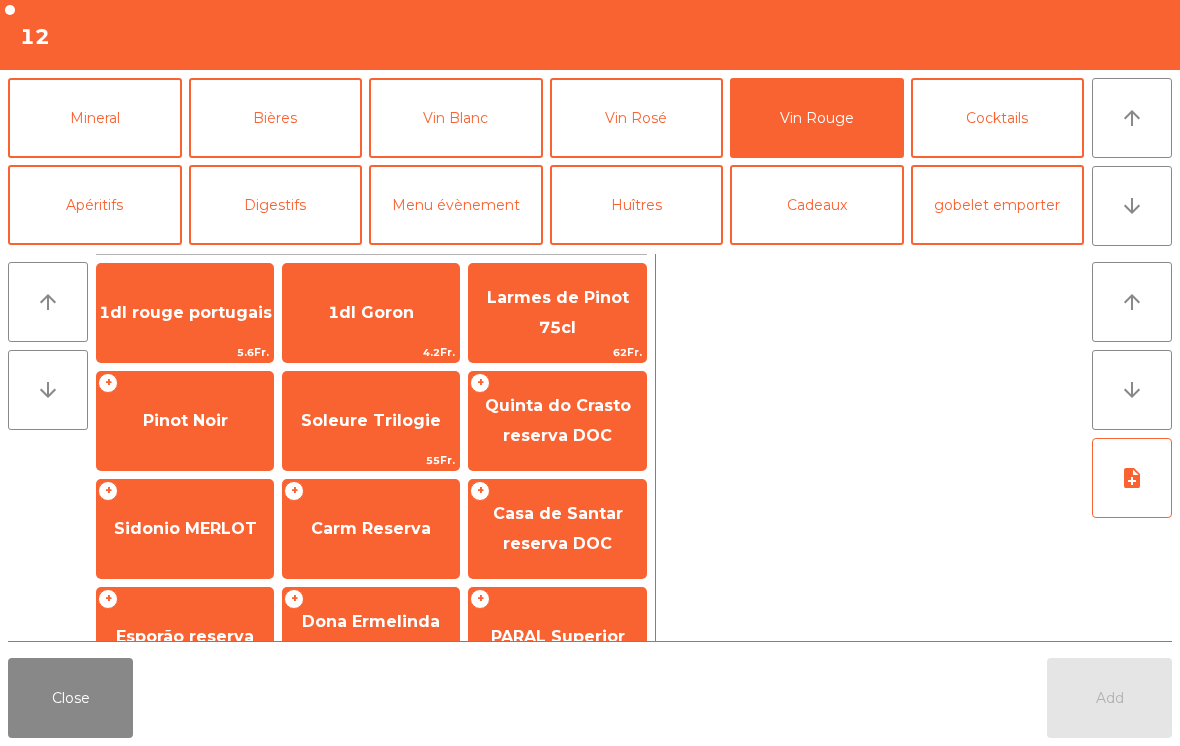 click on "Carm Reserva" 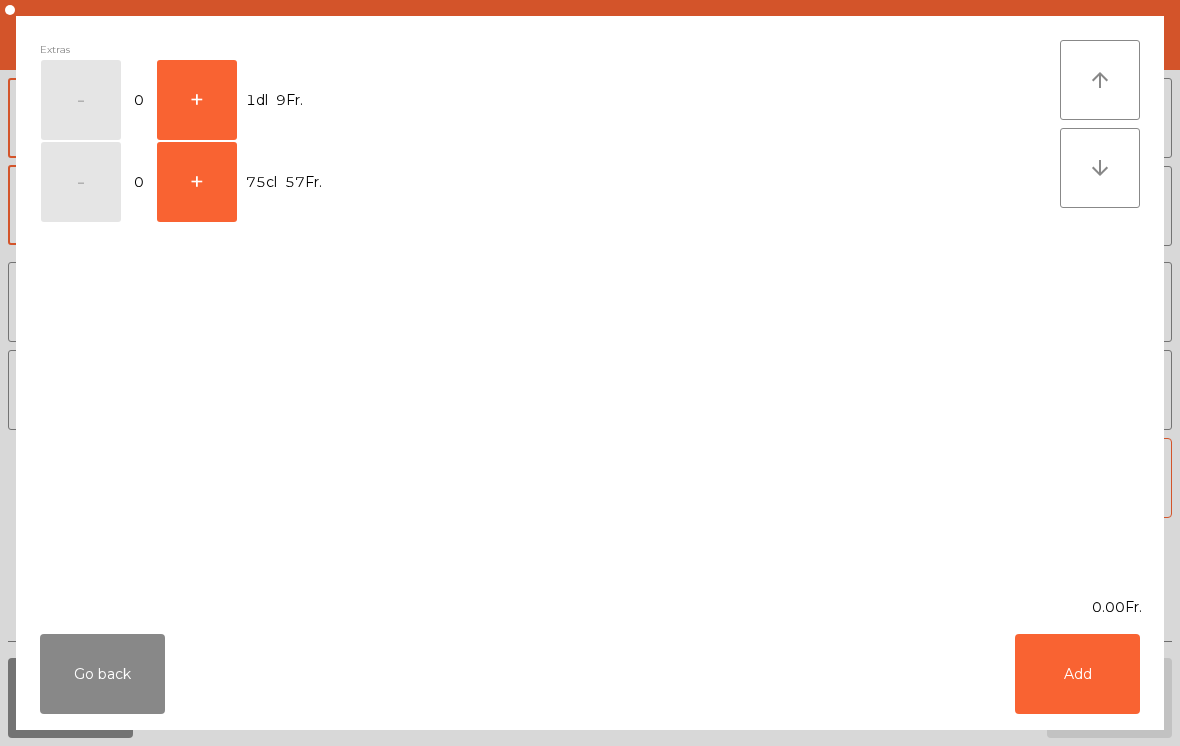 click on "+" 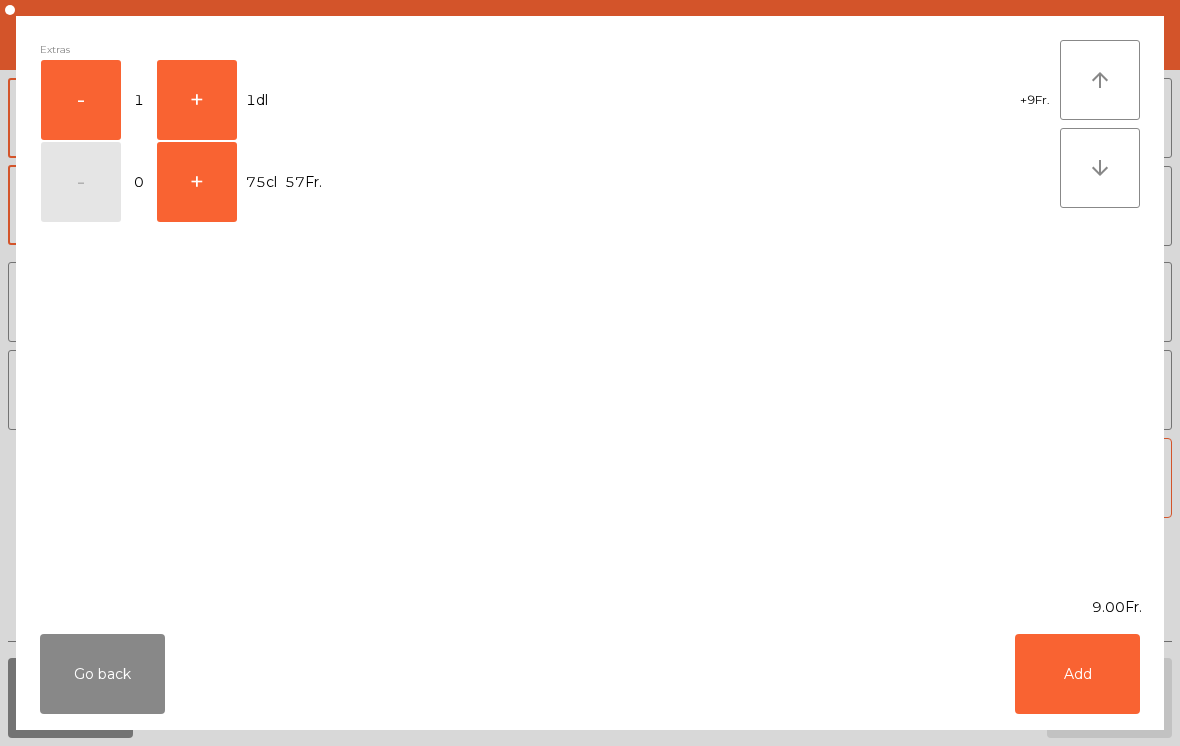 click on "+" 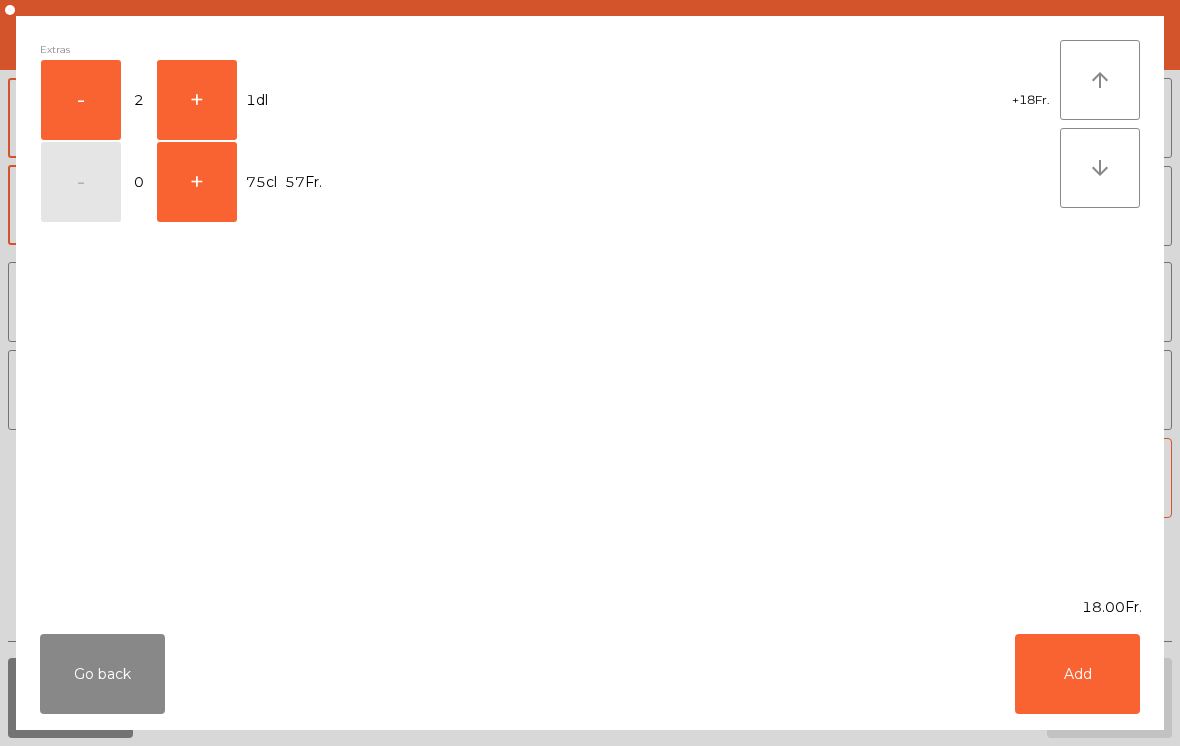 click on "+" 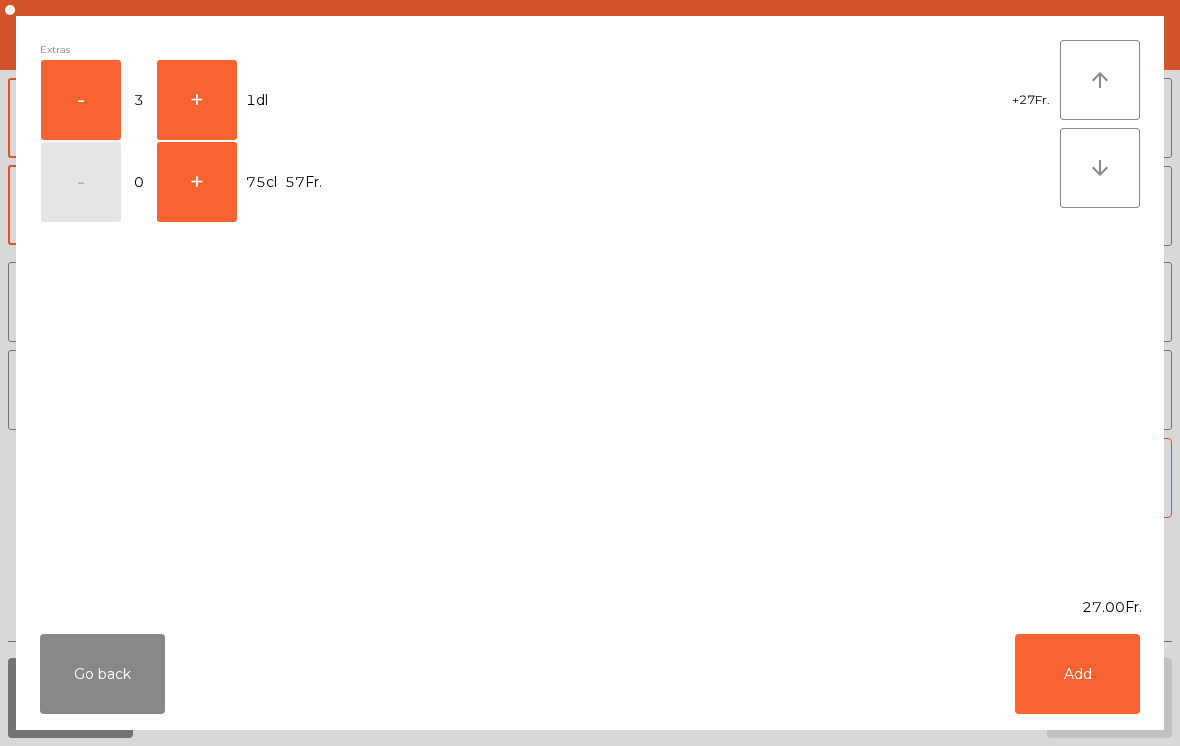 click on "Add" 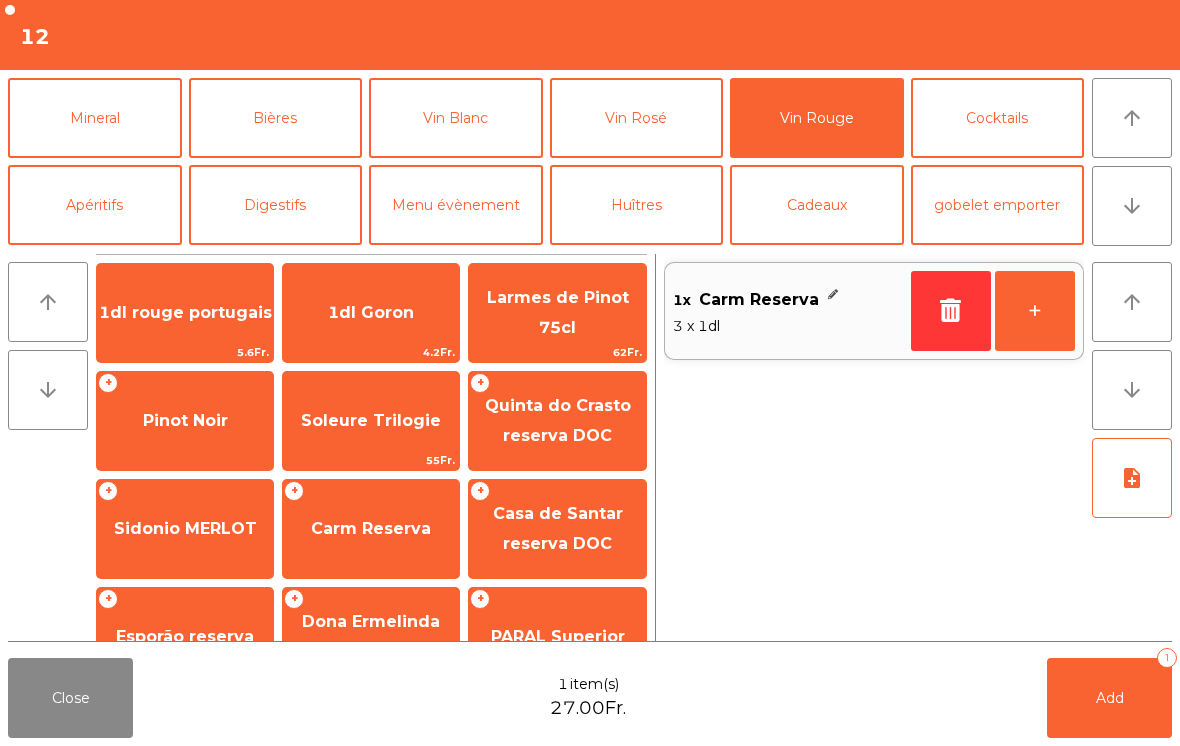 click on "Add   1" 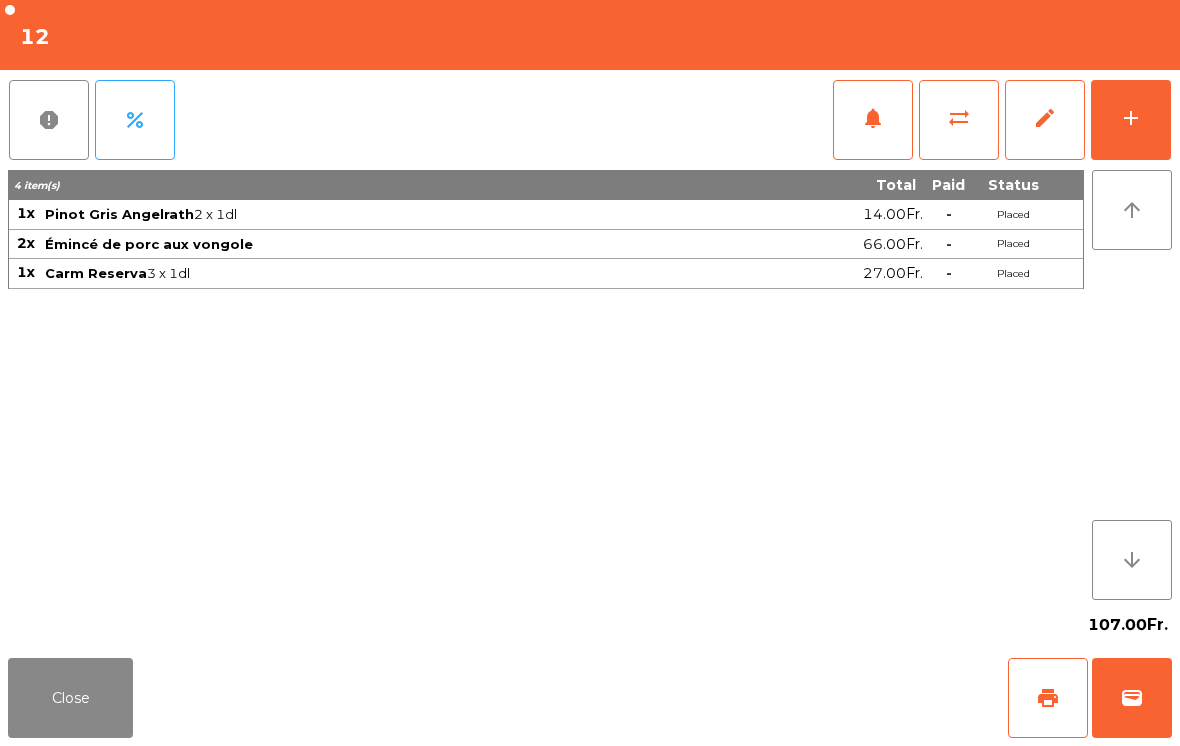 click on "Close" 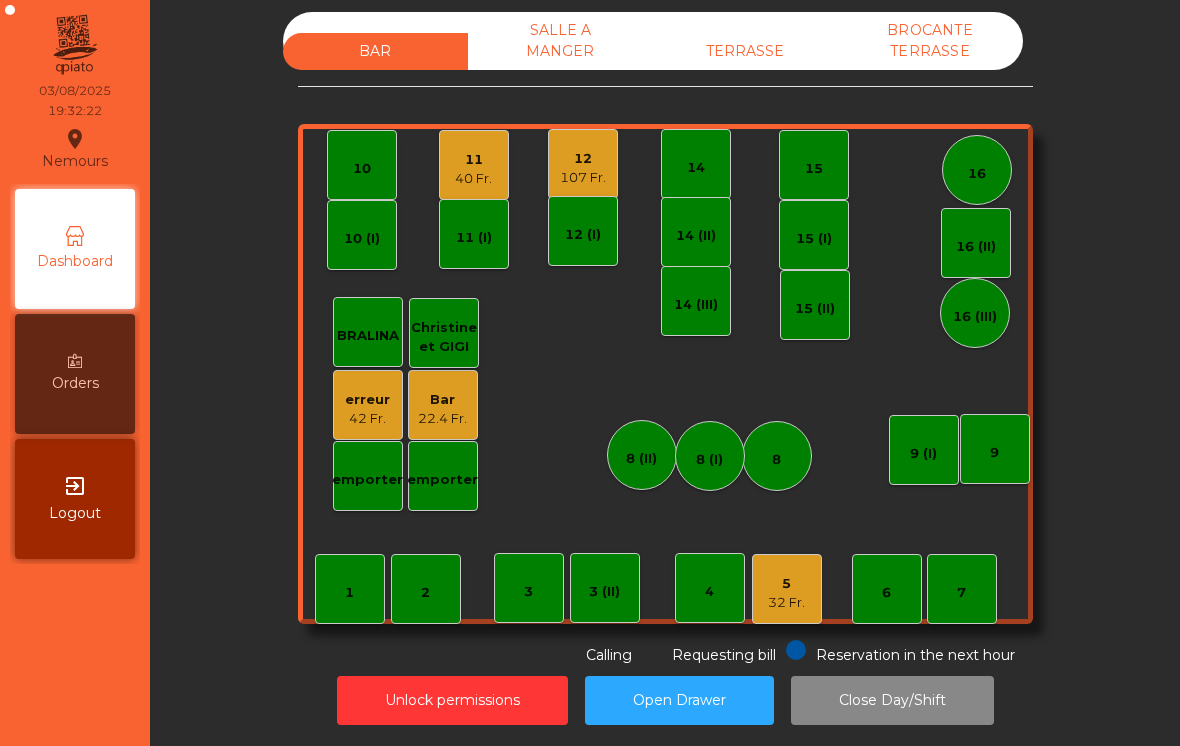 click on "5   32 Fr." 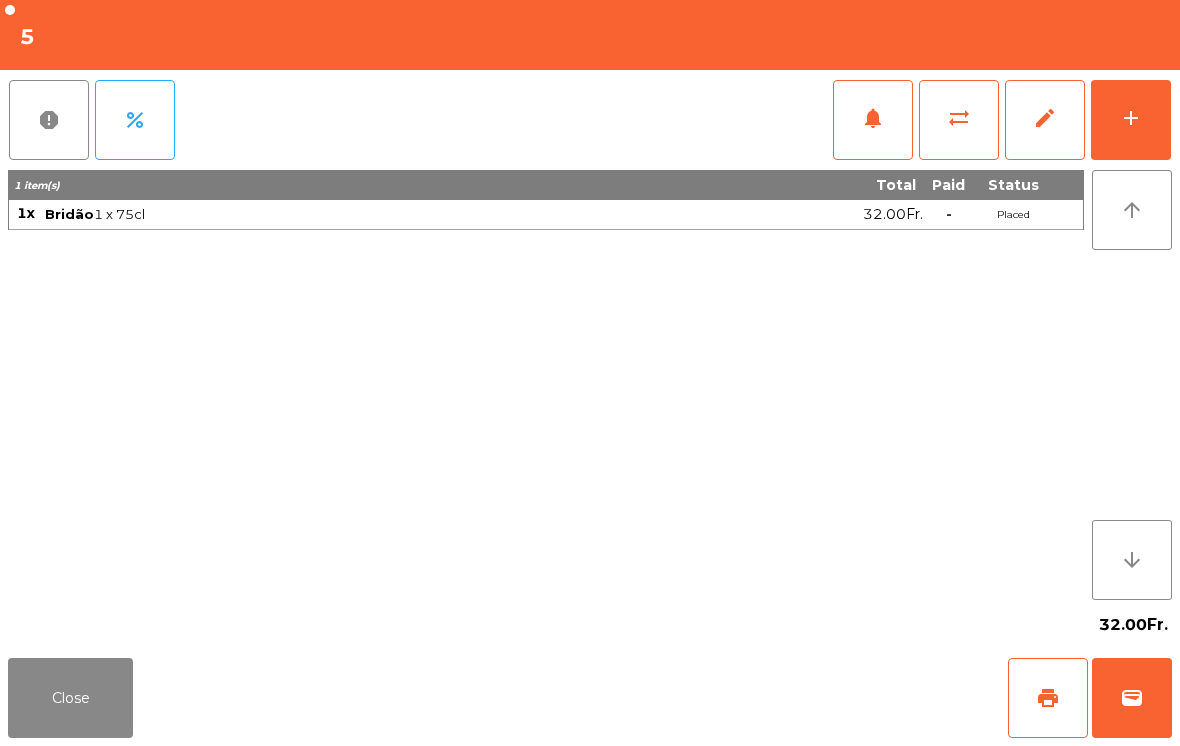 click on "add" 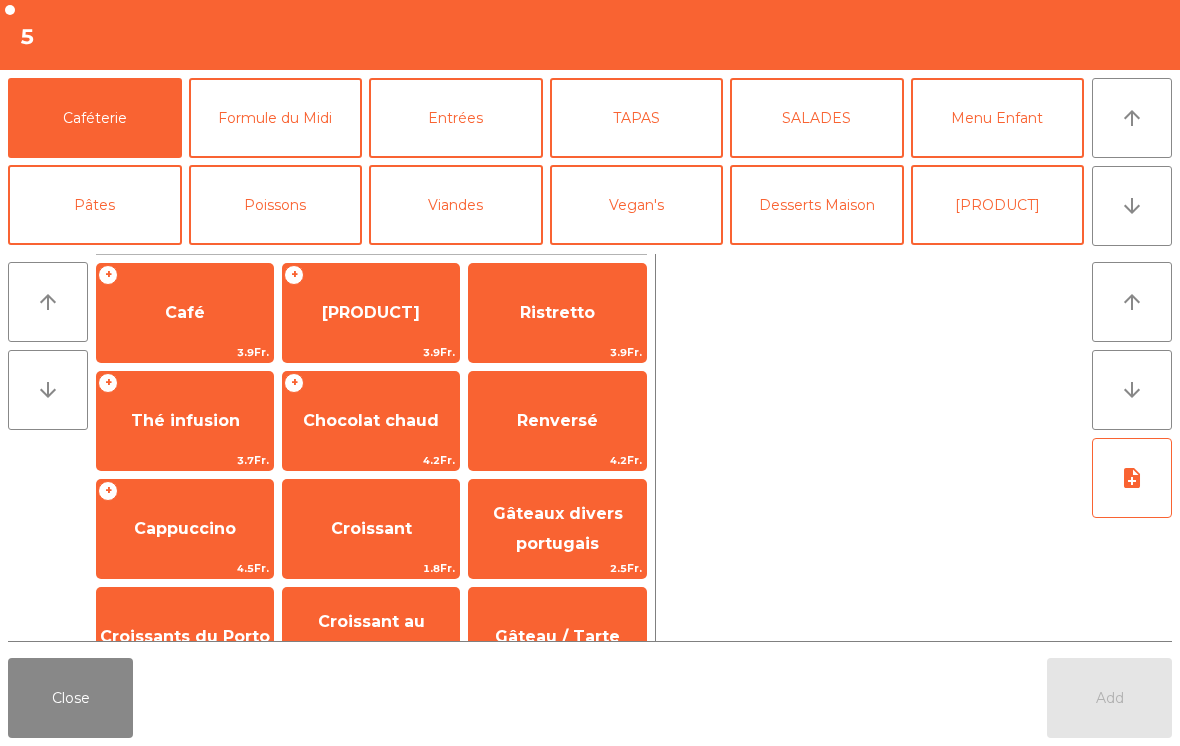 click on "Entrées" 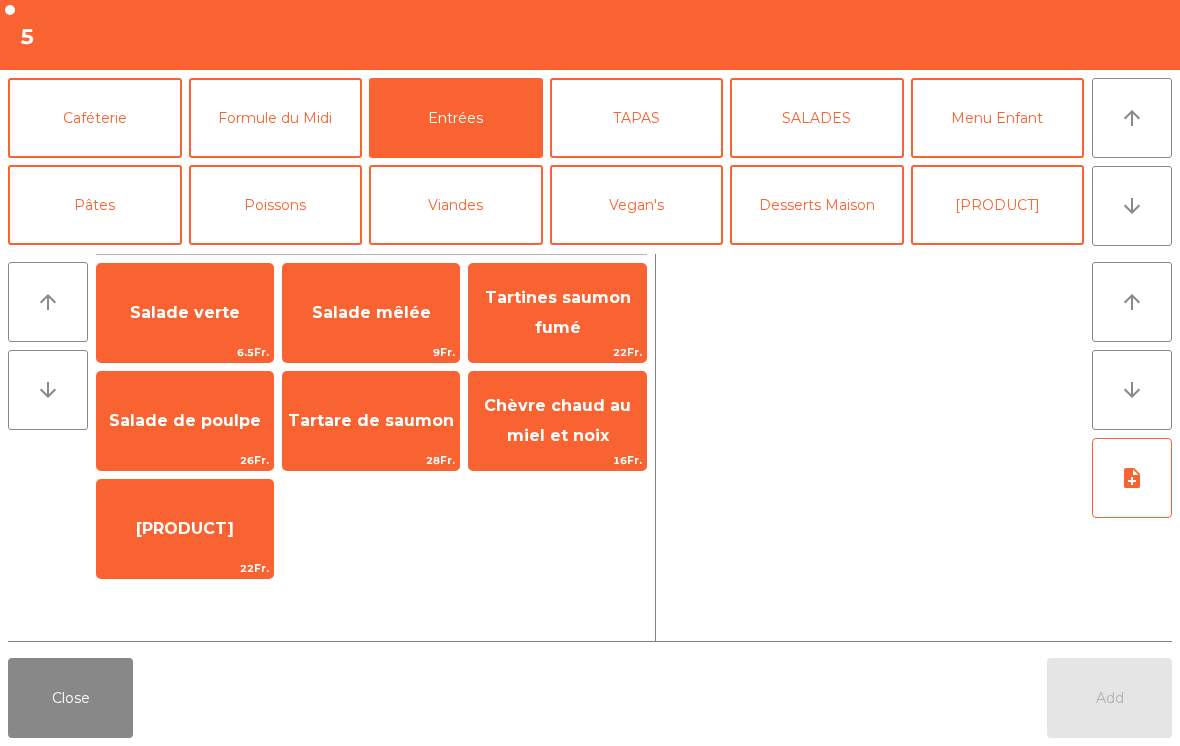 click on "Salade verte" 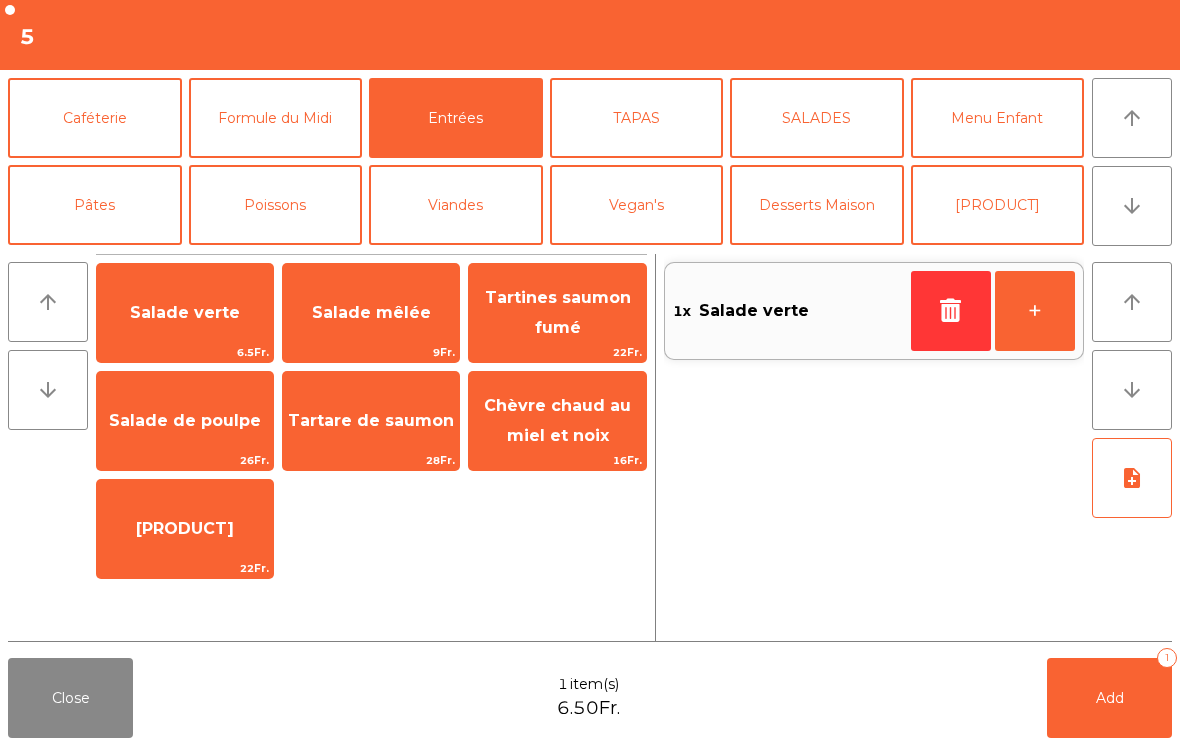 click on "Vegan's" 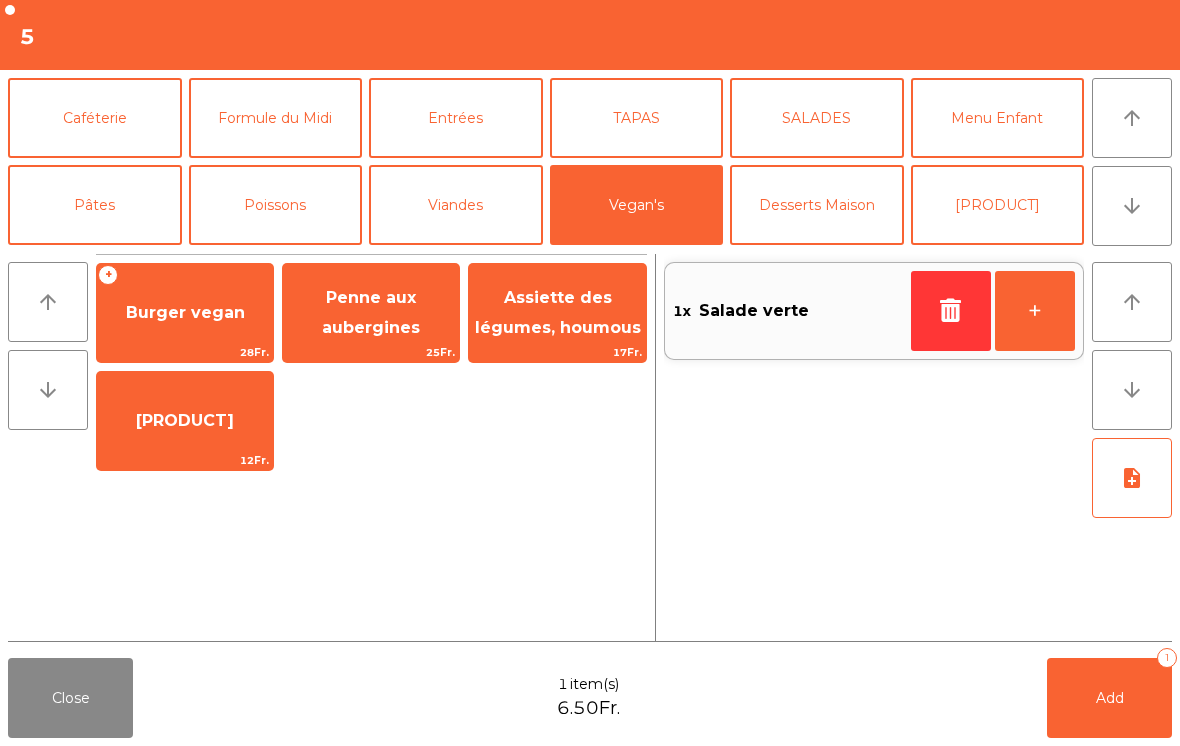 click on "Penne aux aubergines" 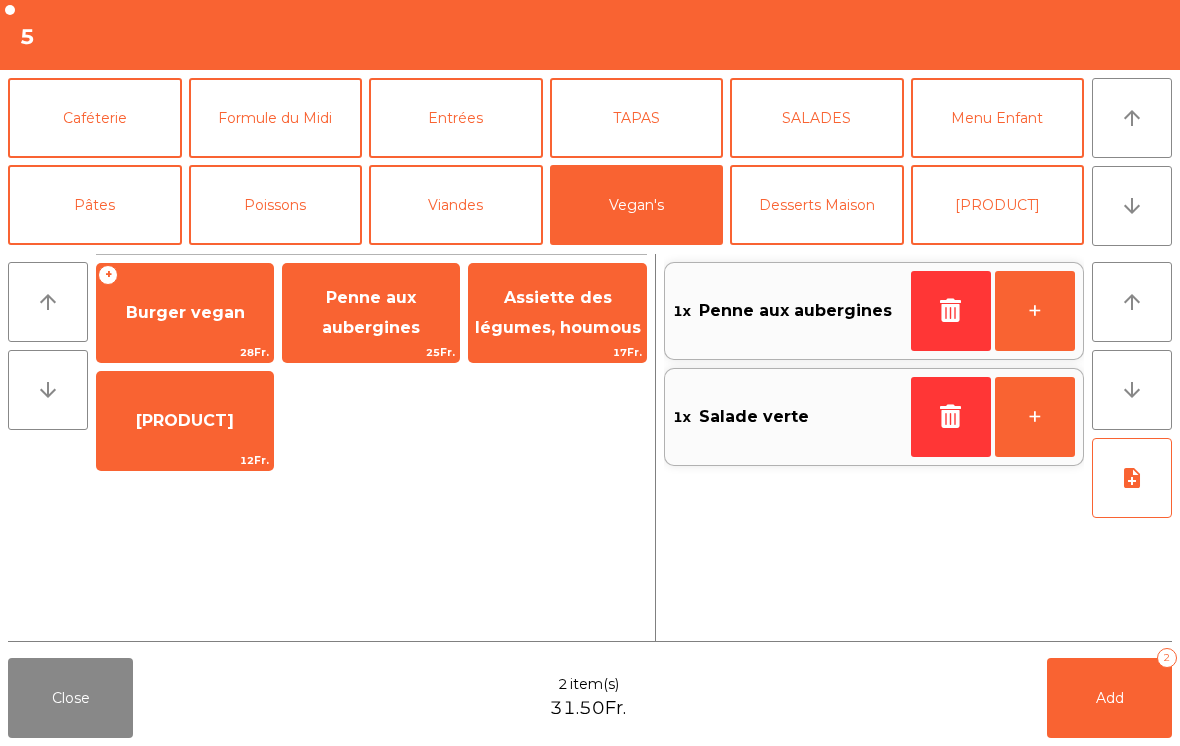 click on "Pâtes" 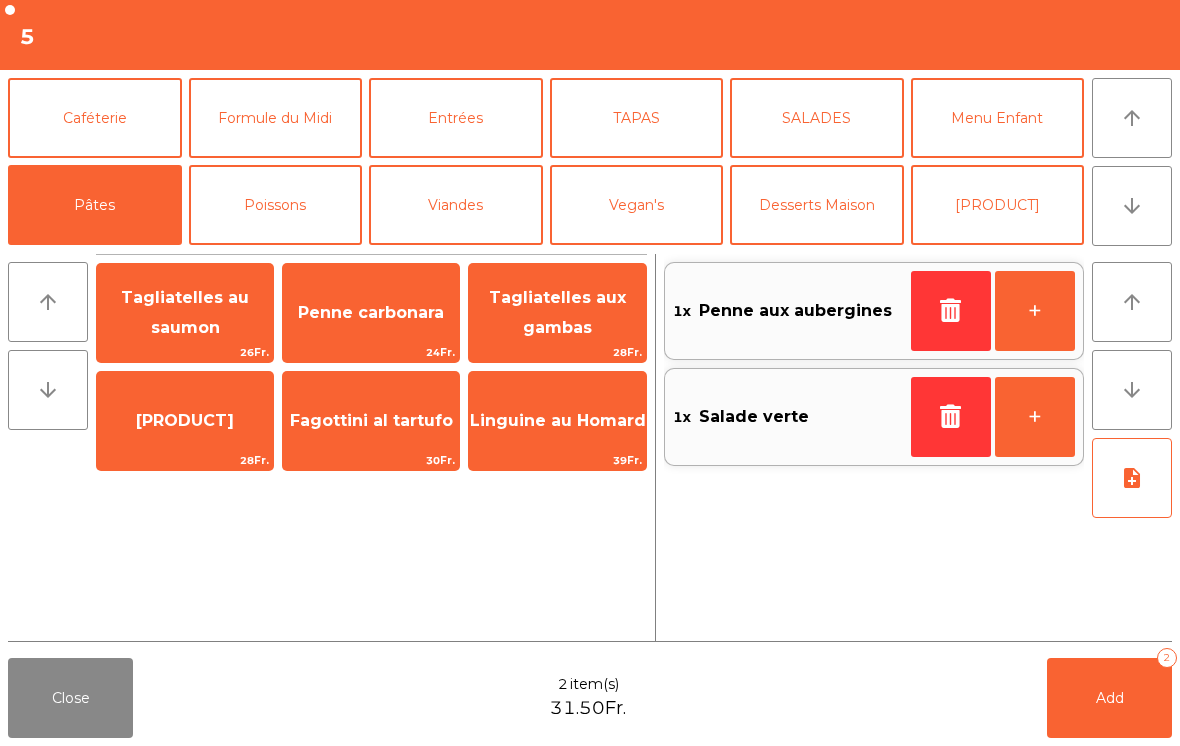 click on "Tagliatelles aux gambas" 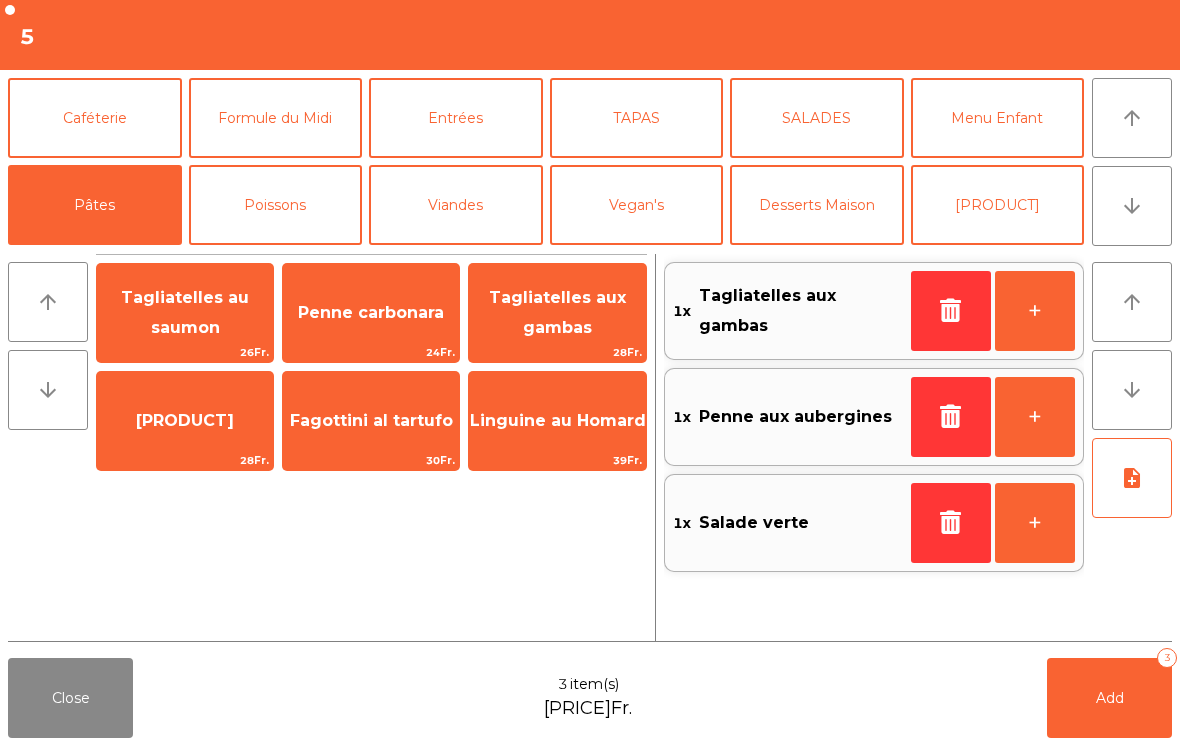 click on "note_add" 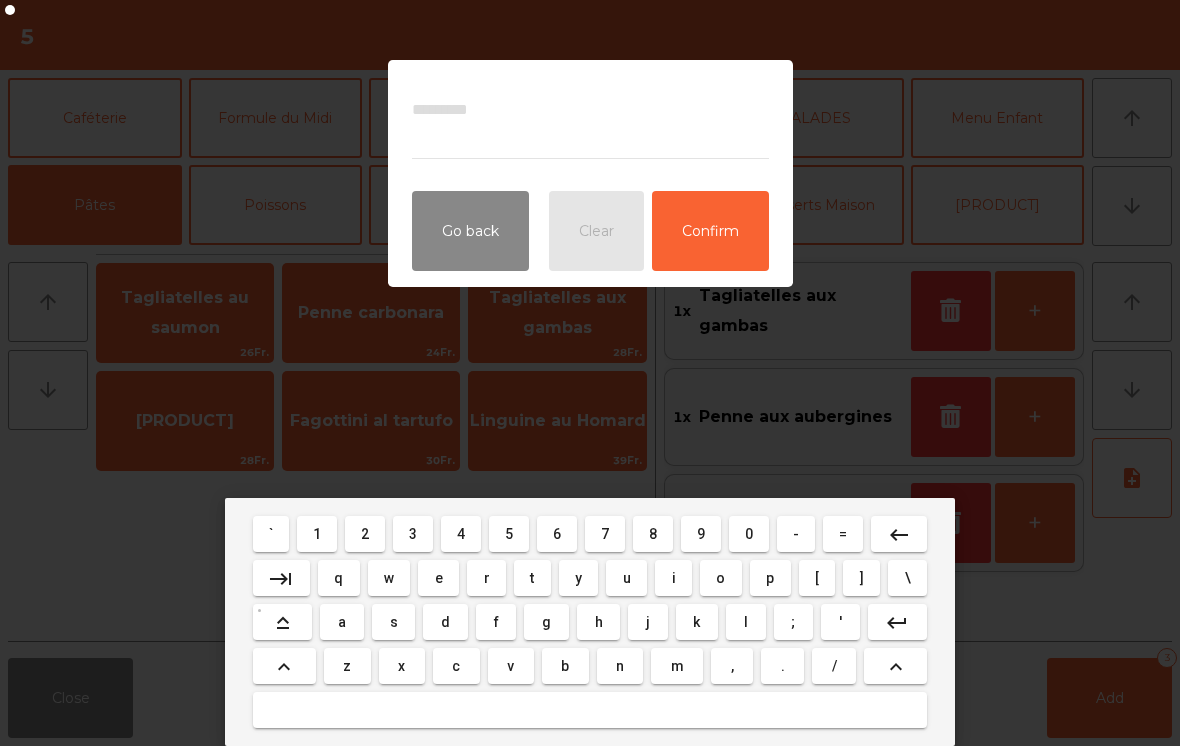 type on "*" 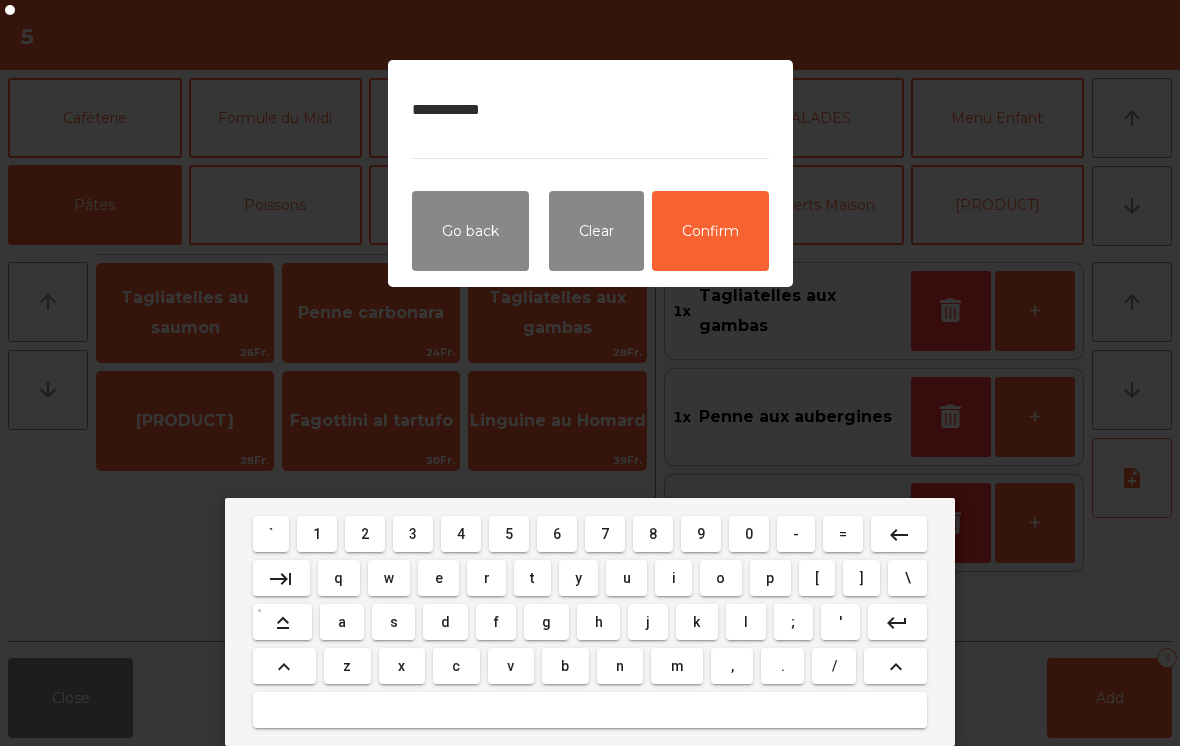 type on "**********" 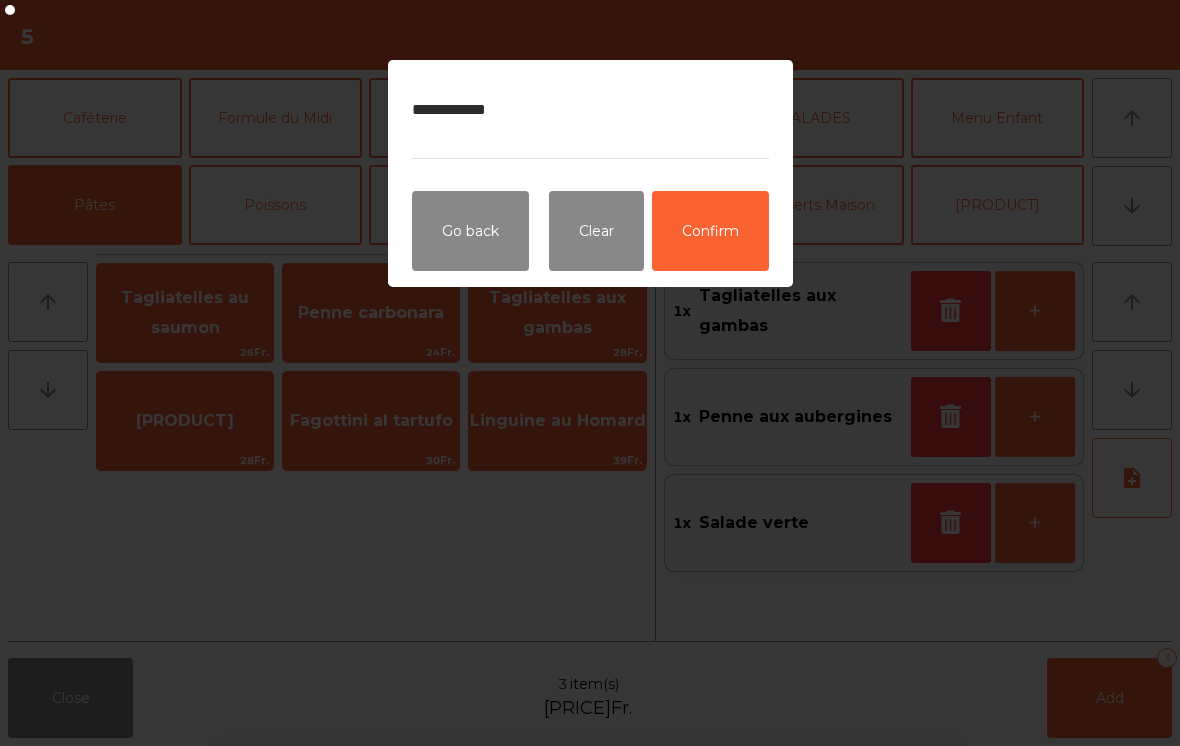 click on "Confirm" 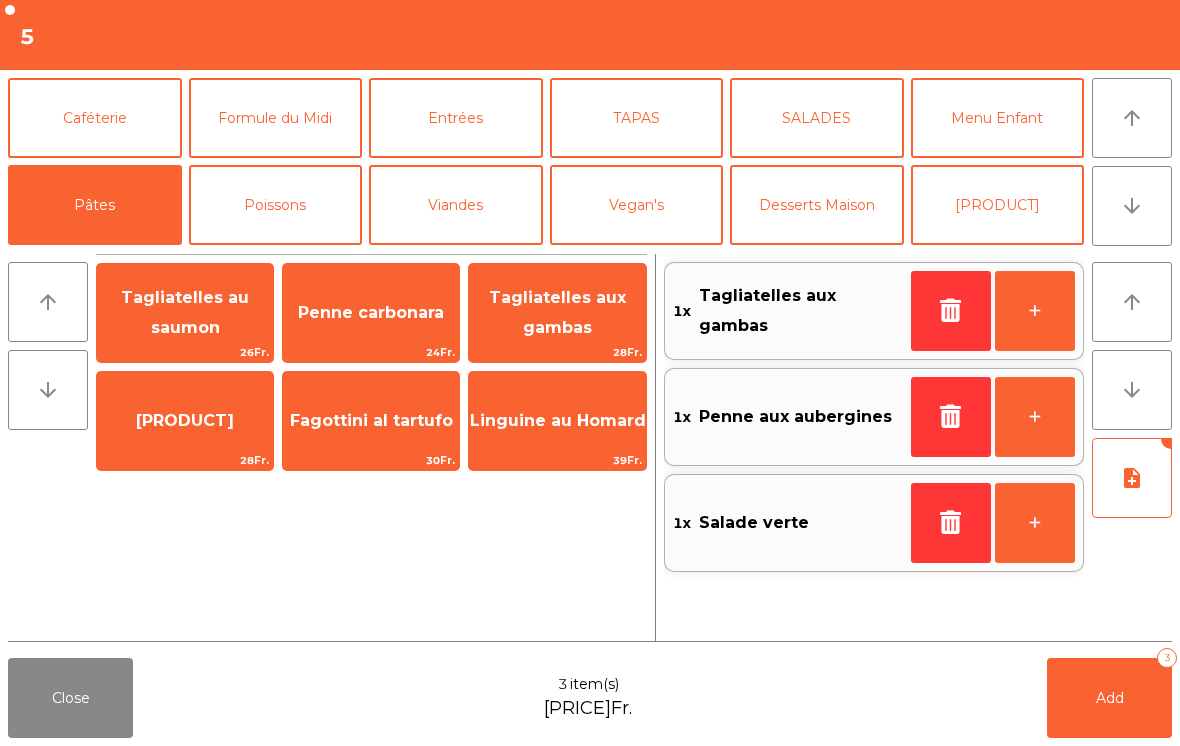 click on "Add   3" 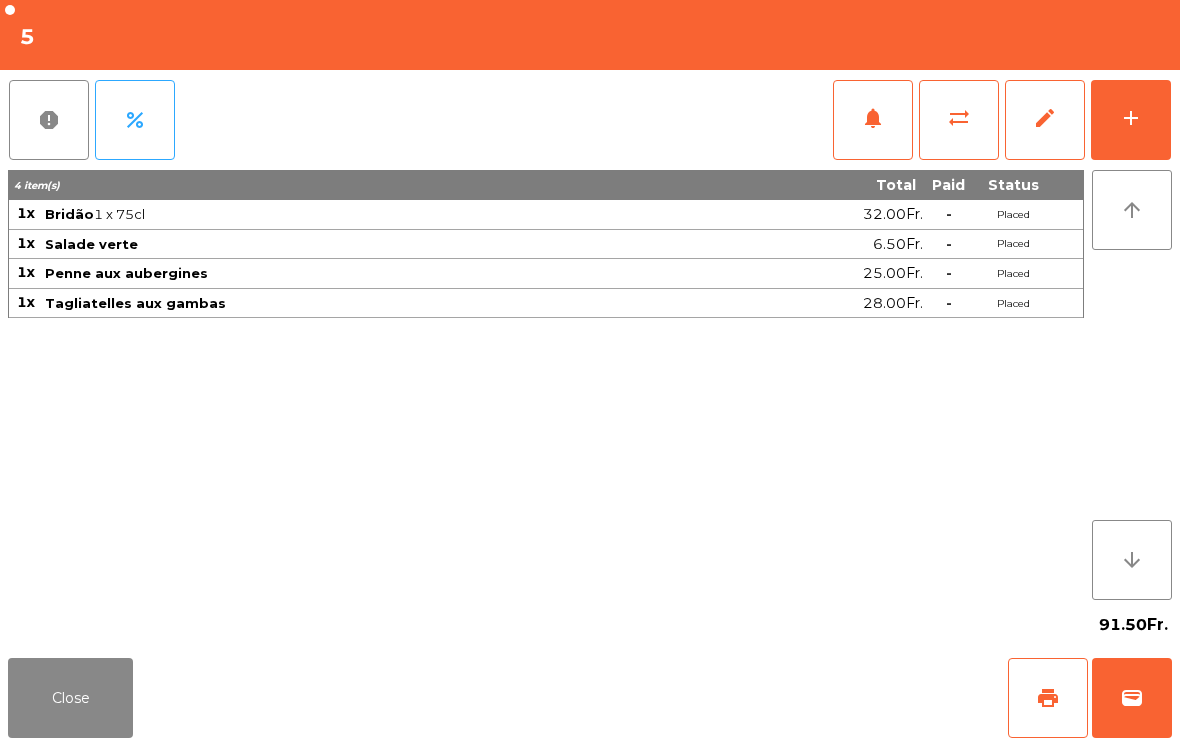 click on "Close" 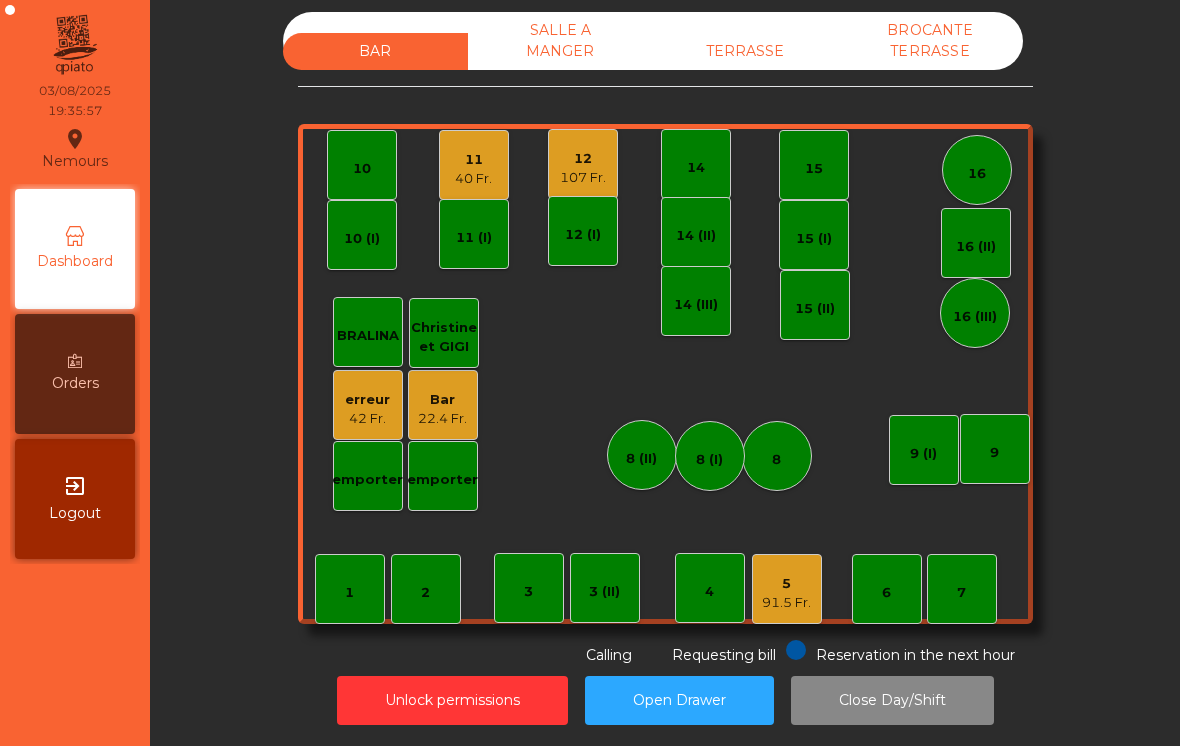 click on "107 Fr." 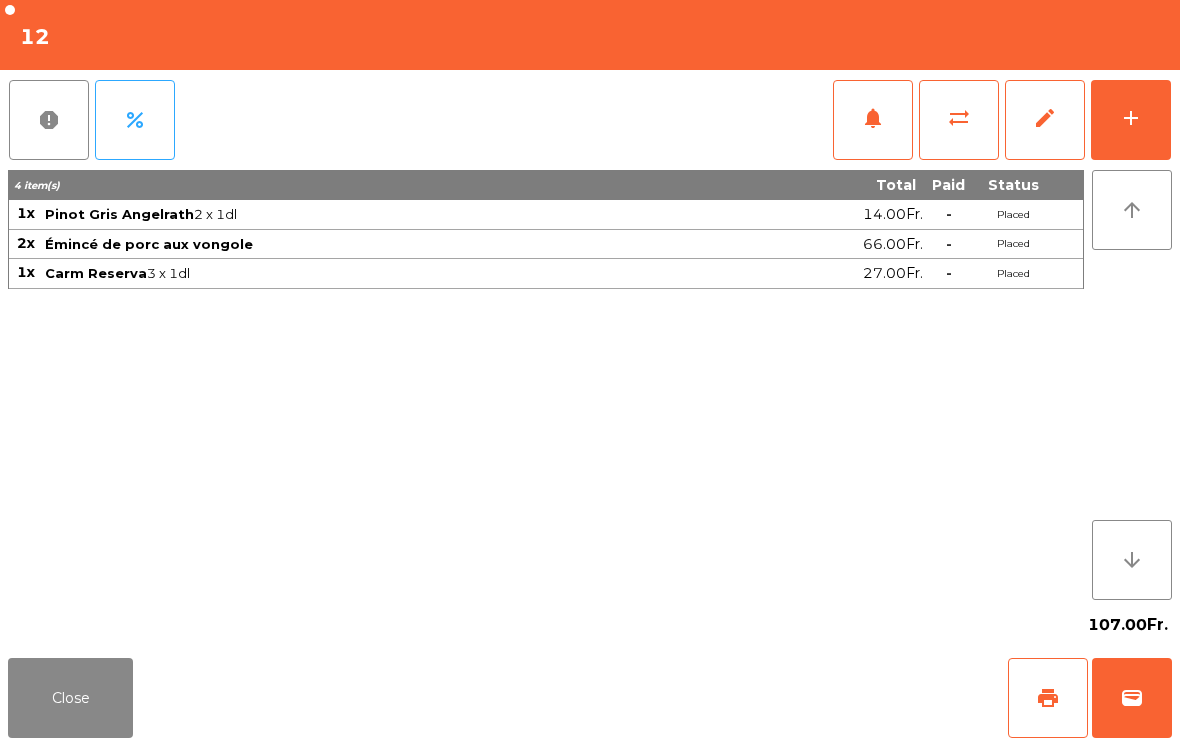 click on "Close" 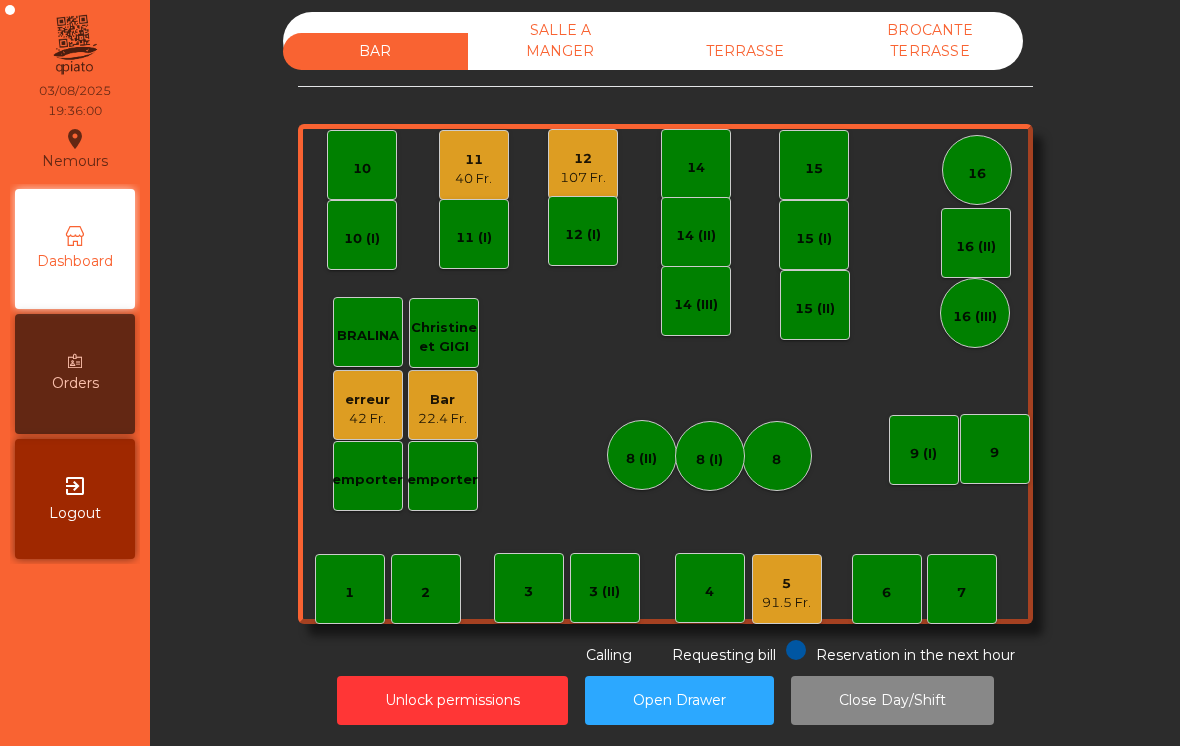 click on "91.5 Fr." 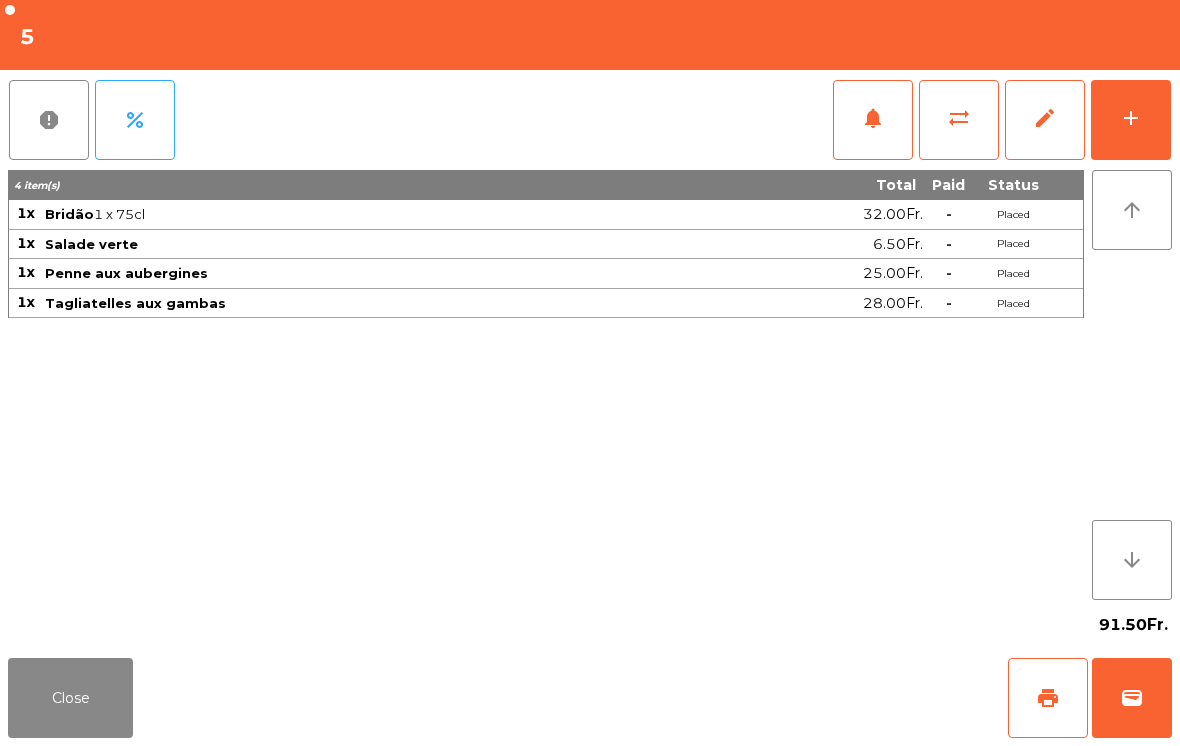click on "Close   print   wallet" 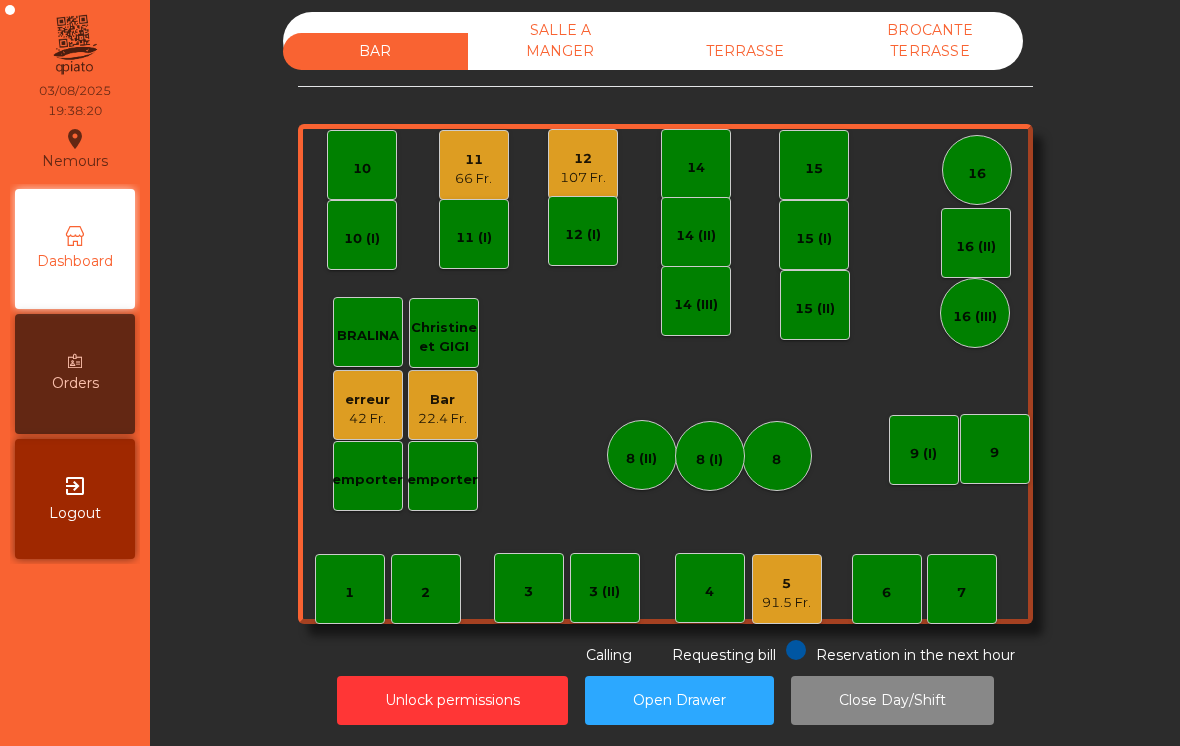 click on "TERRASSE" 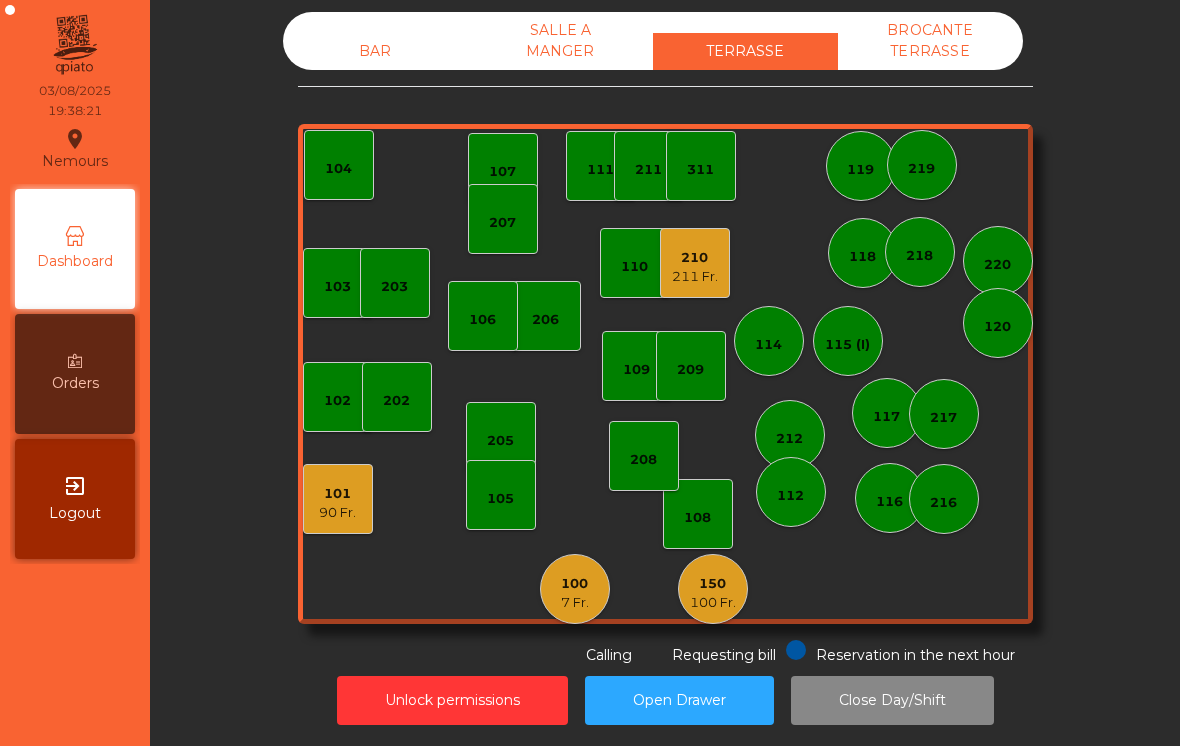 click on "101   90 Fr." 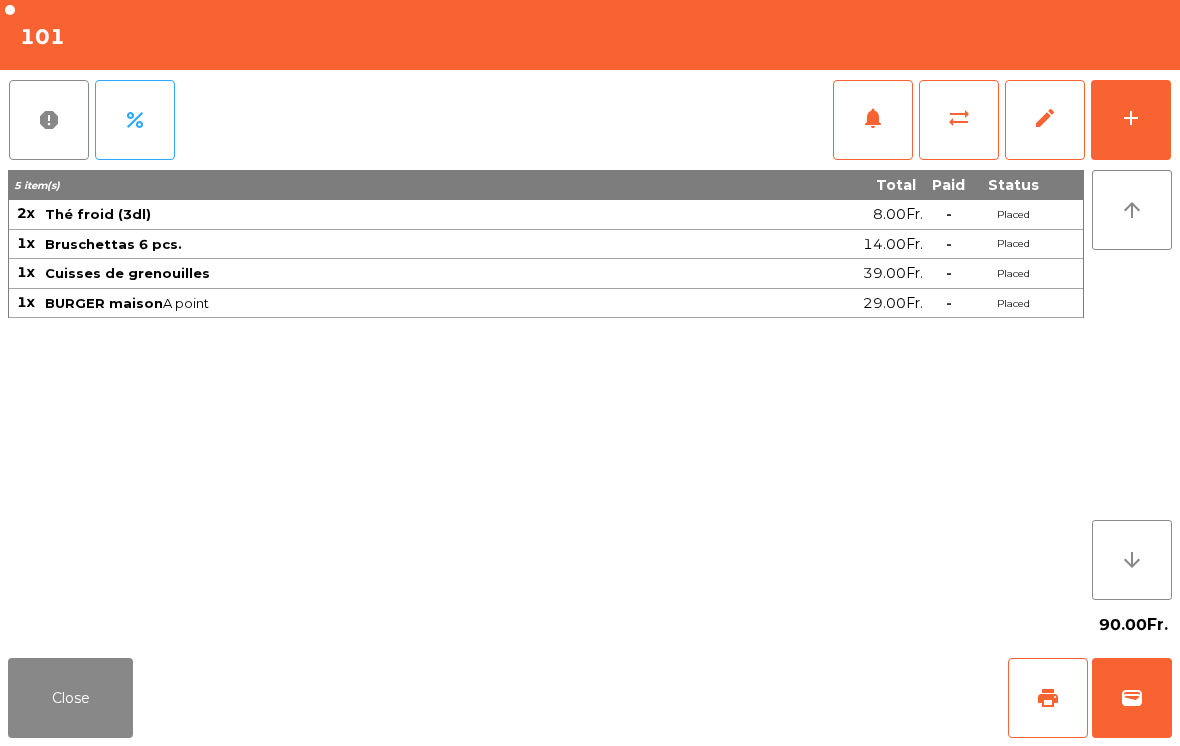 click on "Close" 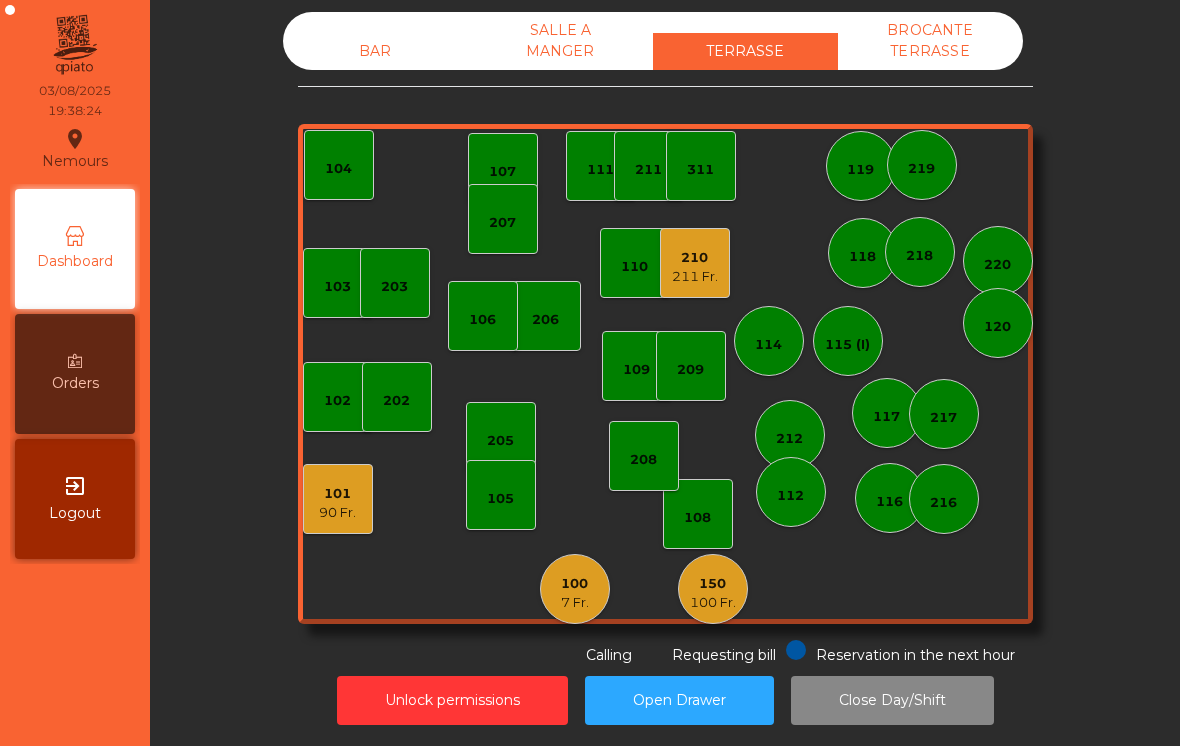 click on "100 Fr." 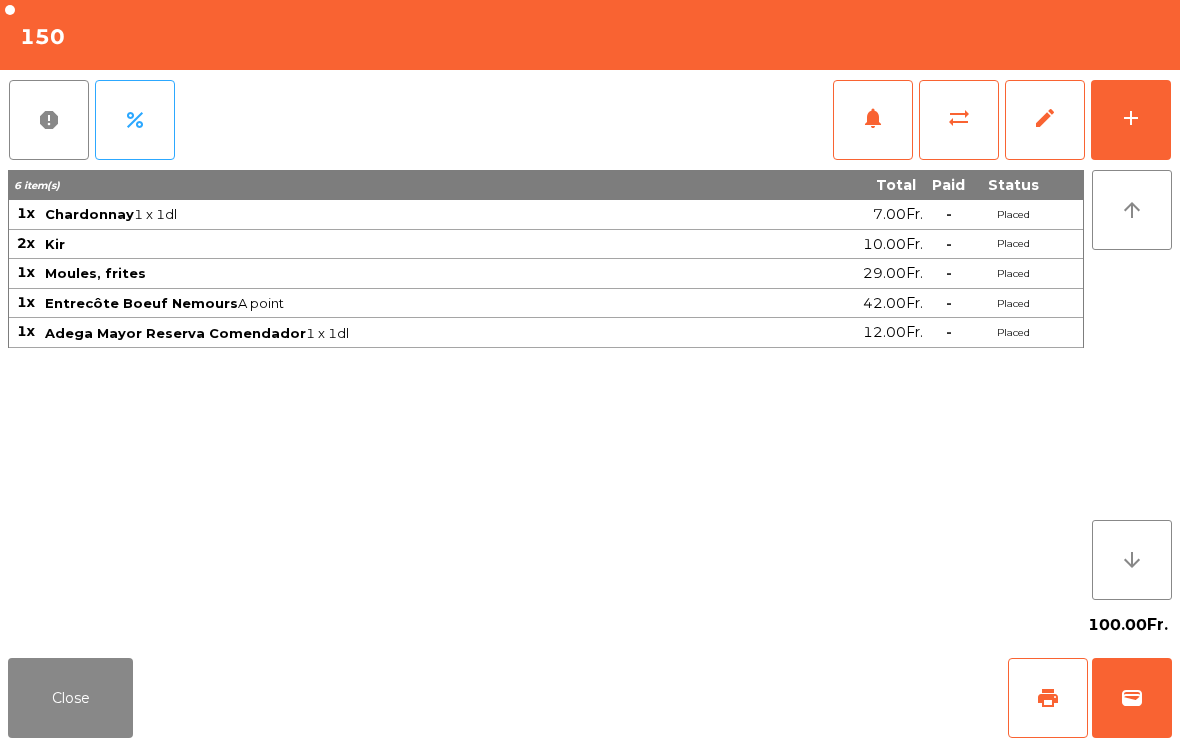 click on "add" 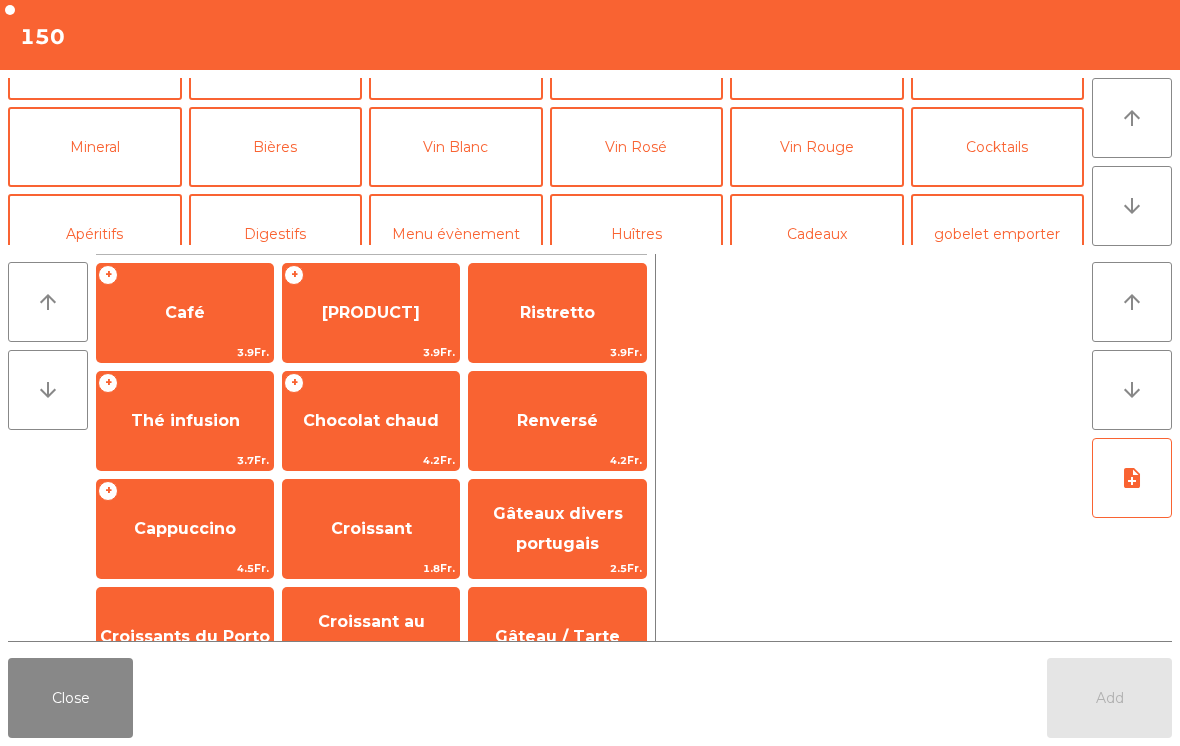 scroll, scrollTop: 144, scrollLeft: 0, axis: vertical 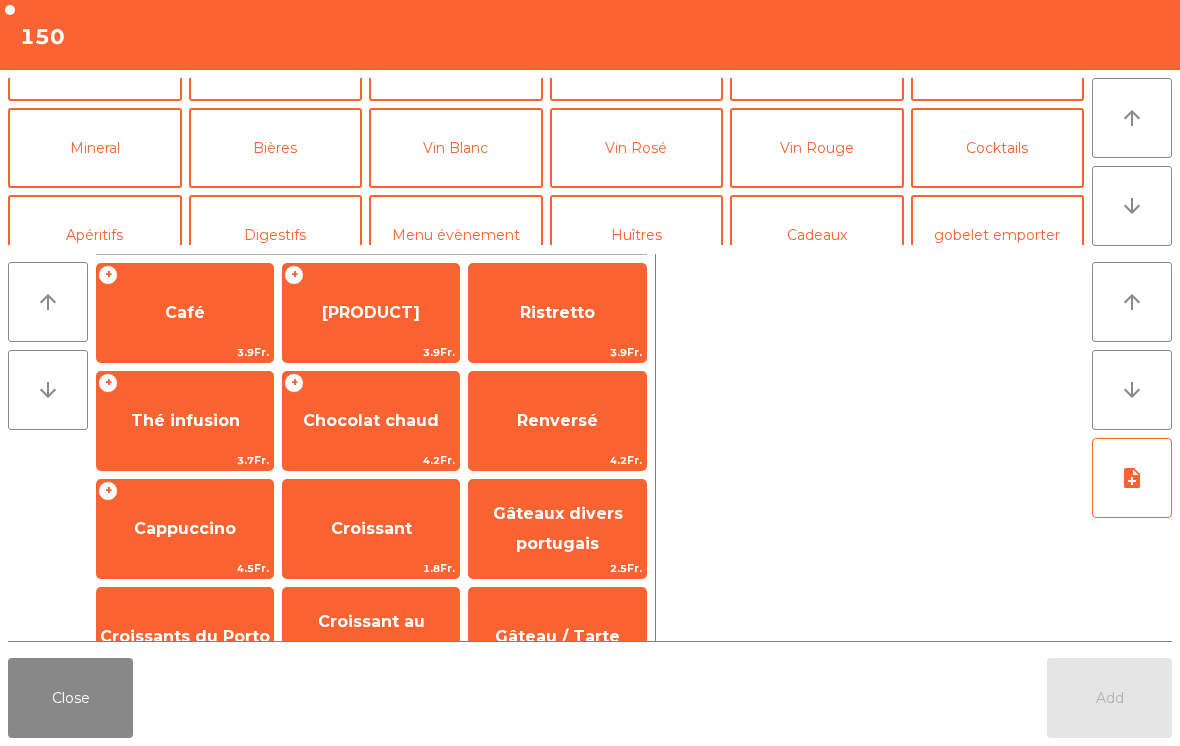 click on "Vin Blanc" 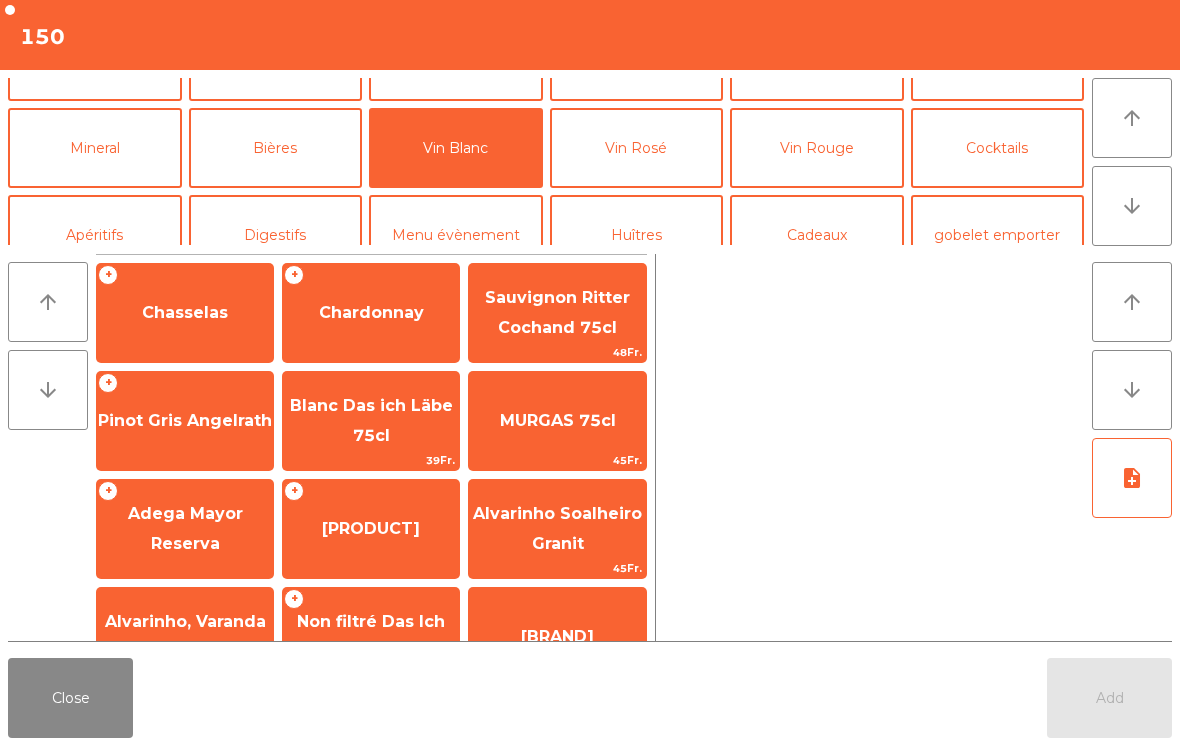 click on "+   Pinot Gris Angelrath" 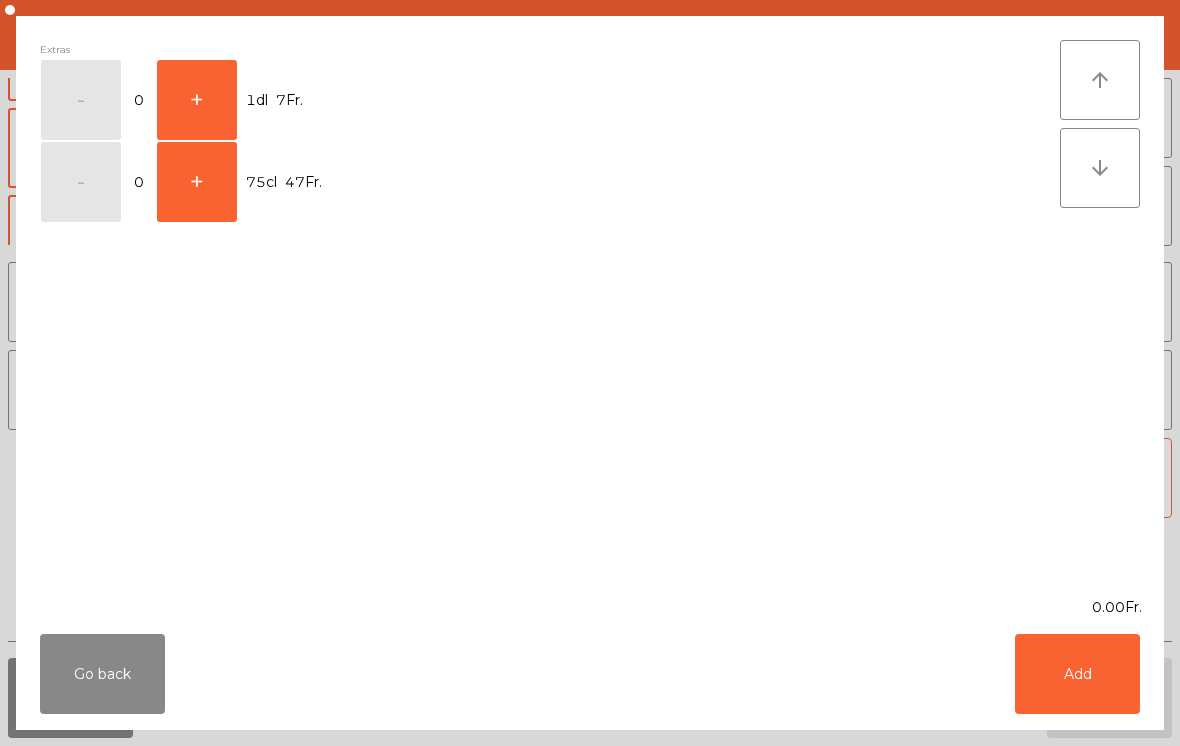 click on "+" 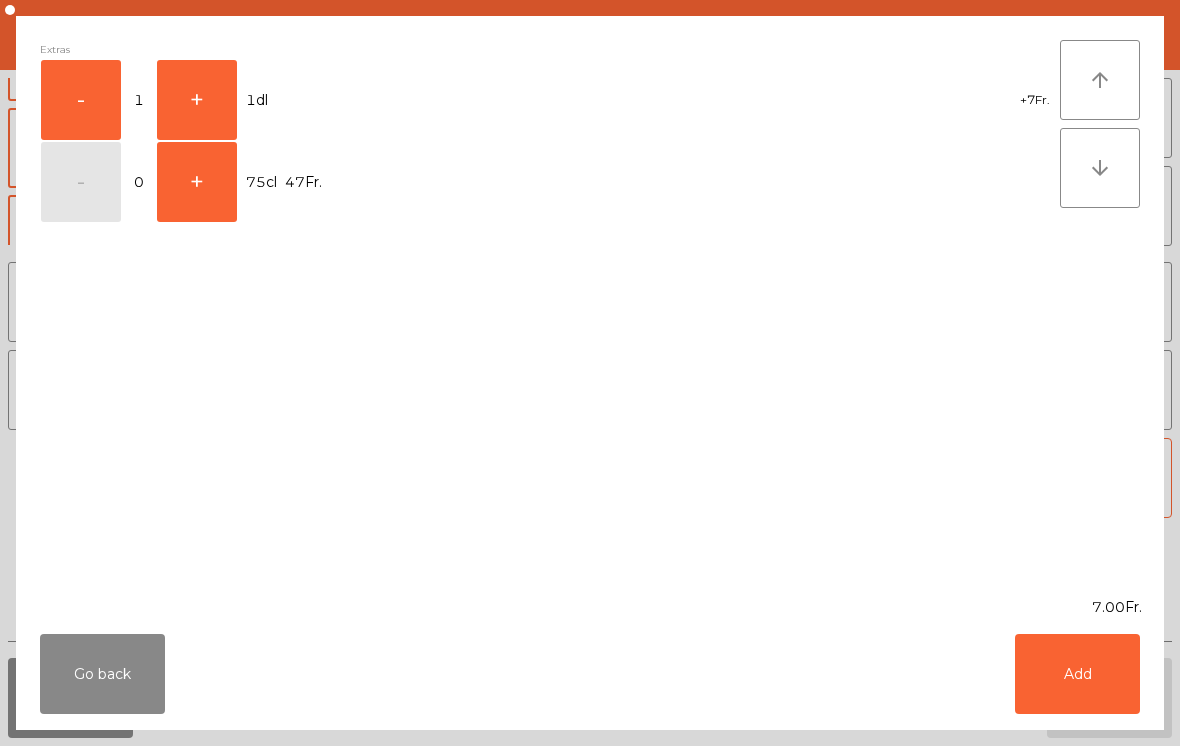 click on "Add" 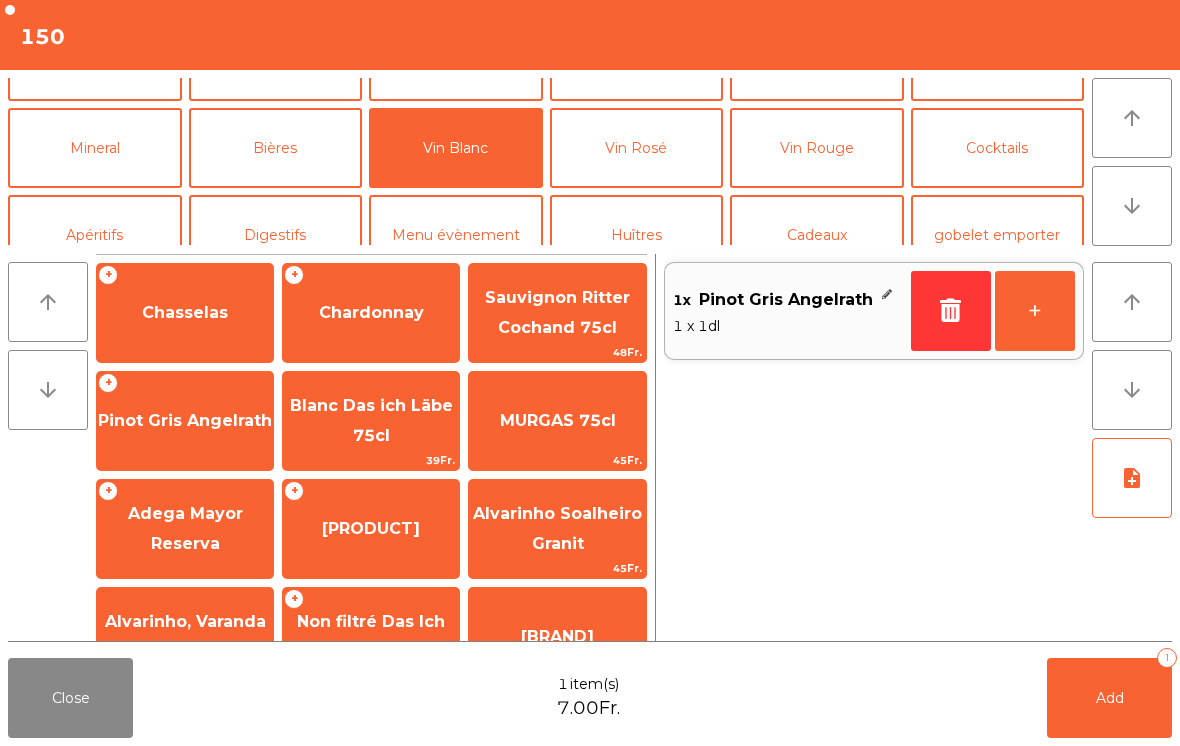 click on "Add   1" 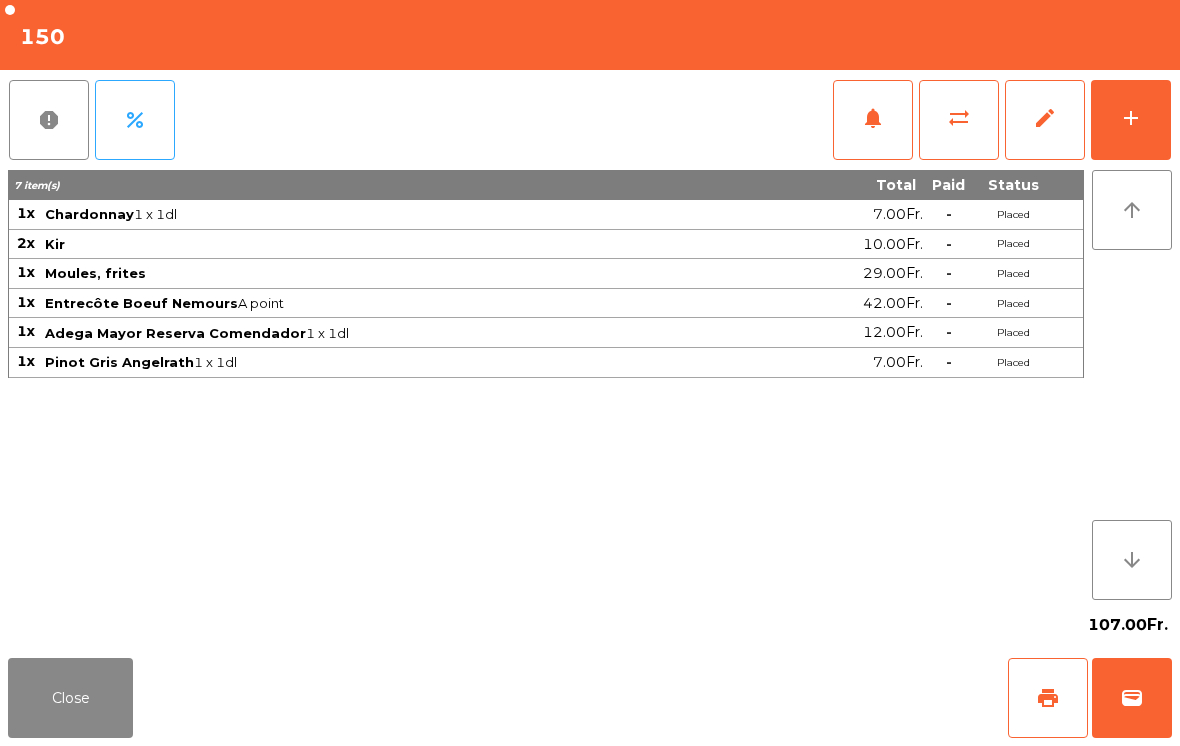 click on "Close" 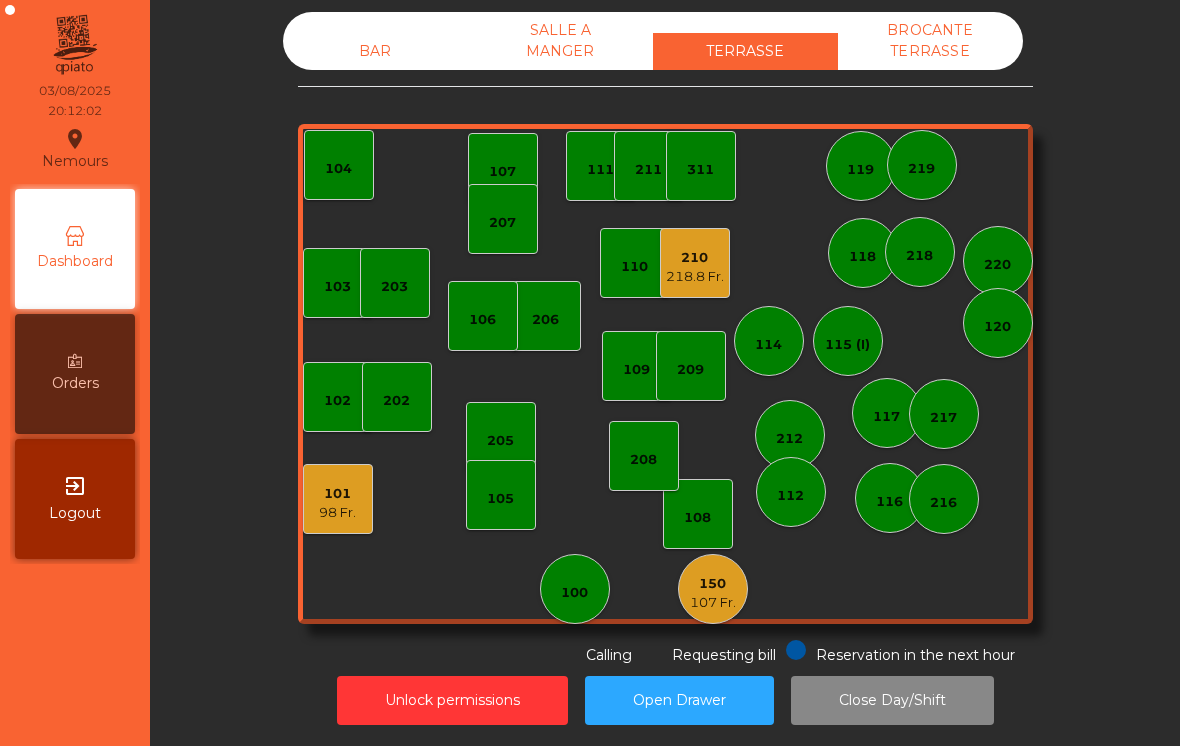 click on "105" 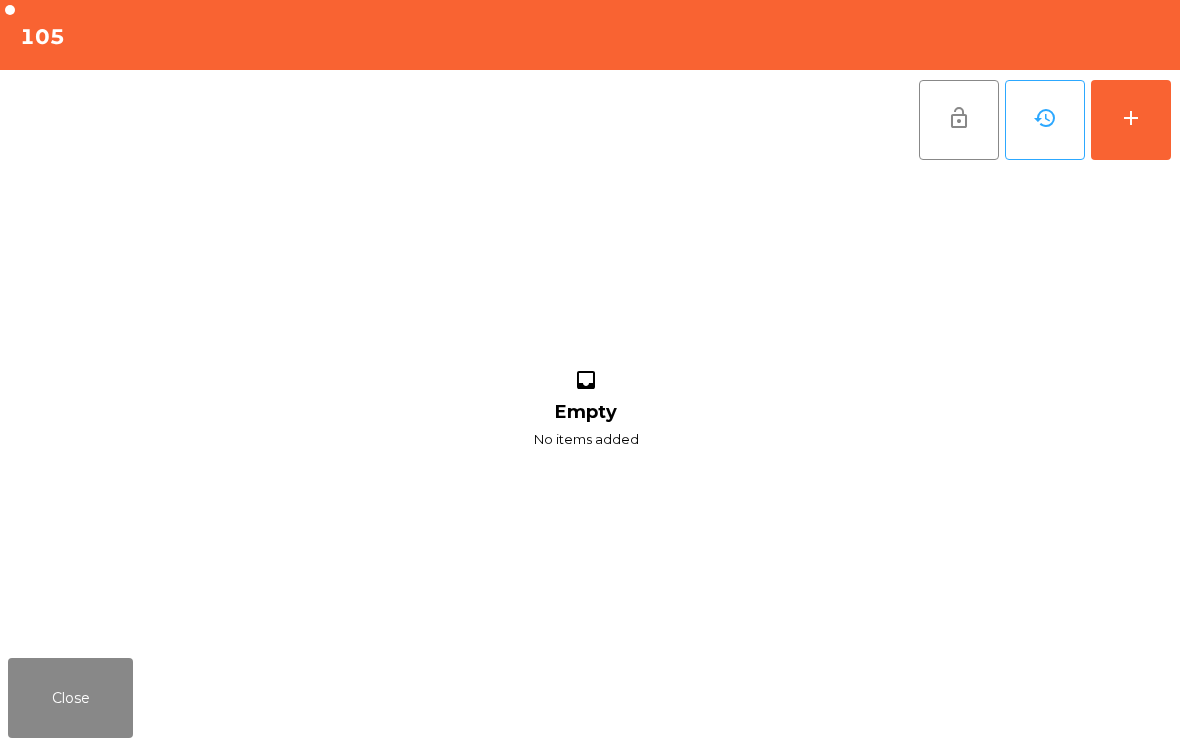 click on "add" 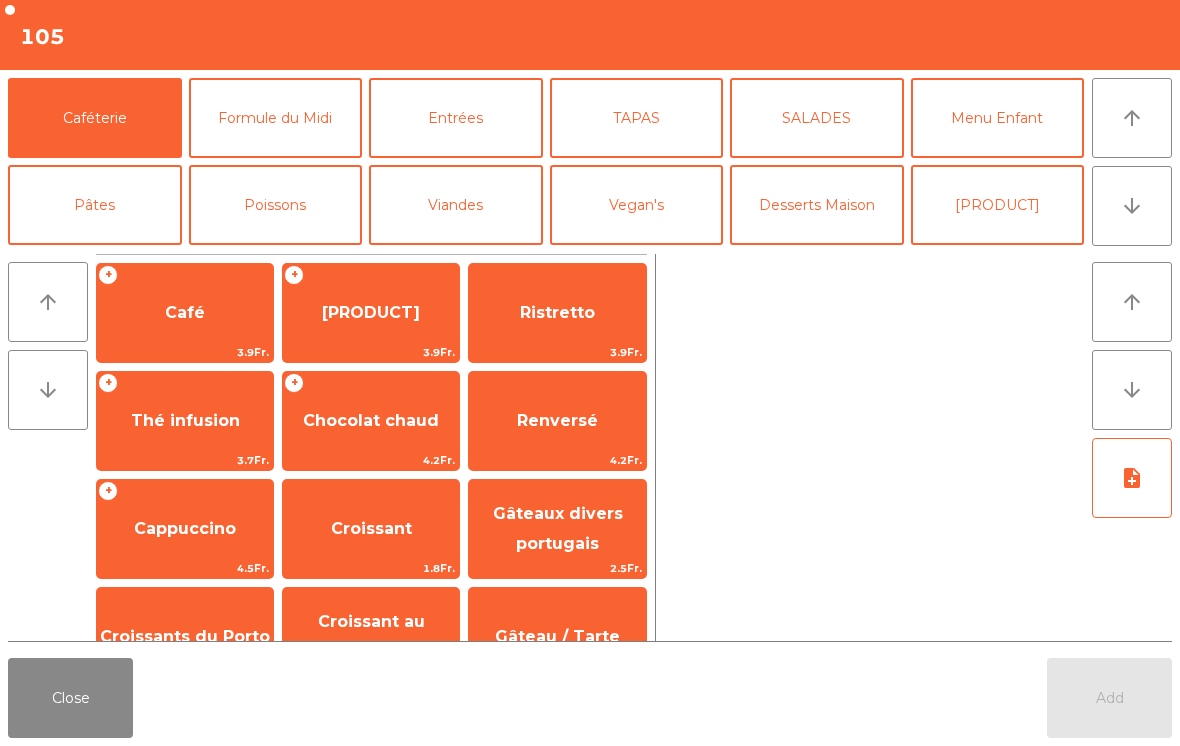 click on "Viandes" 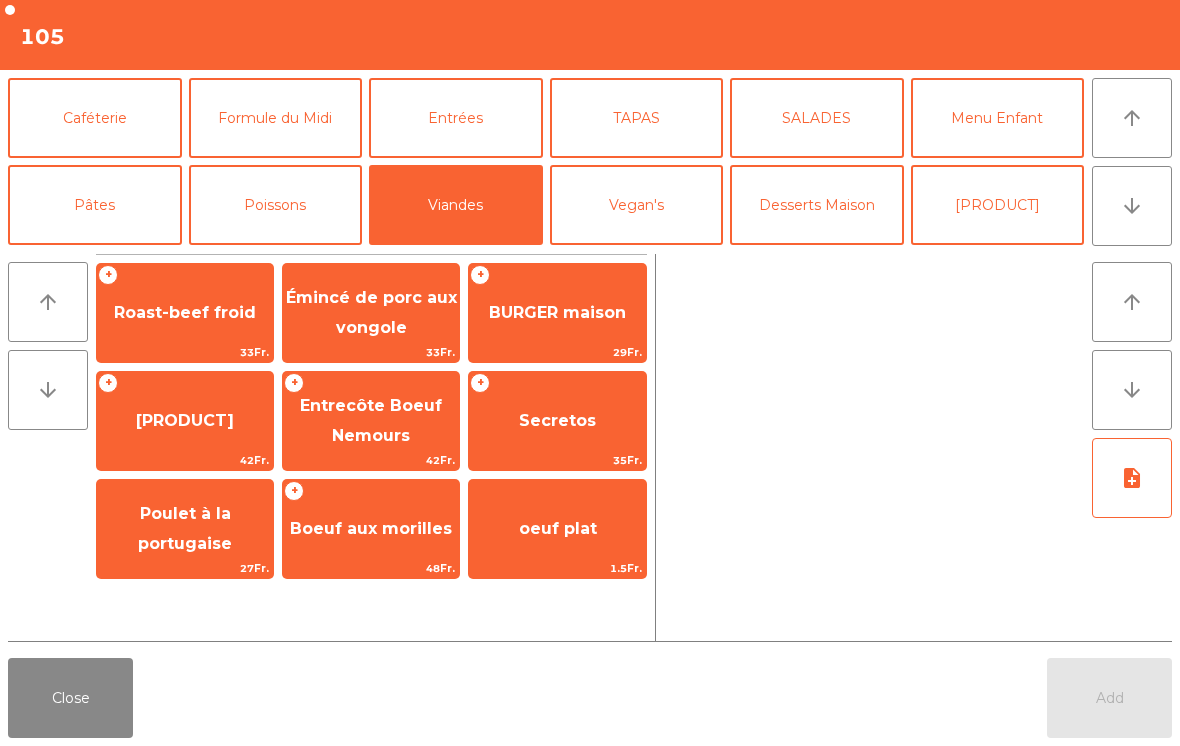 click on "[PRODUCT]" 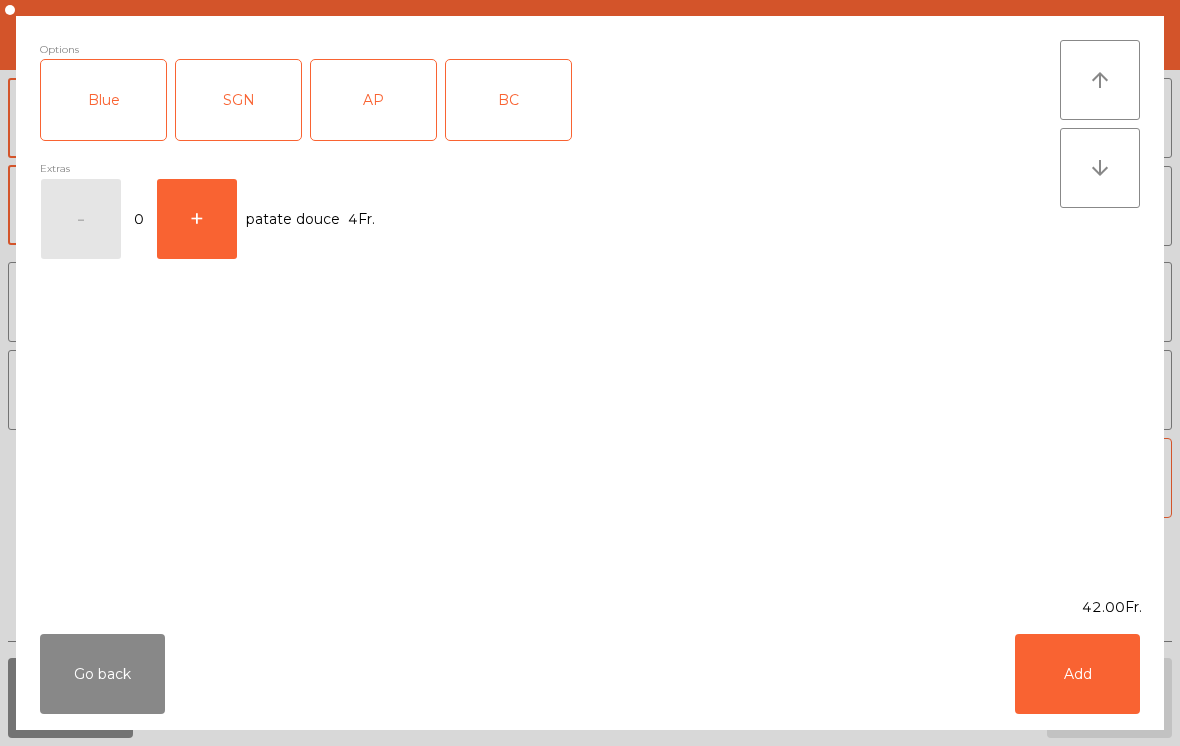 click on "SGN" 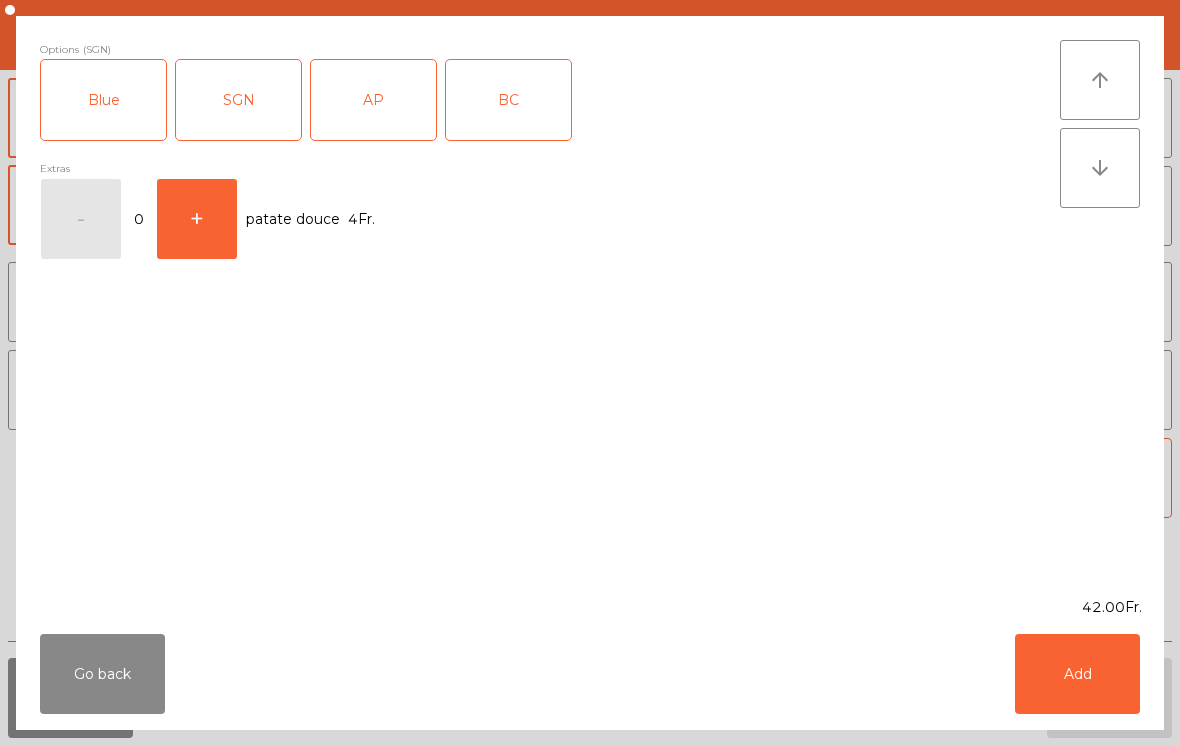 click on "Add" 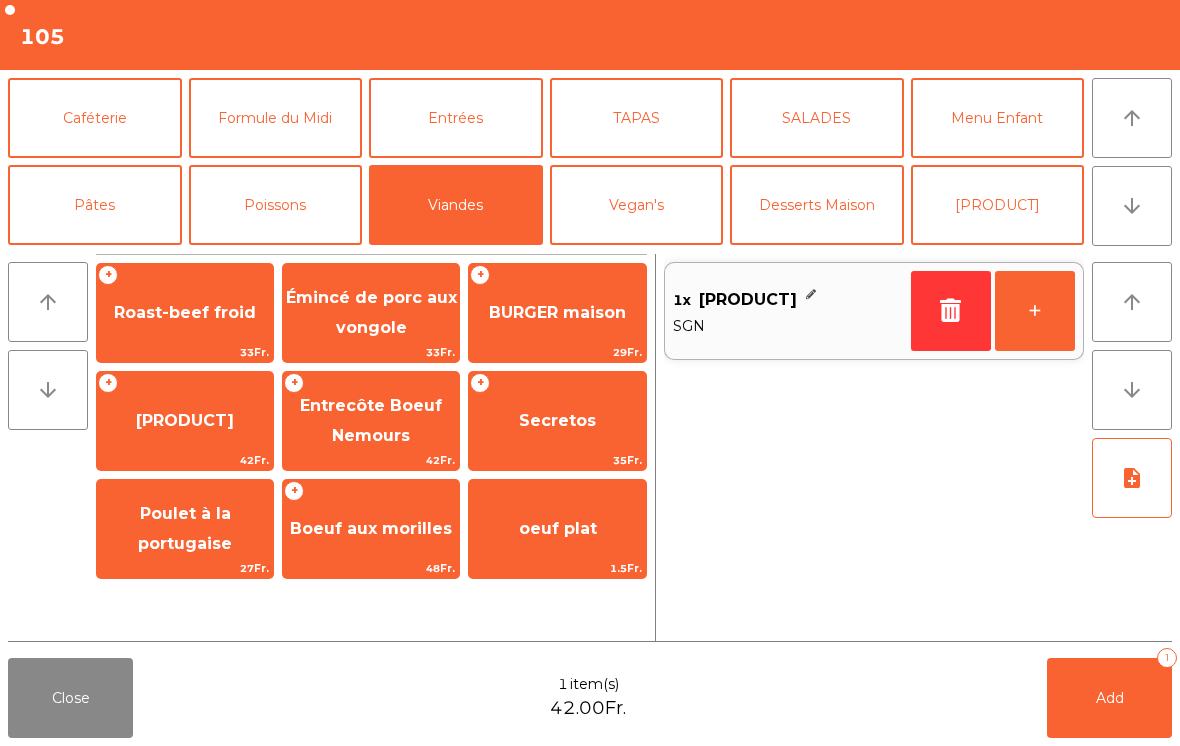 click on "Menu Enfant" 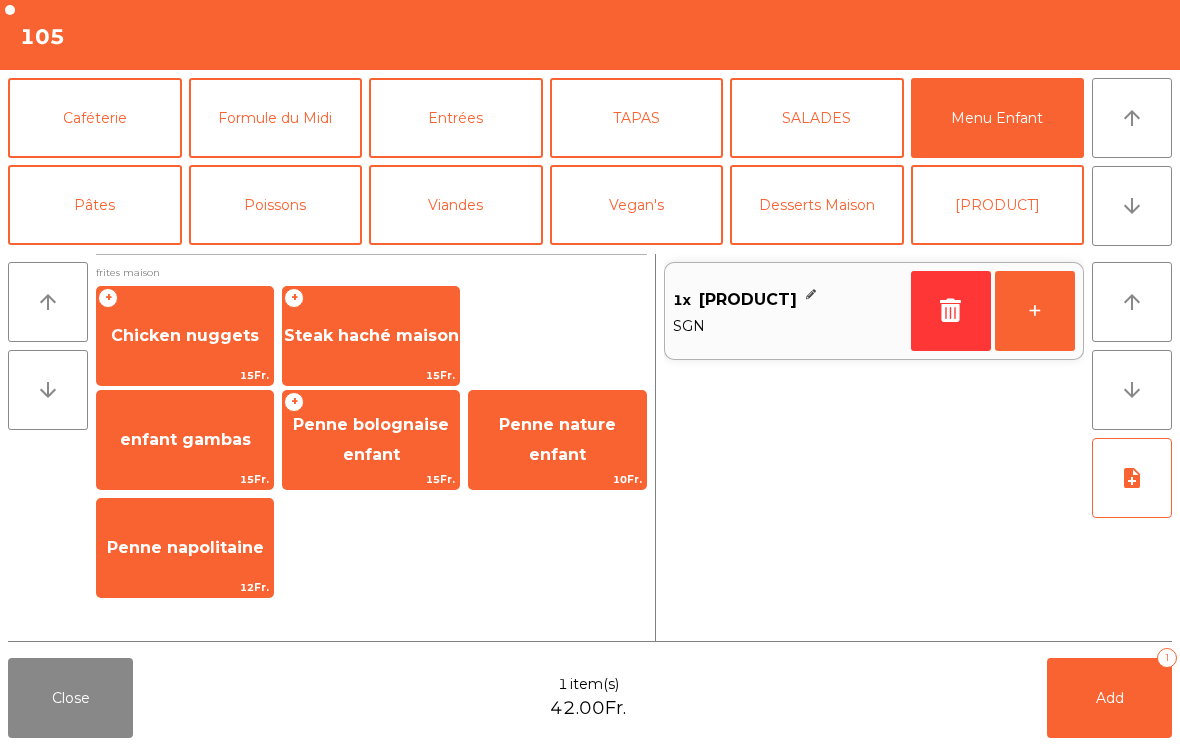 click on "+   Chicken nuggets   15Fr." 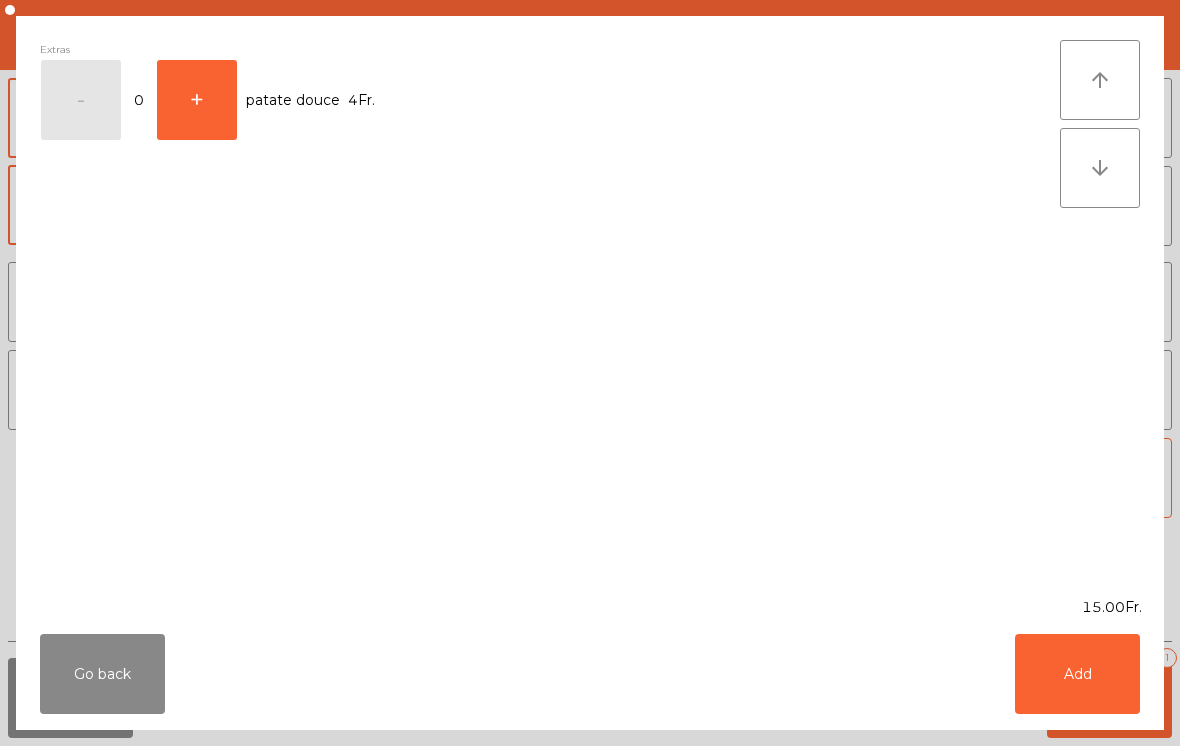 click on "Add" 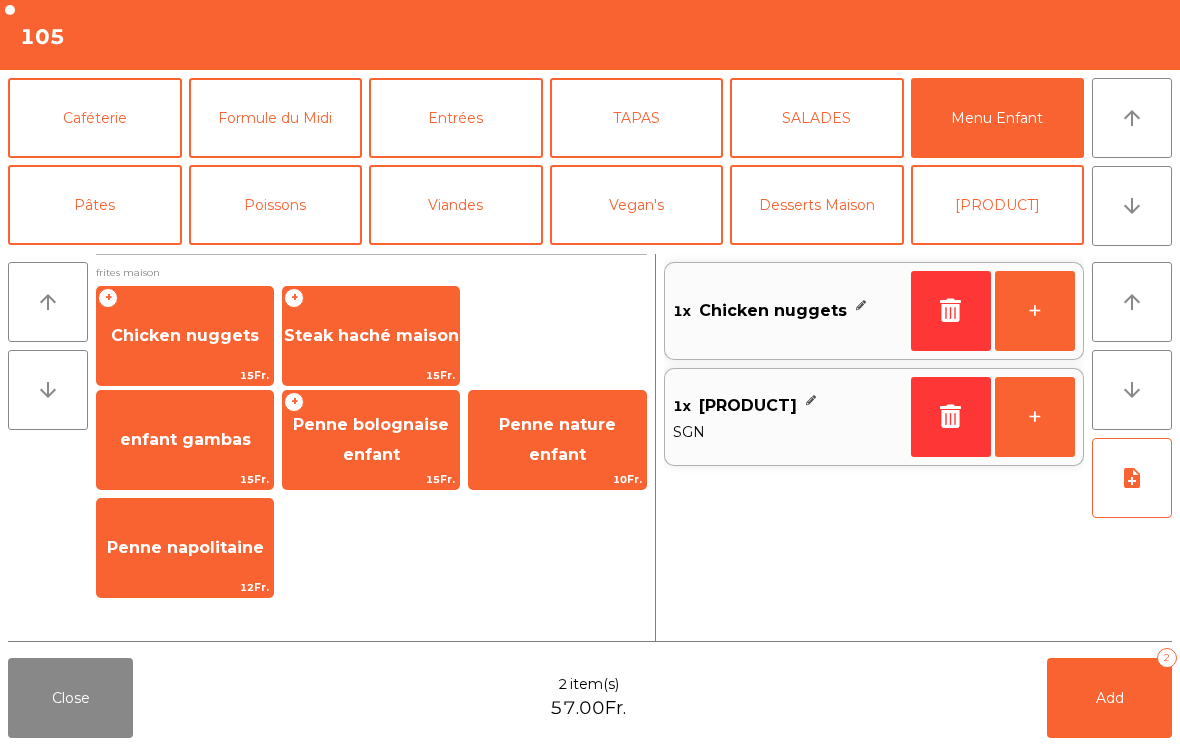 click on "Pâtes" 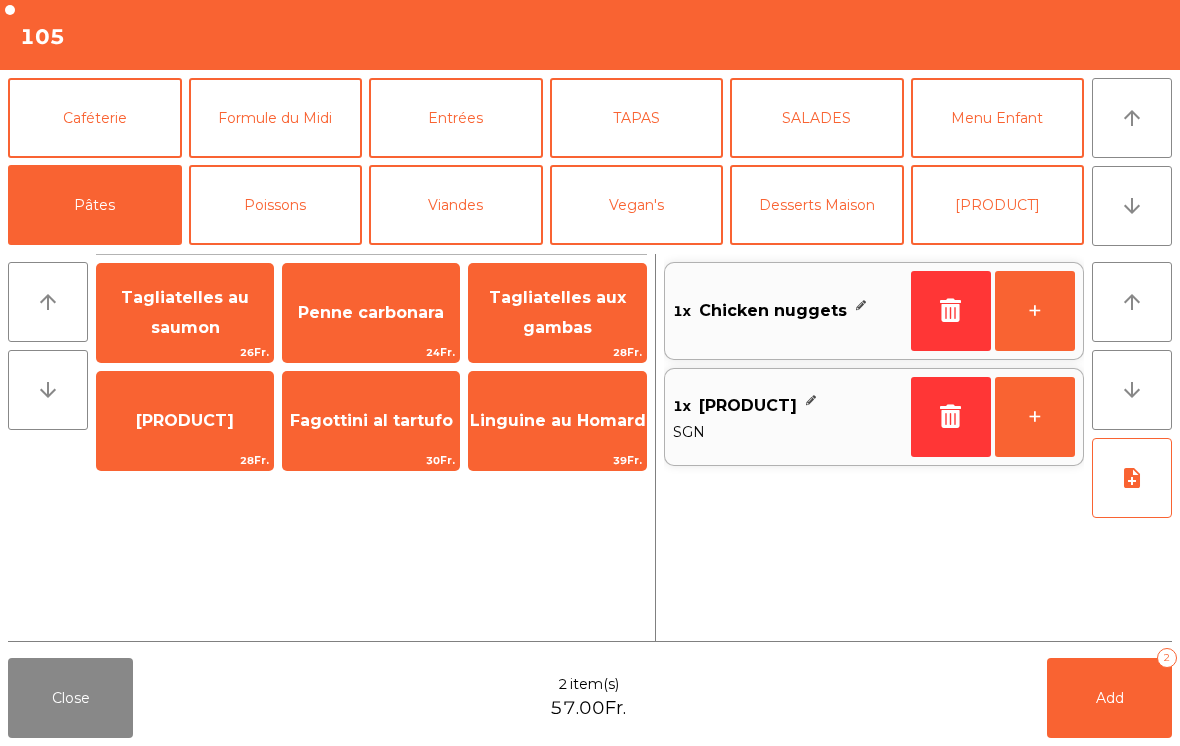 click on "Poissons" 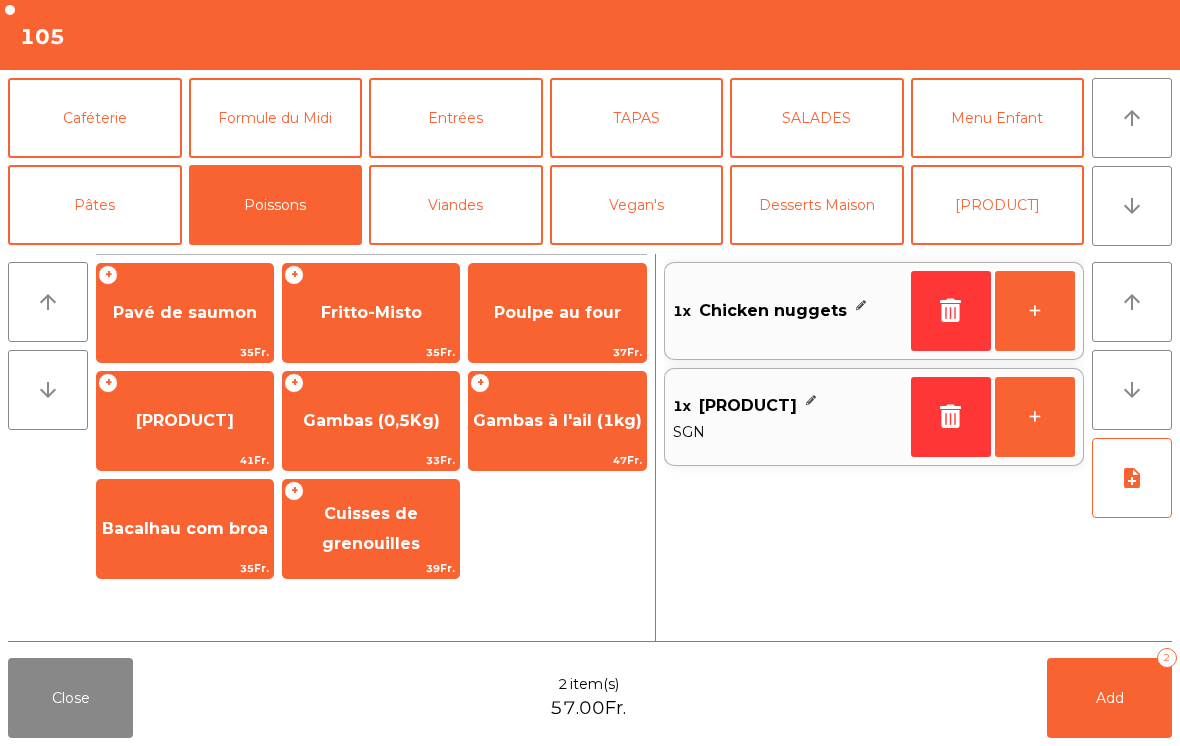 click on "Poulpe au four" 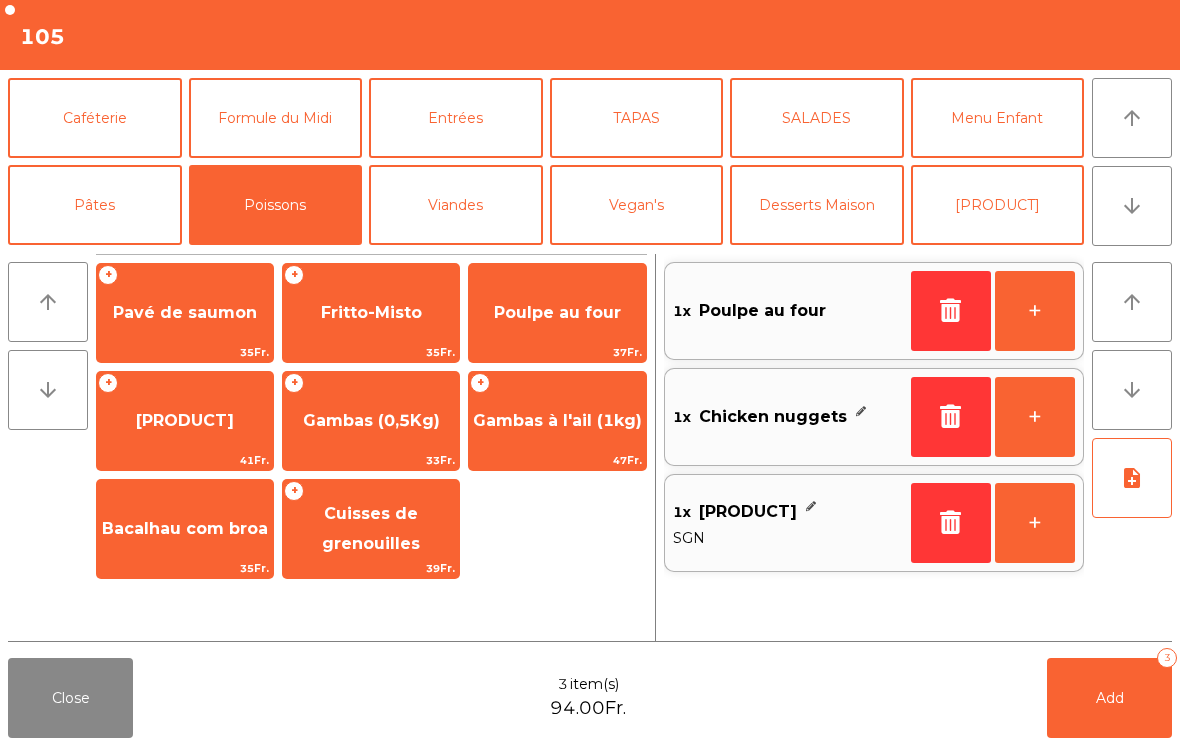 click on "TAPAS" 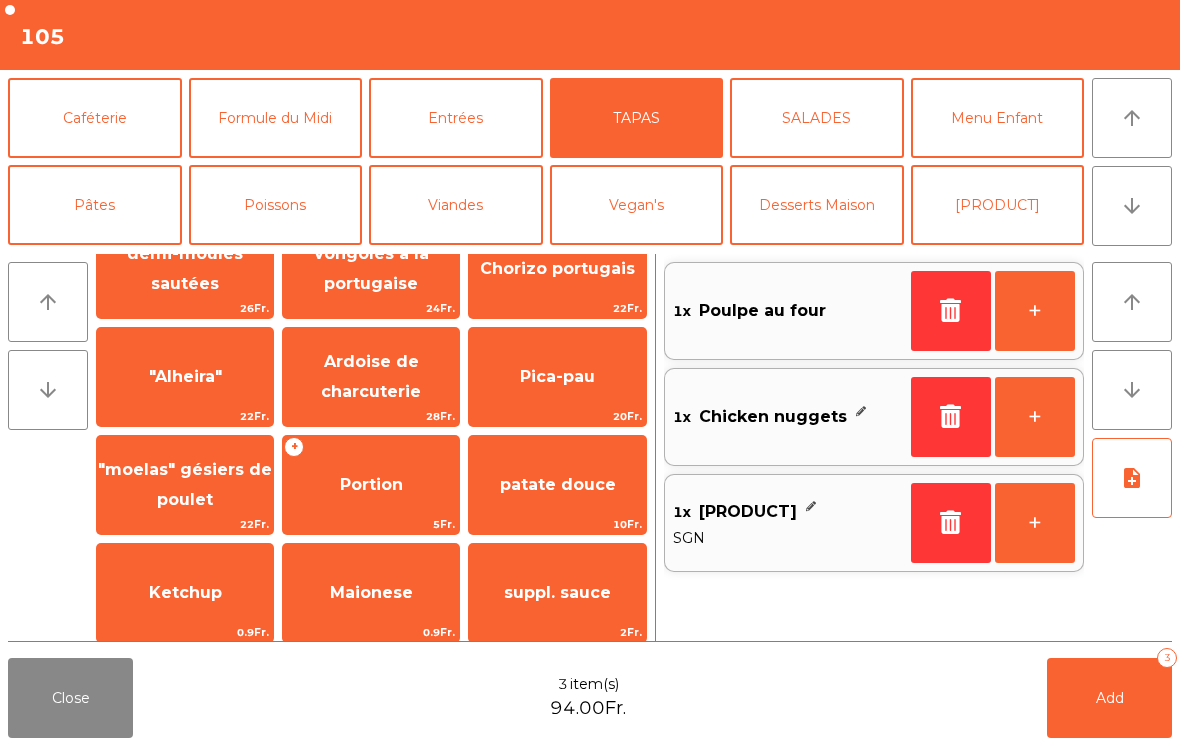 scroll, scrollTop: 258, scrollLeft: 0, axis: vertical 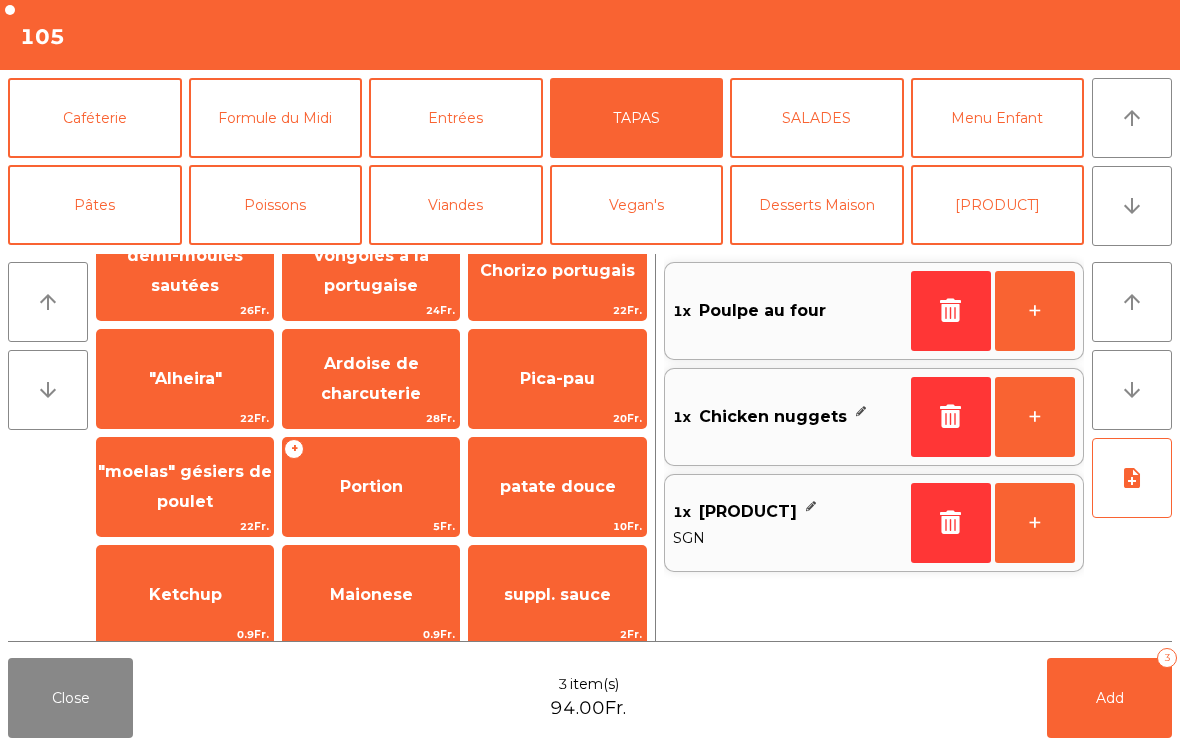 click on "patate douce" 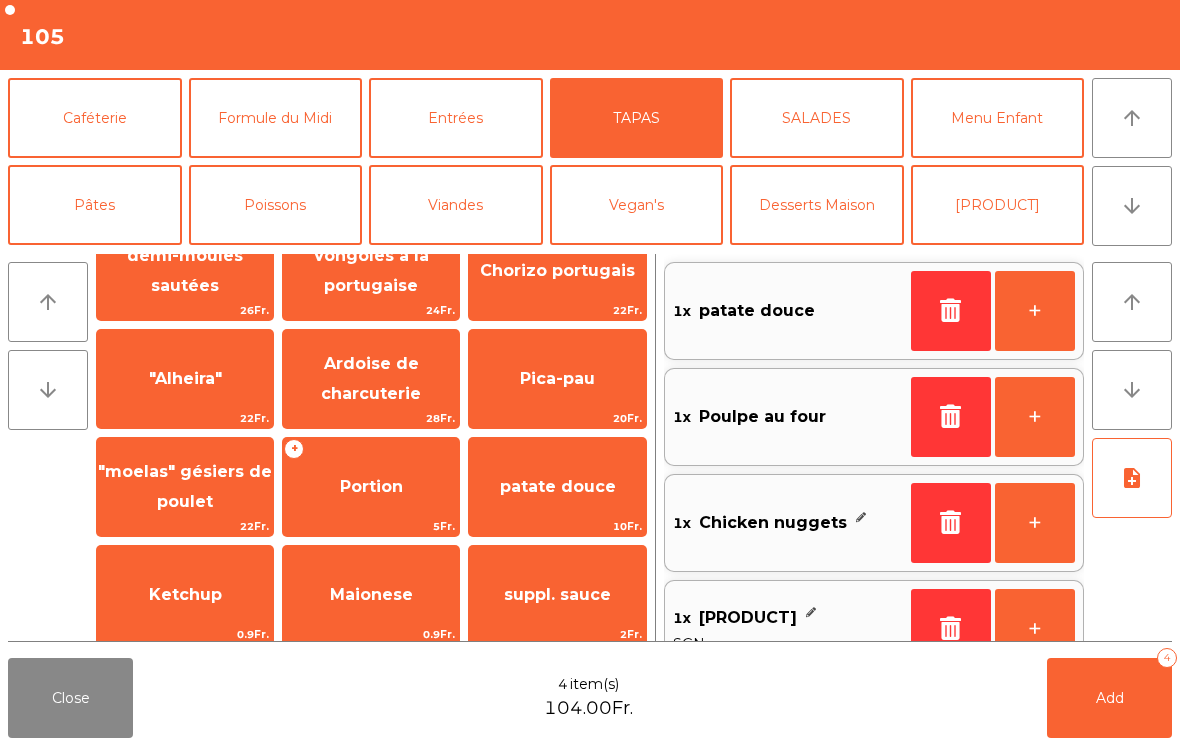 scroll, scrollTop: 110, scrollLeft: 0, axis: vertical 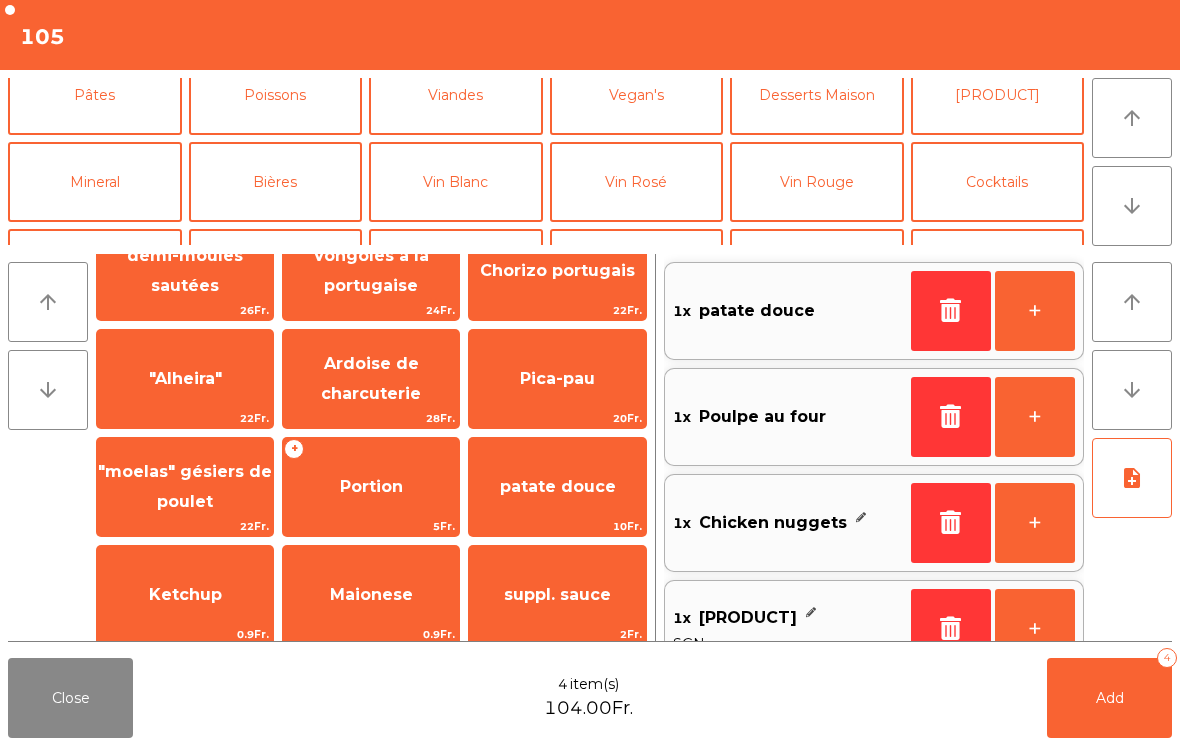 click on "Mineral" 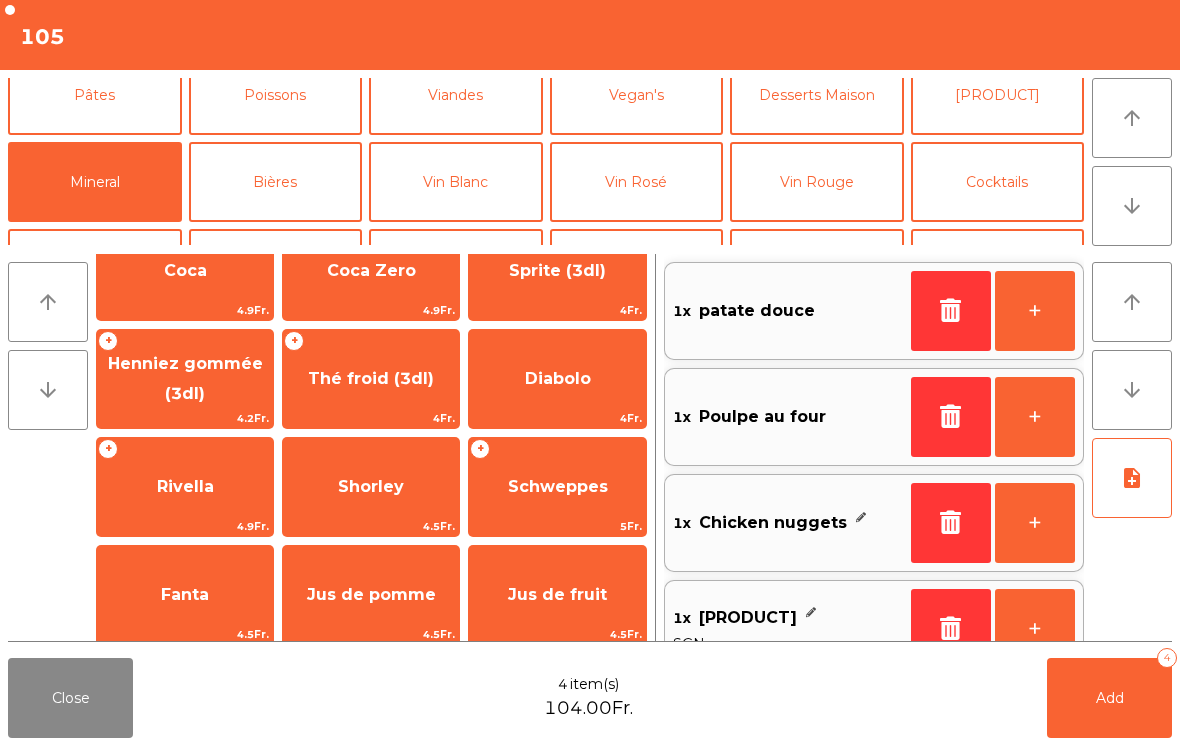 click on "4.9Fr." 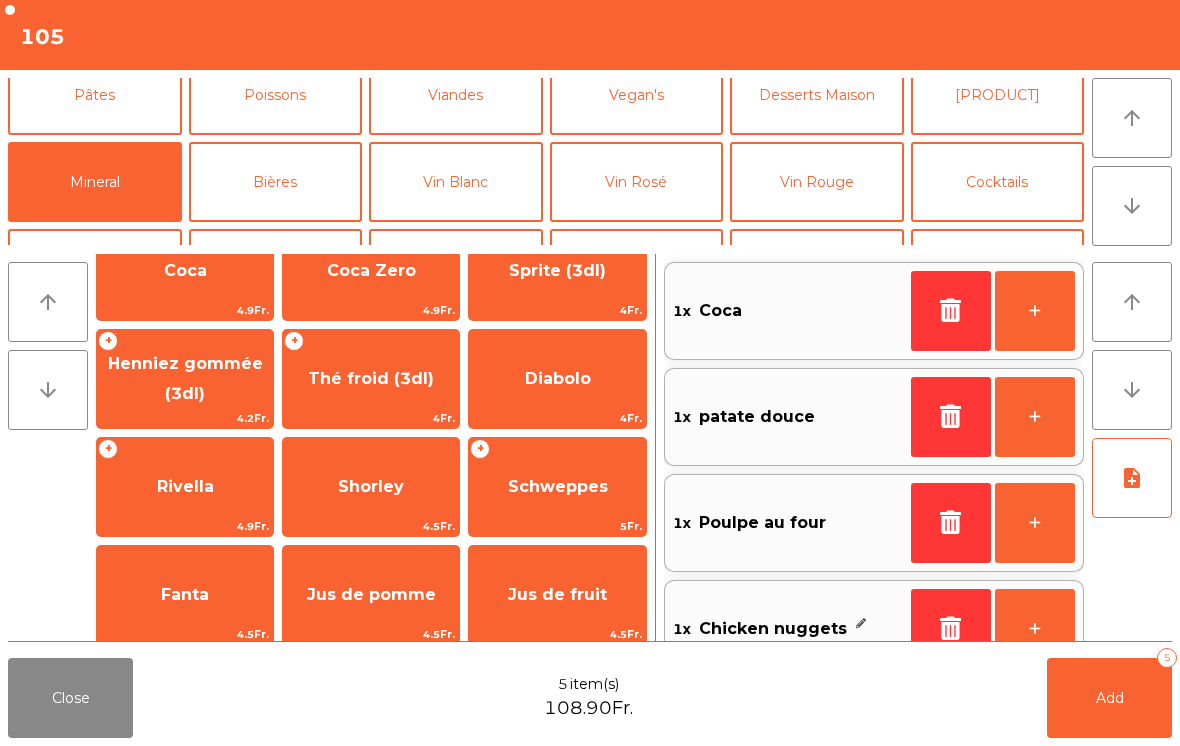 scroll, scrollTop: 8, scrollLeft: 0, axis: vertical 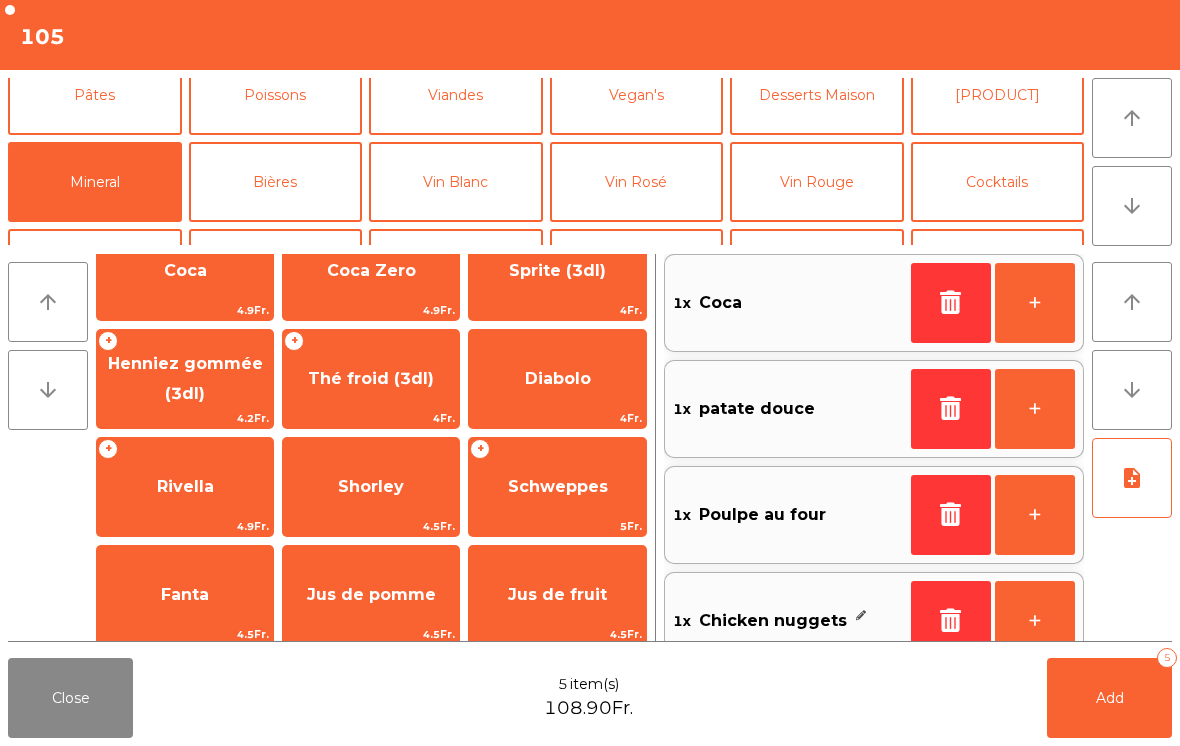 click on "Bières" 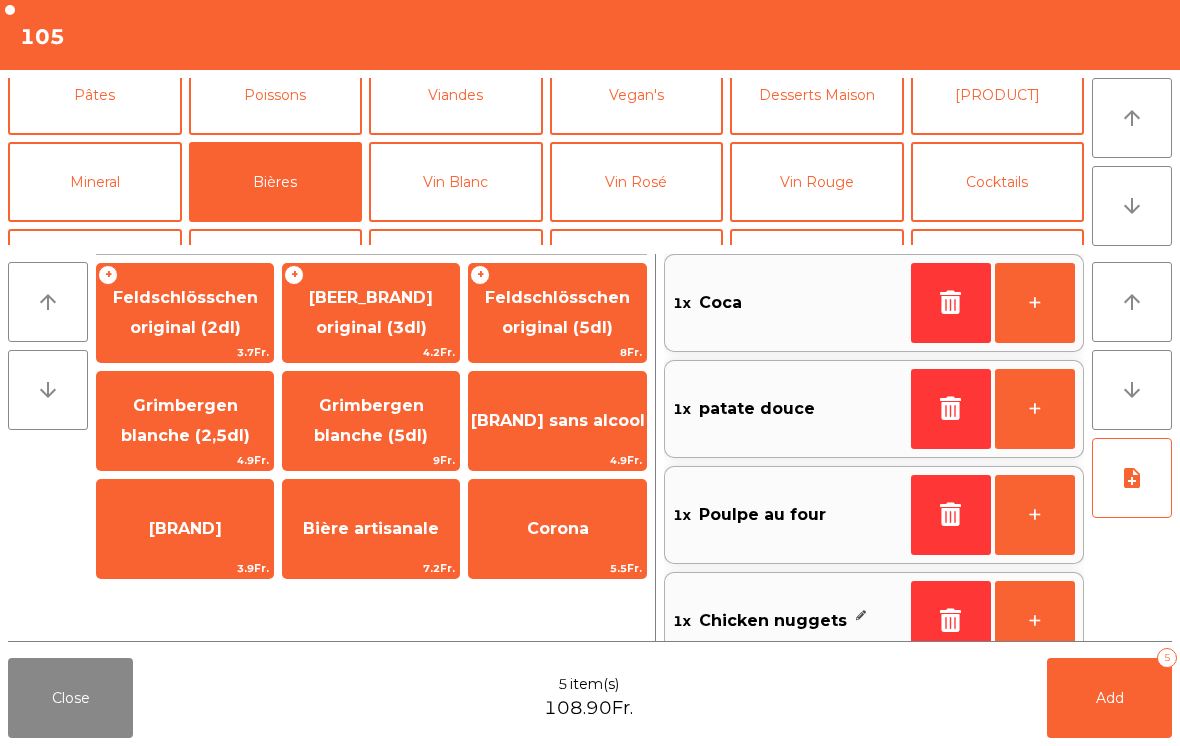 scroll, scrollTop: 0, scrollLeft: 0, axis: both 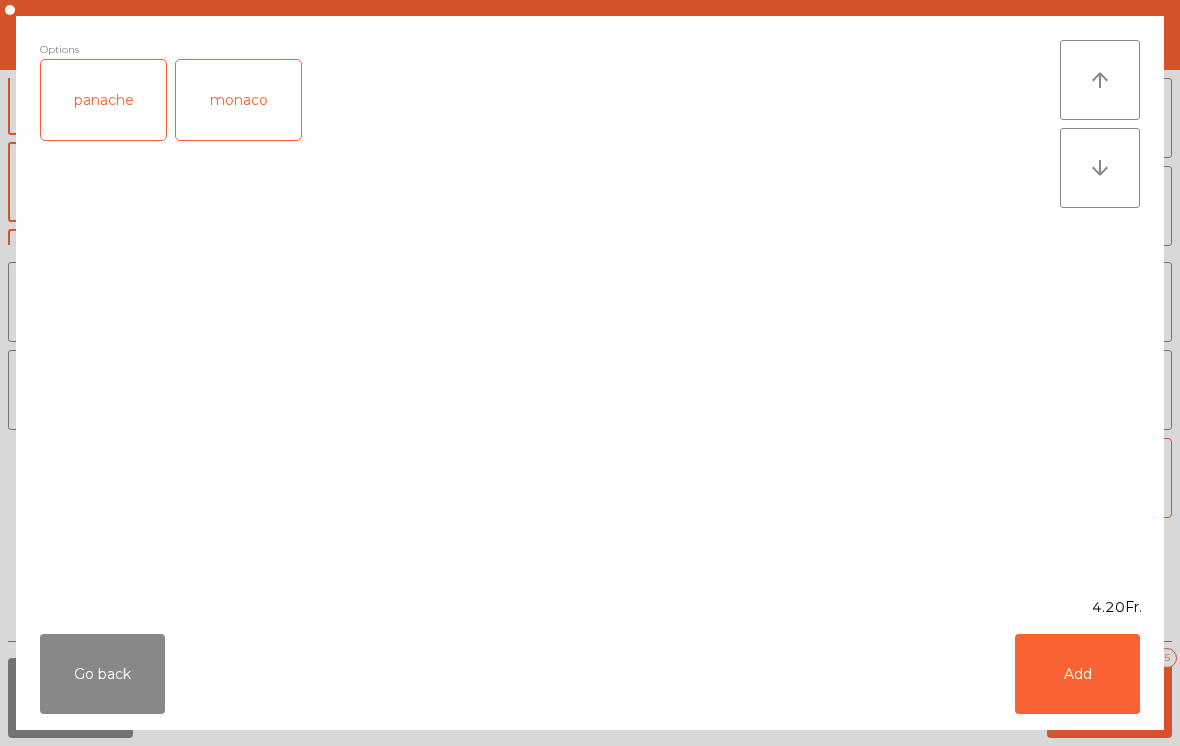 click on "Add" 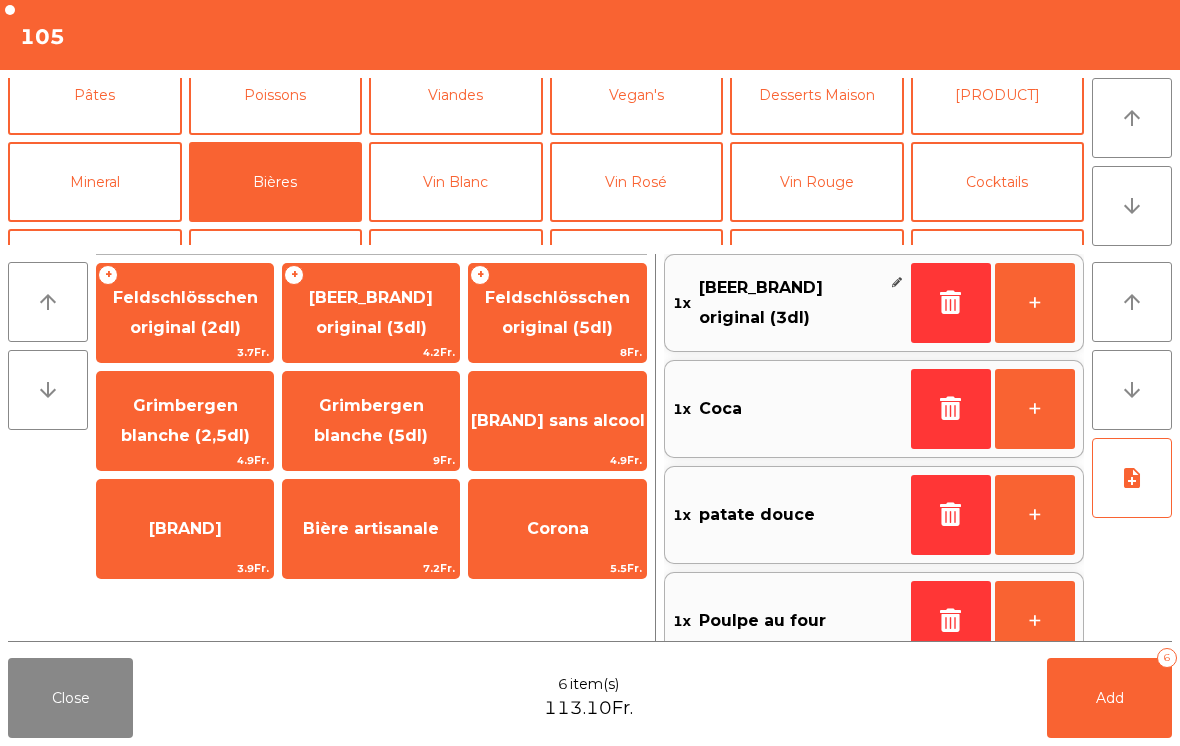 click on "Vin Rouge" 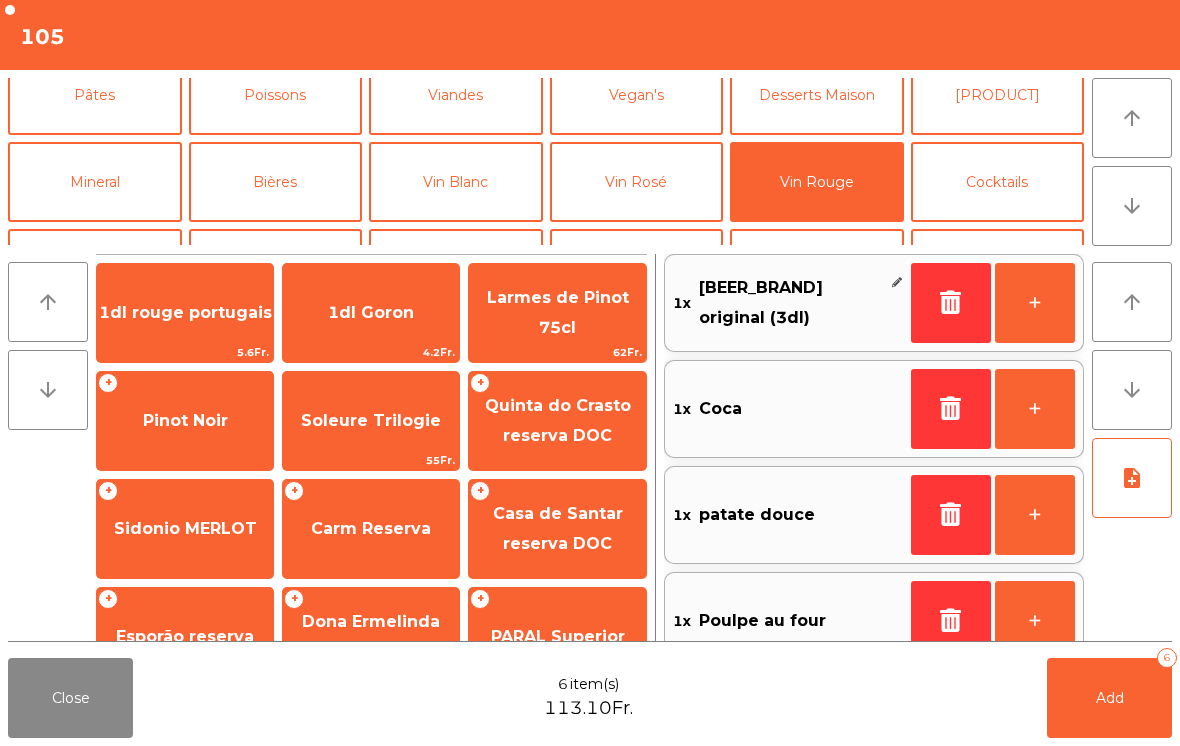 scroll, scrollTop: 127, scrollLeft: 0, axis: vertical 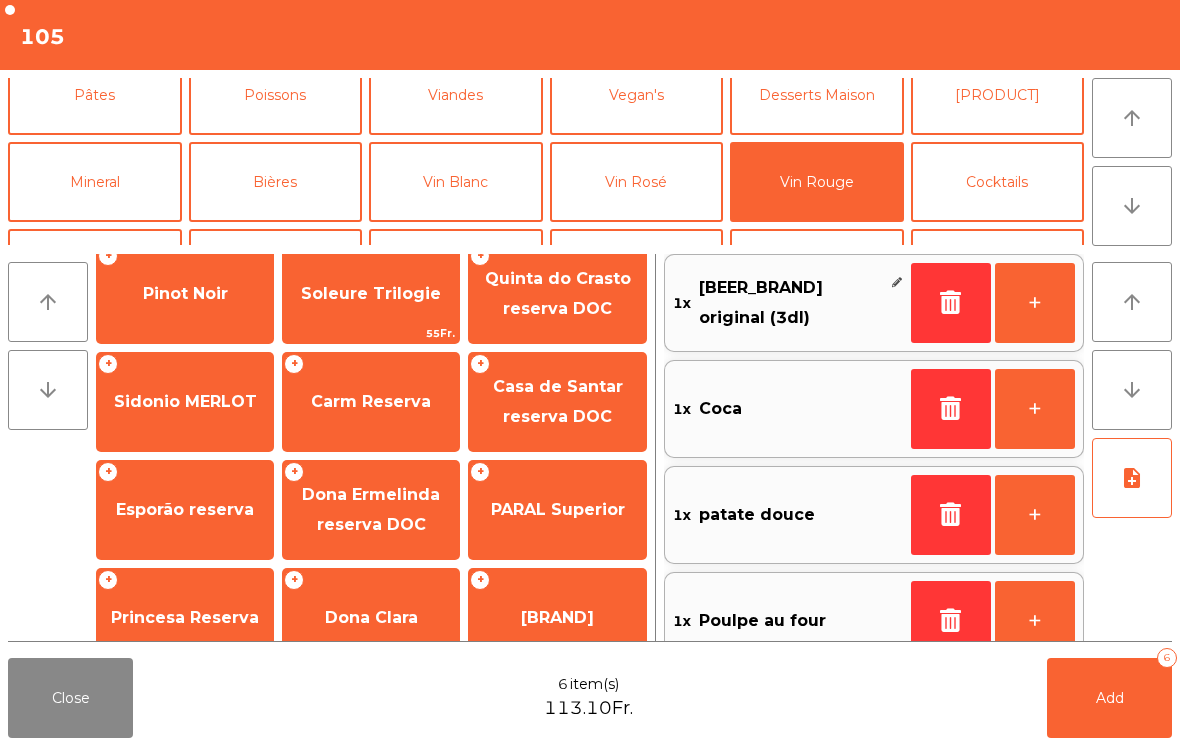 click on "Carm Reserva" 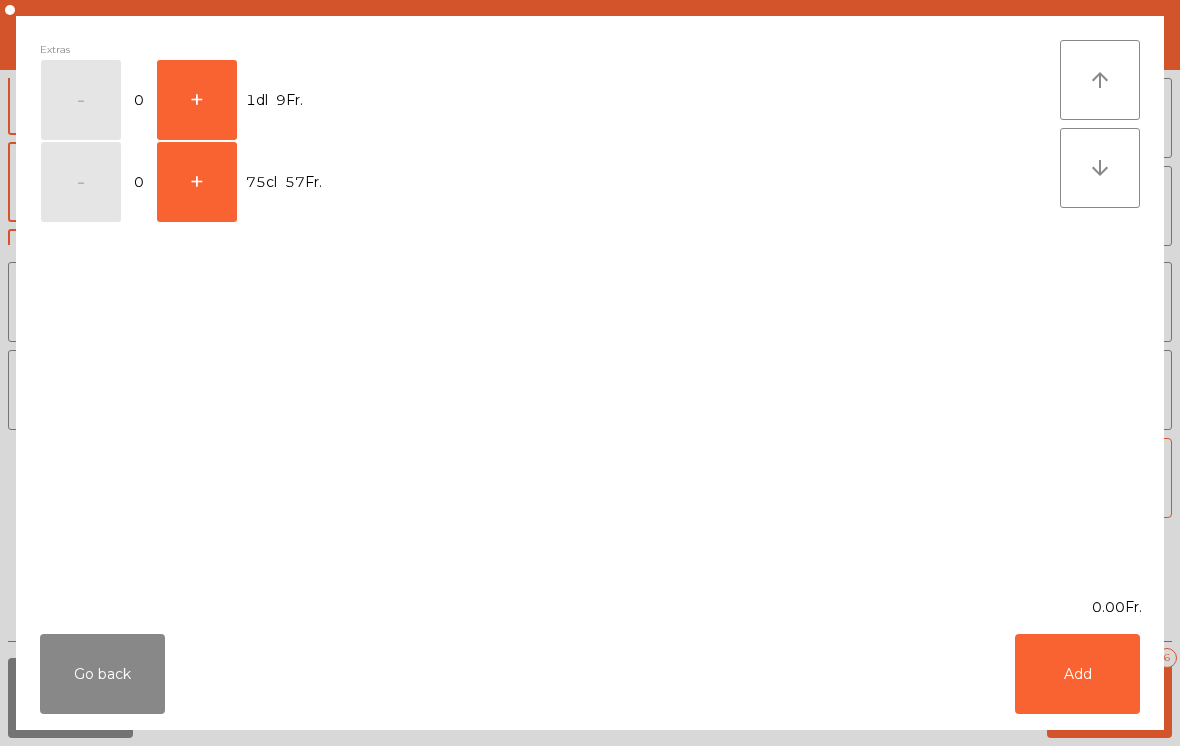 click on "+" 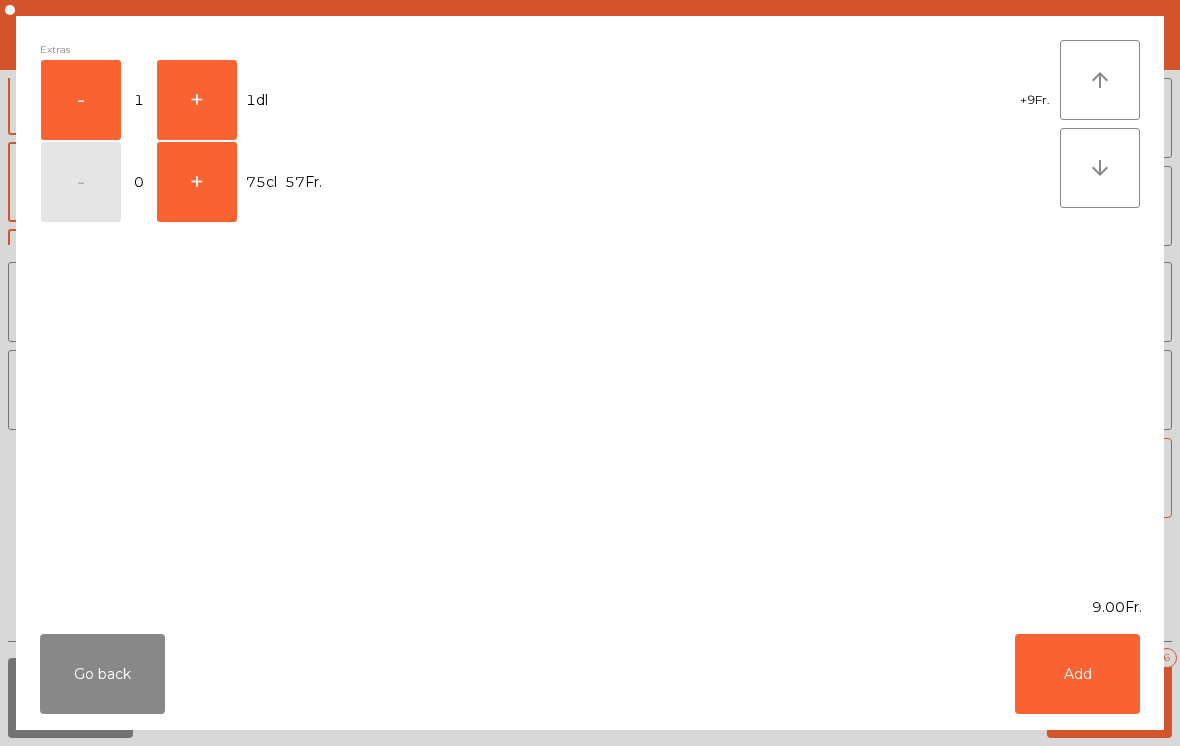 click on "Add" 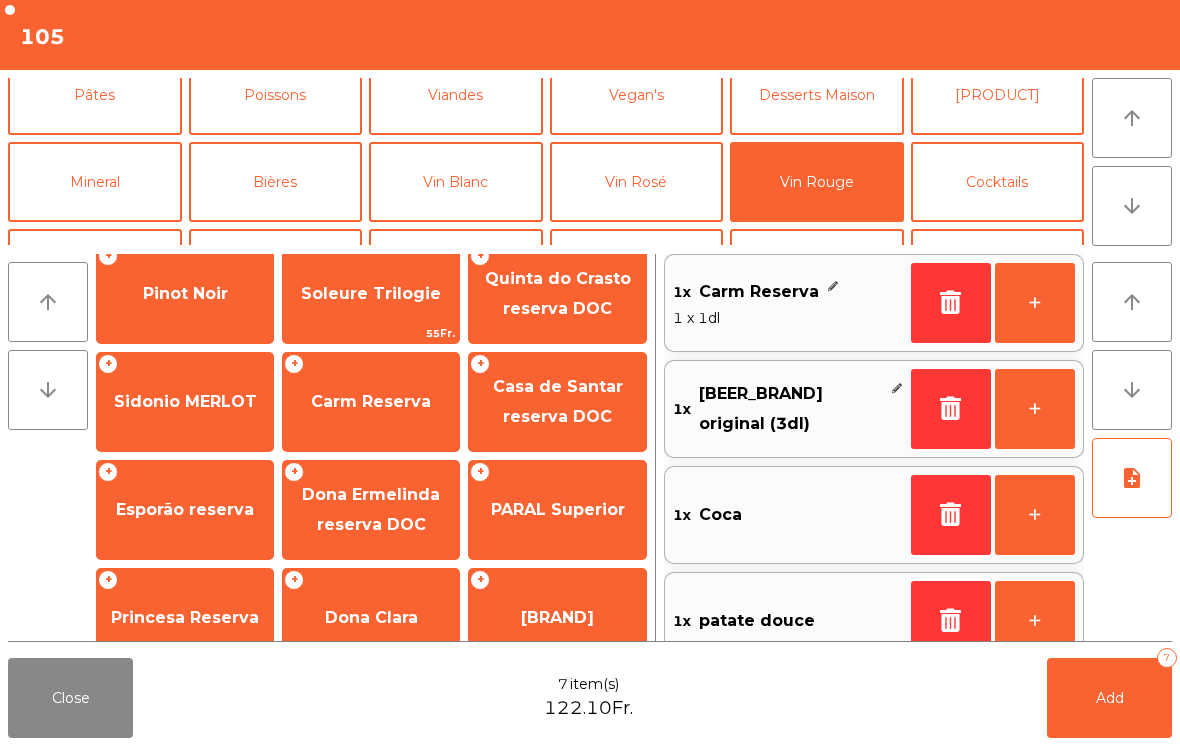 click on "+" 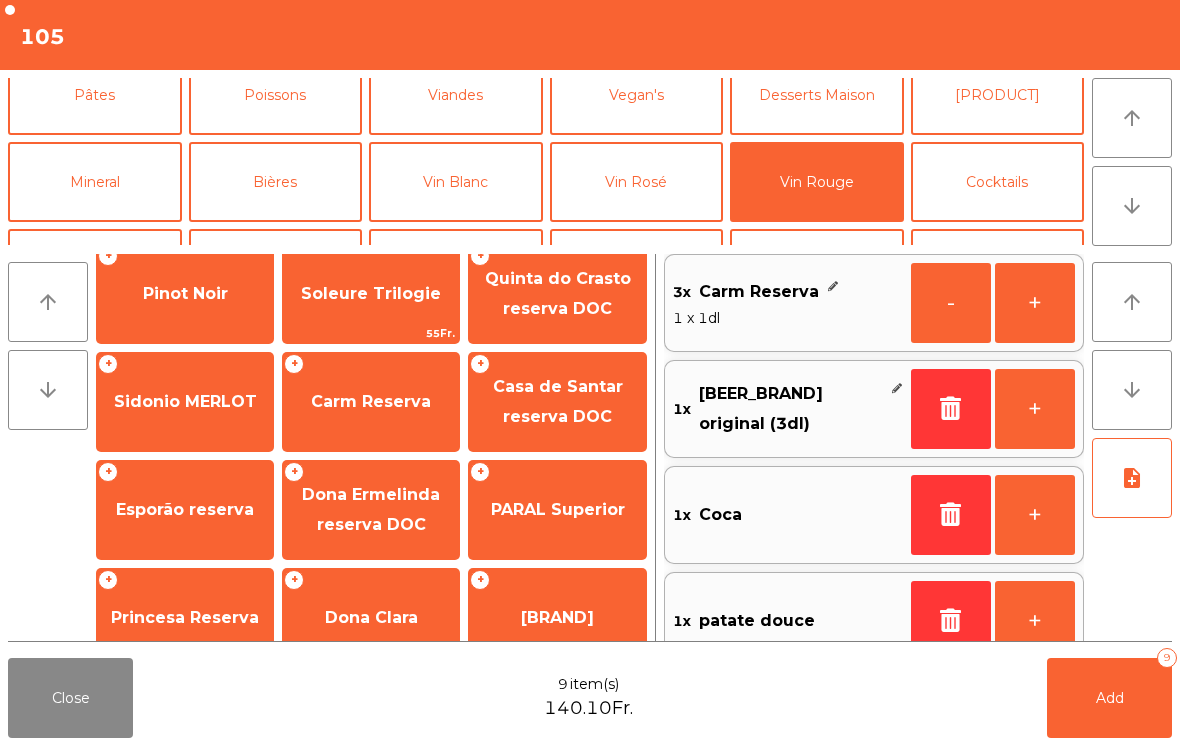 click on "Add" 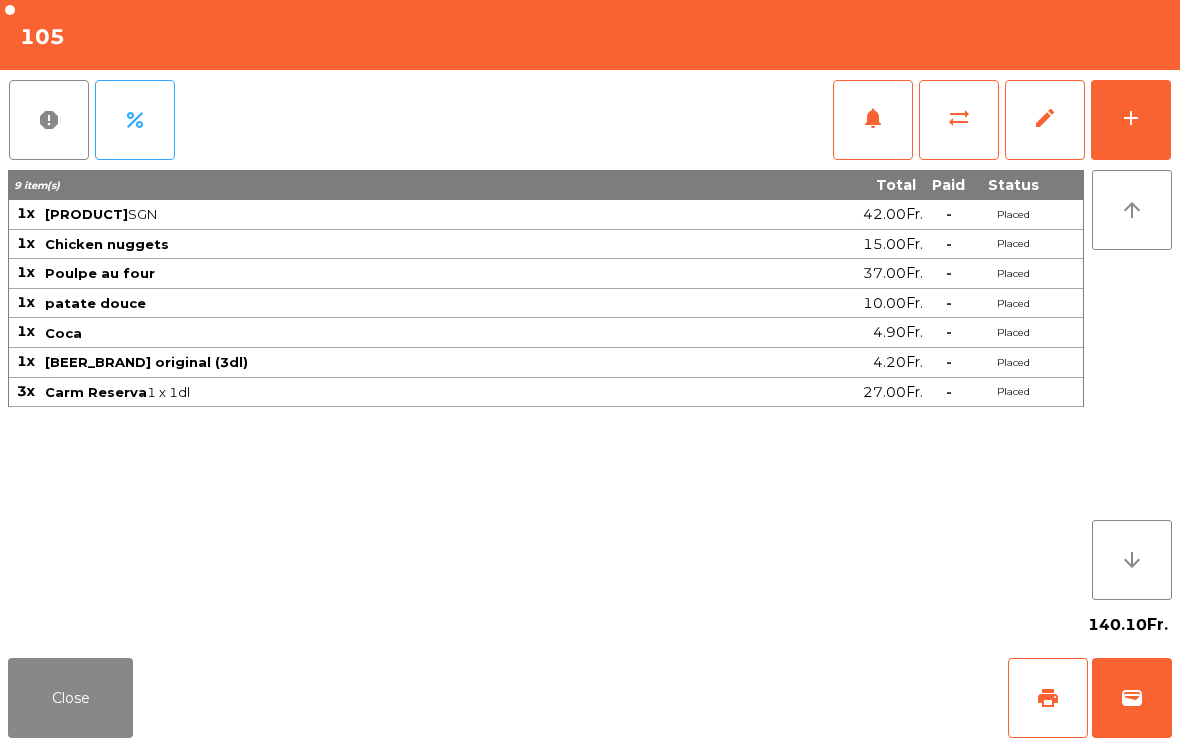 click on "Close" 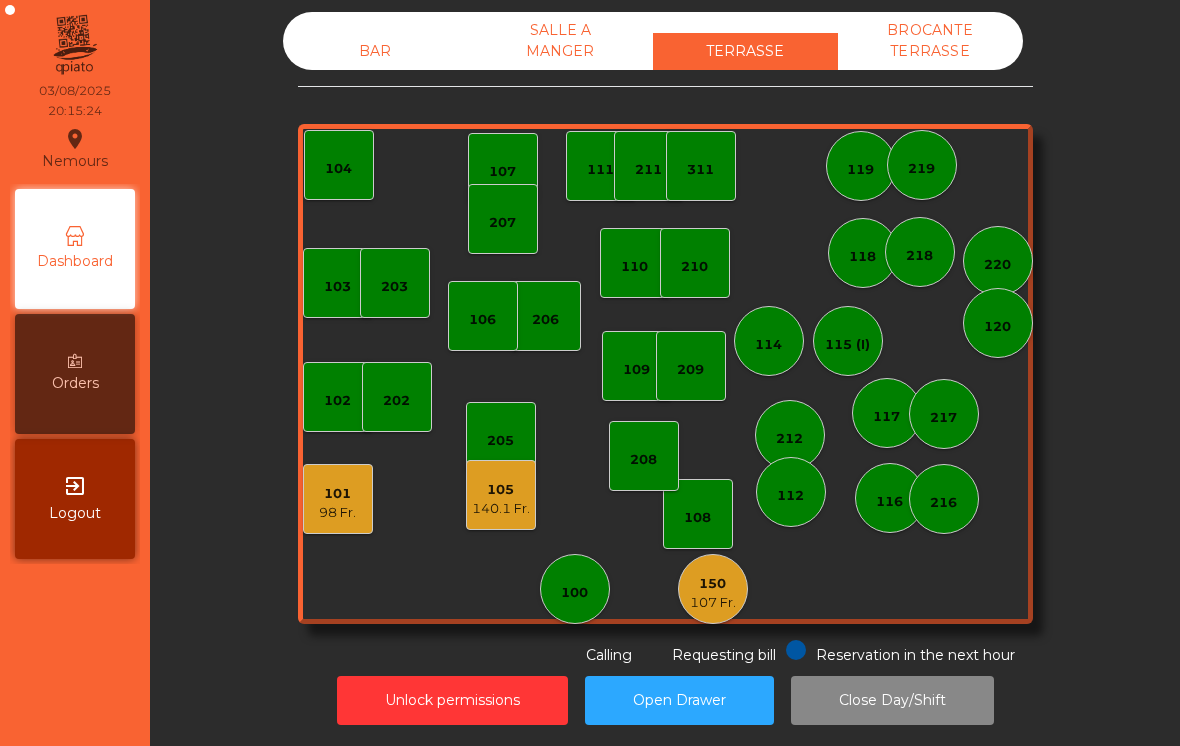 click on "140.1 Fr." 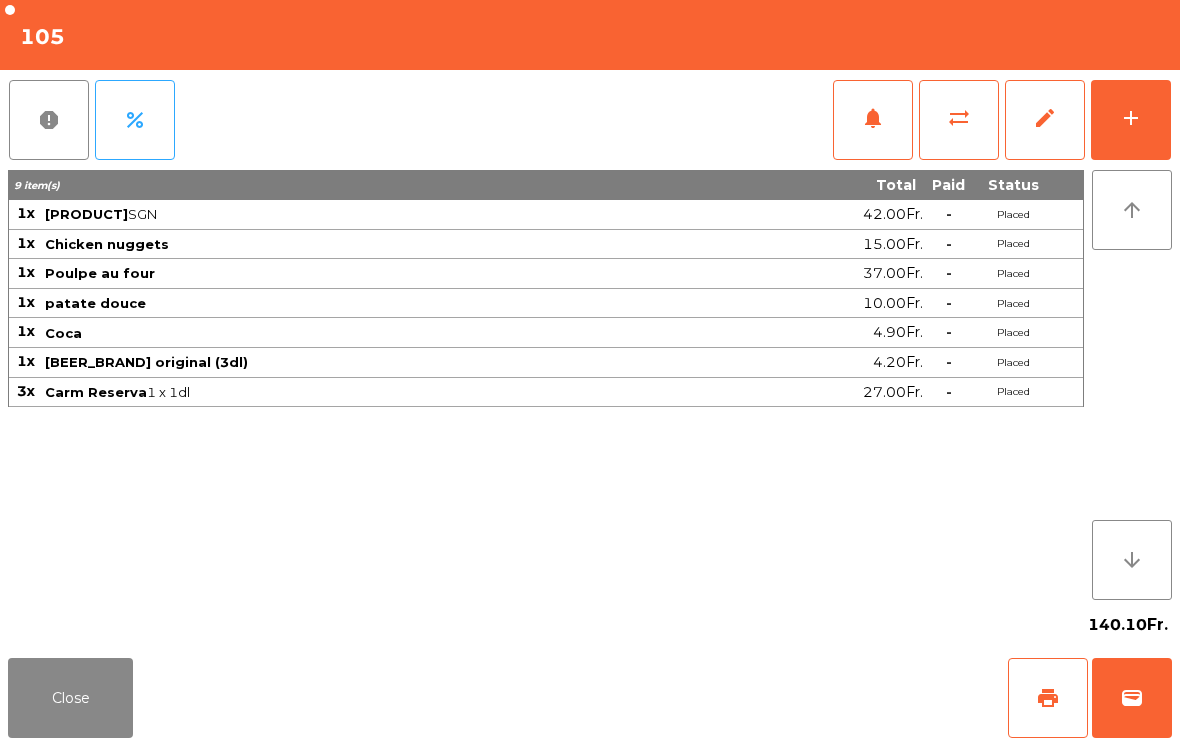click on "Close" 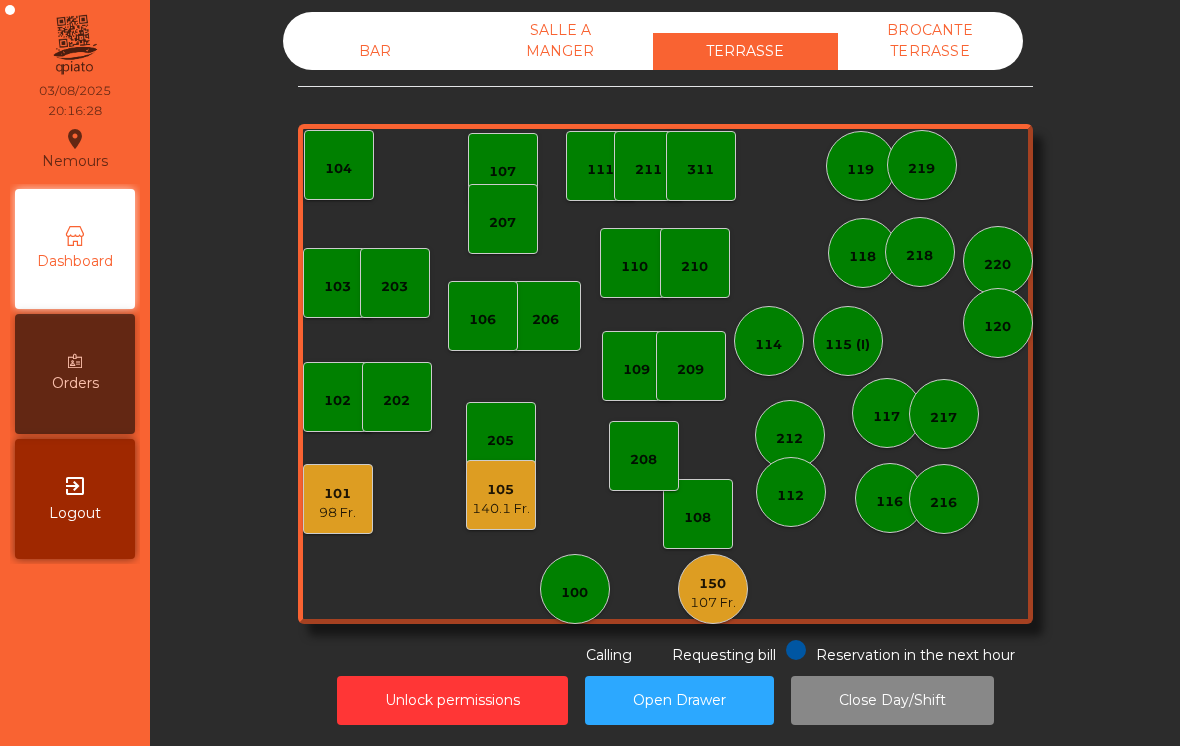 click on "BAR" 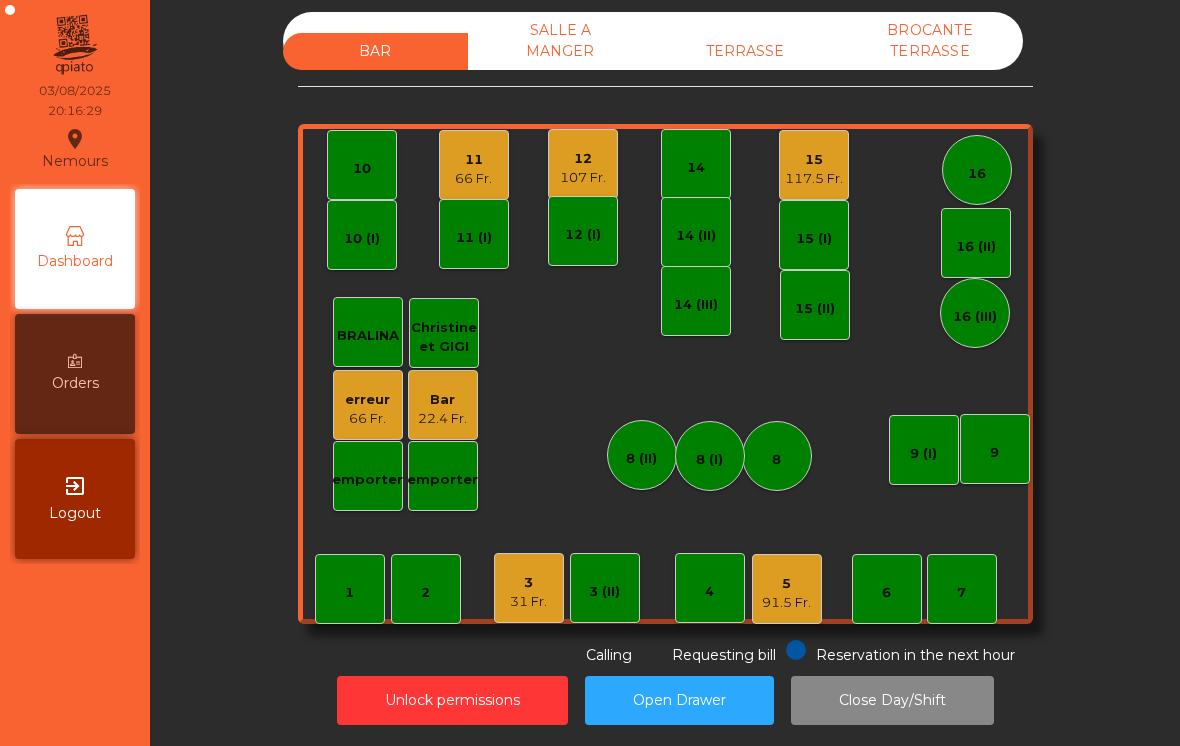 click on "11   66 Fr." 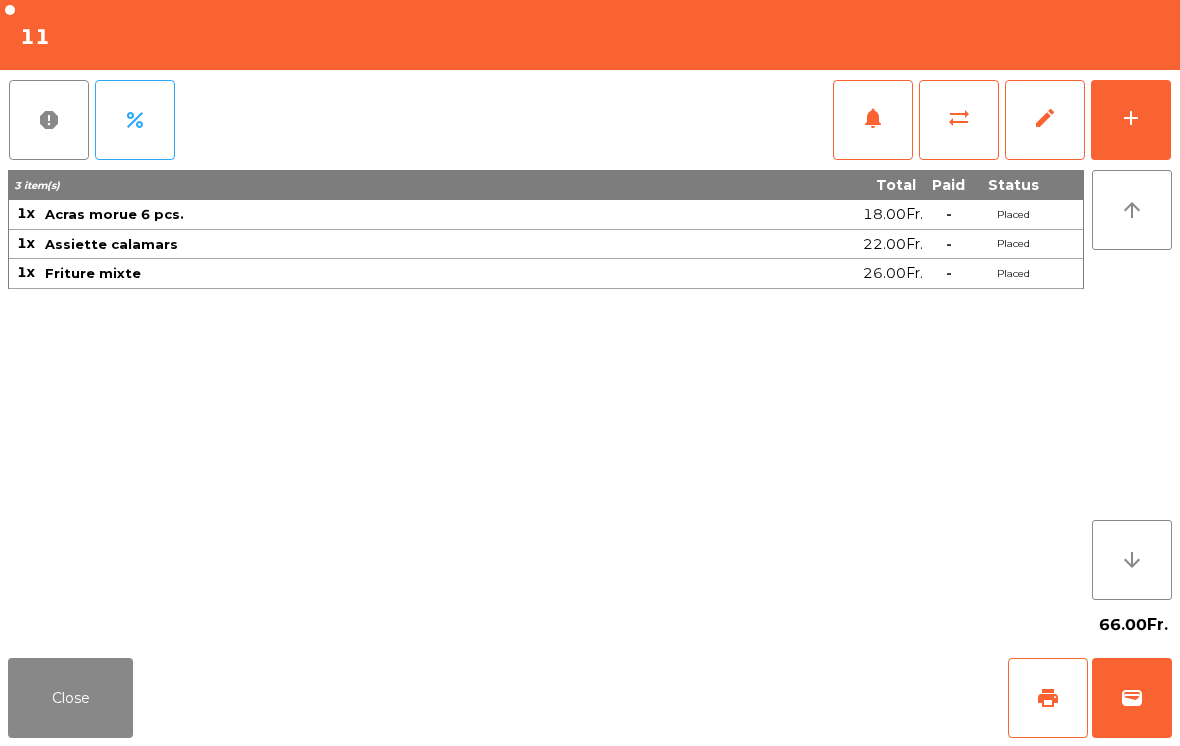 click on "add" 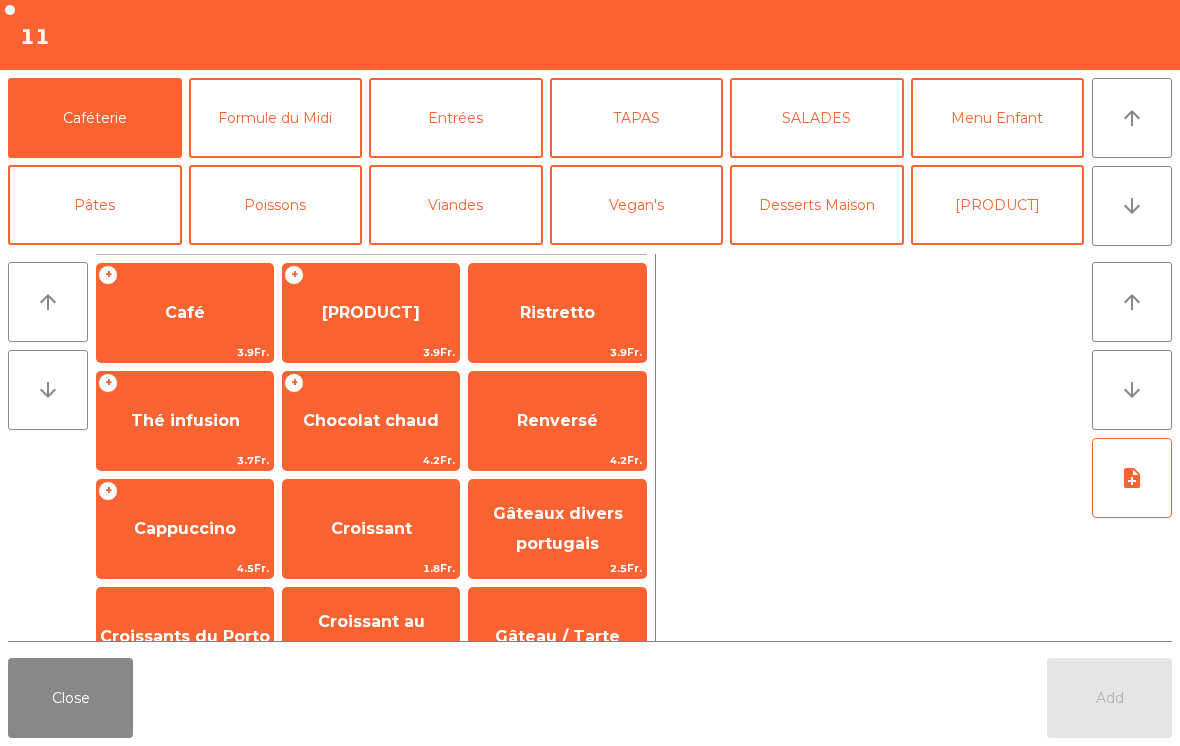 click on "Café" 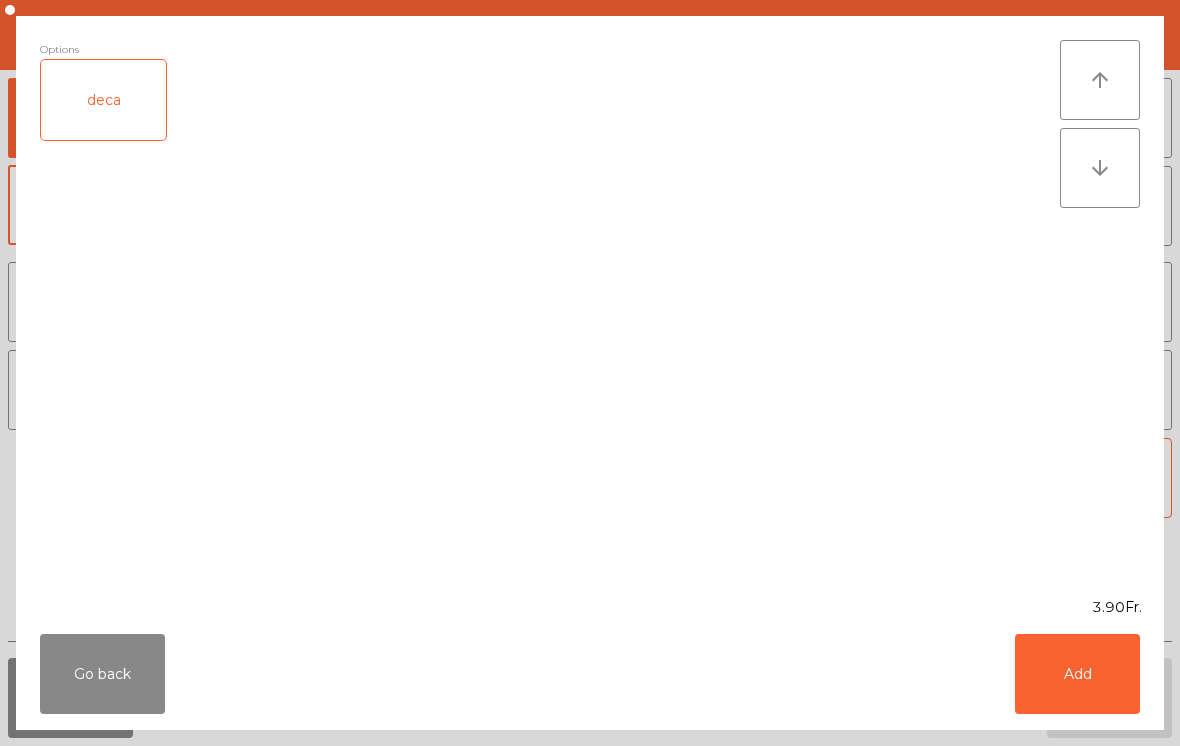 click on "Add" 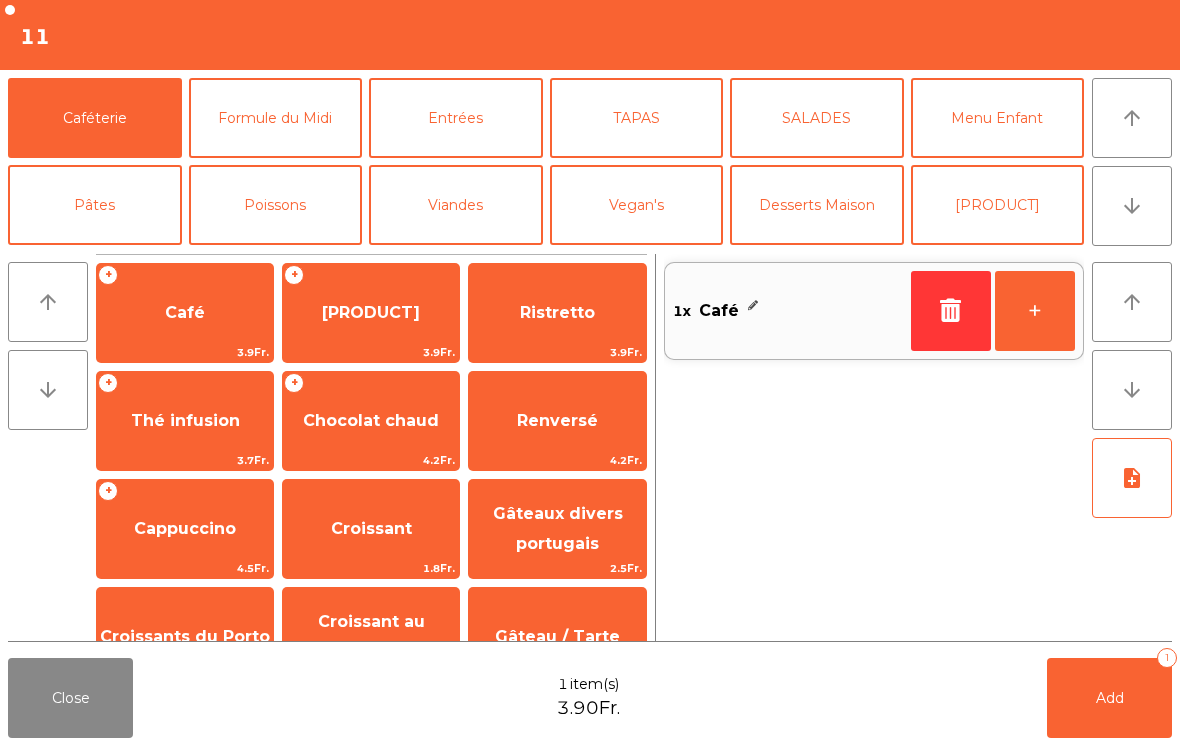 click on "+" 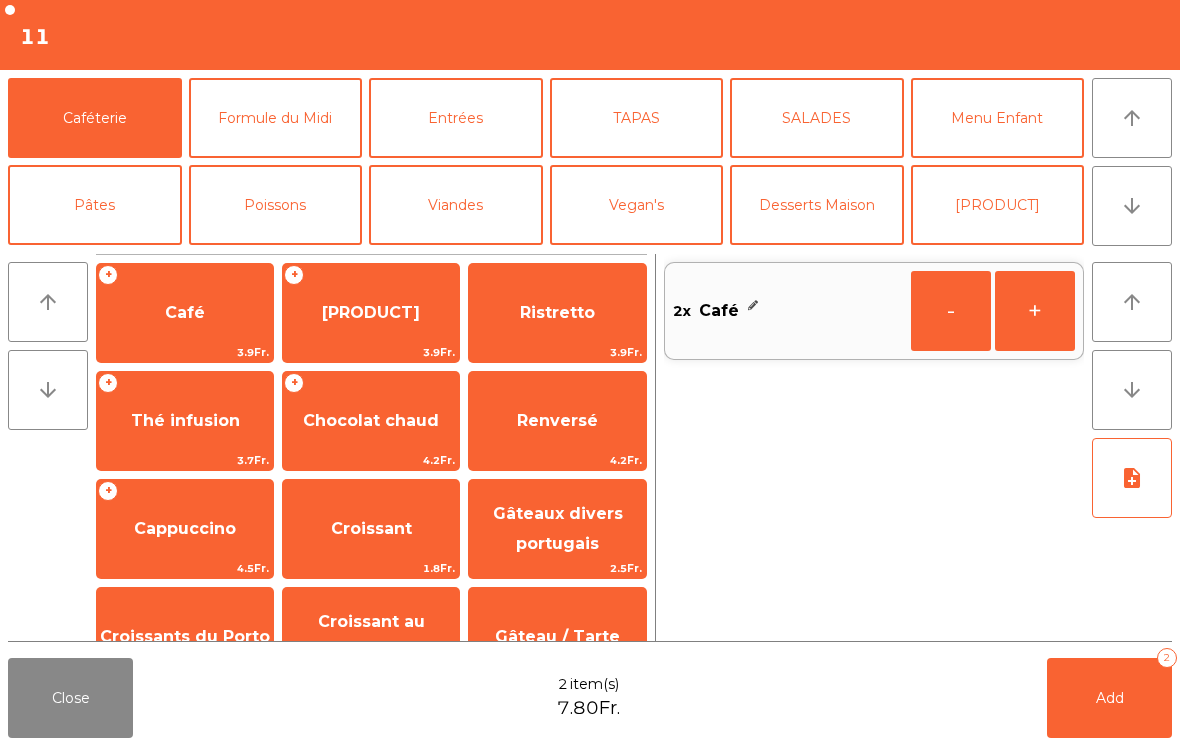 click on "Desserts Maison" 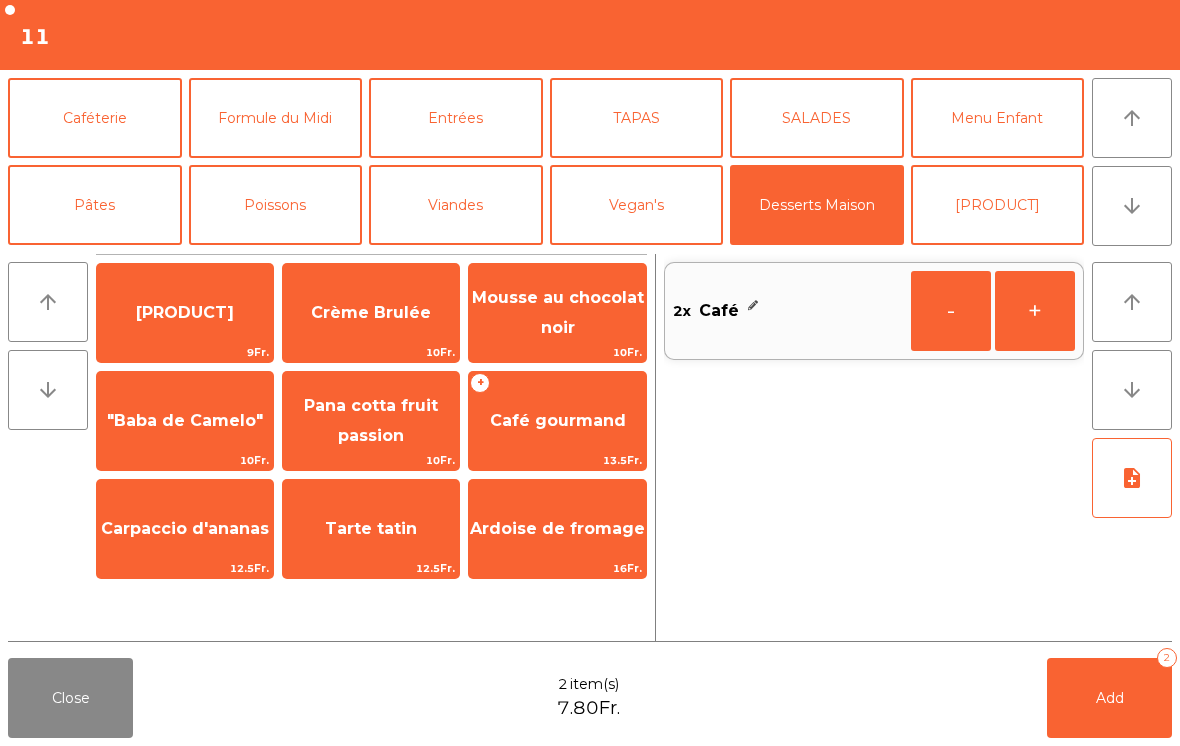 click on "Pana cotta fruit passion" 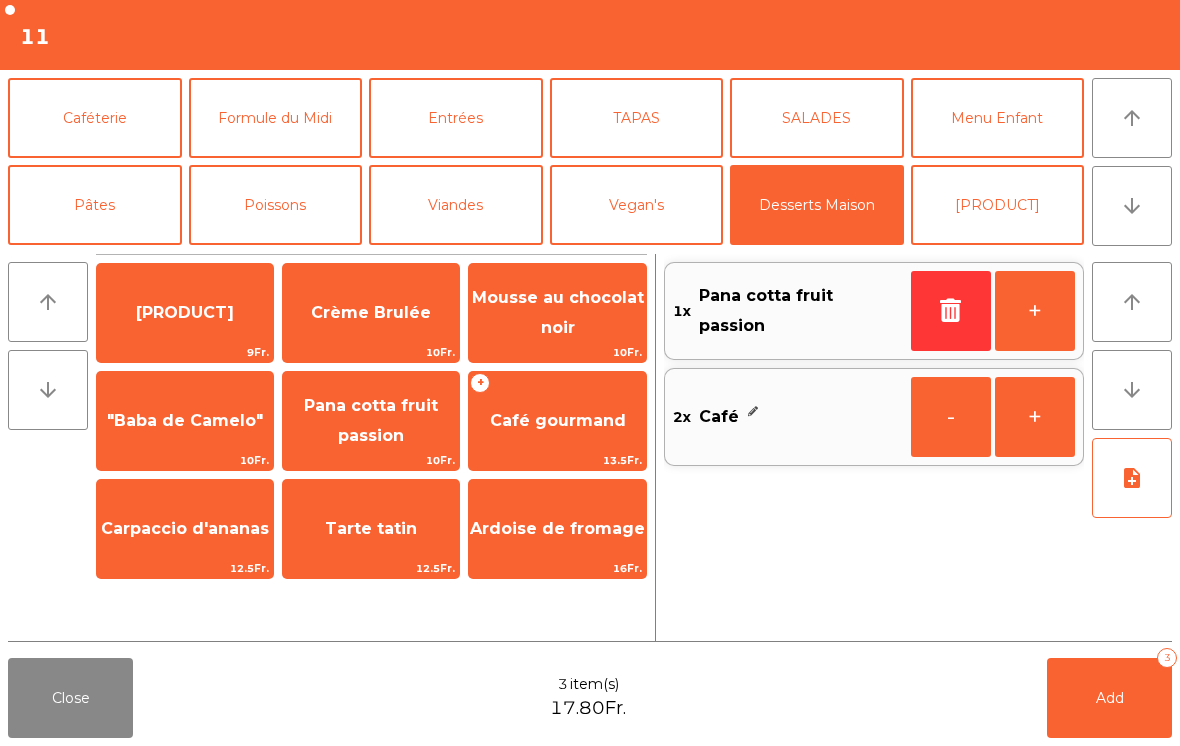 click on "Mousse au chocolat noir" 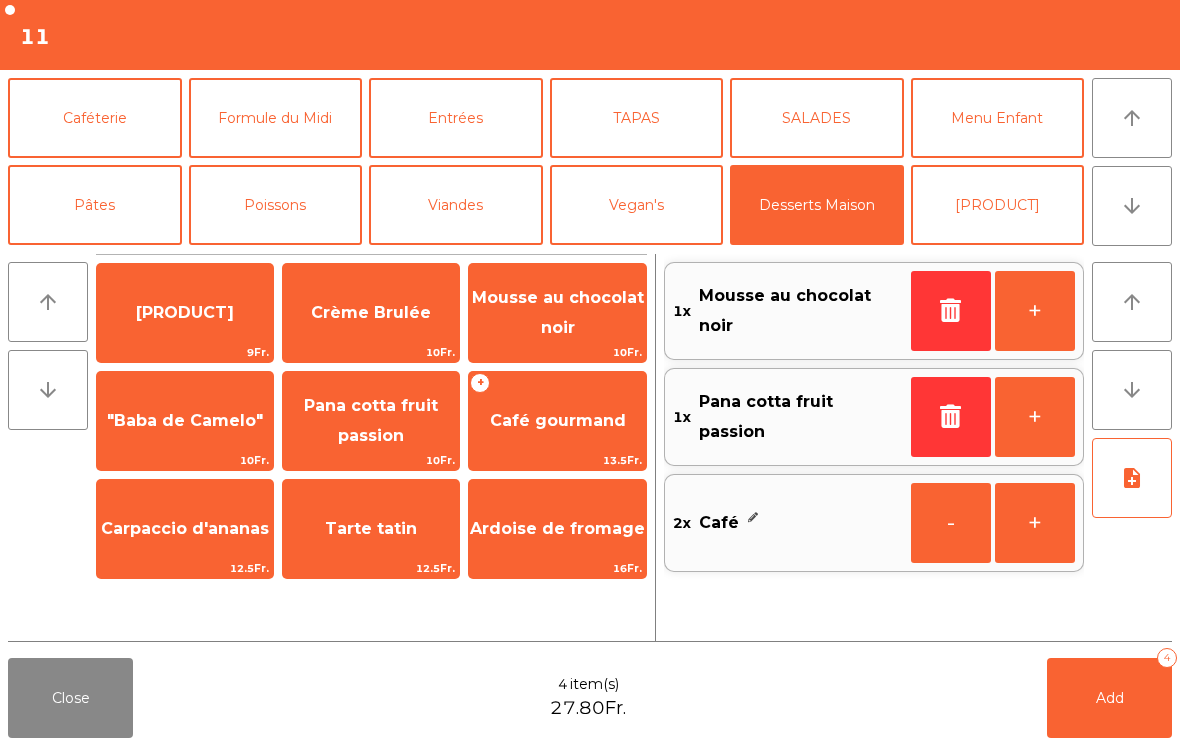 click on "Add   4" 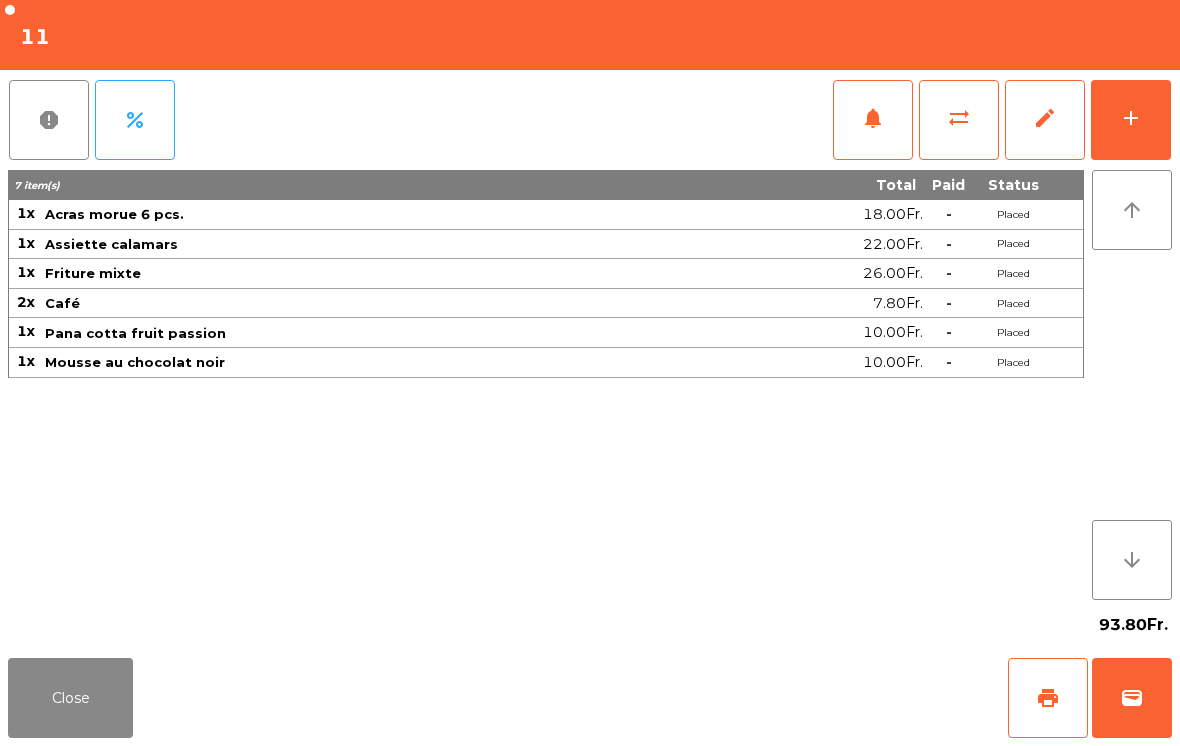 click on "Close" 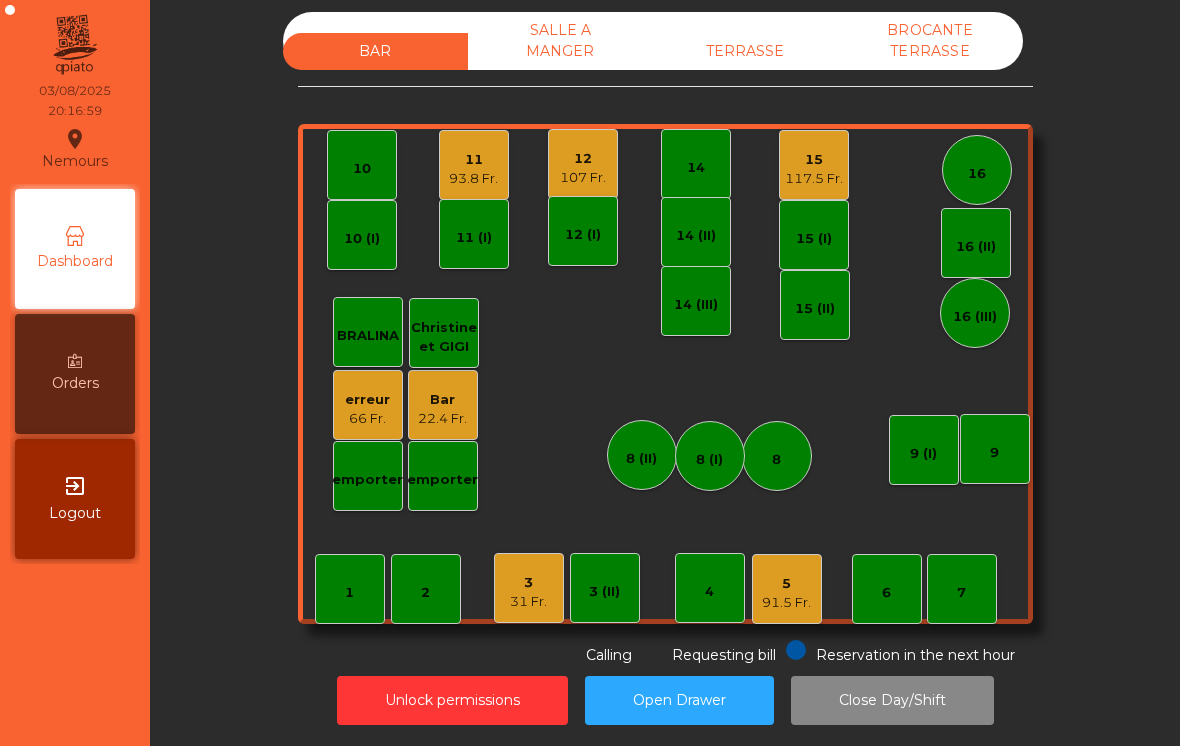 click on "12" 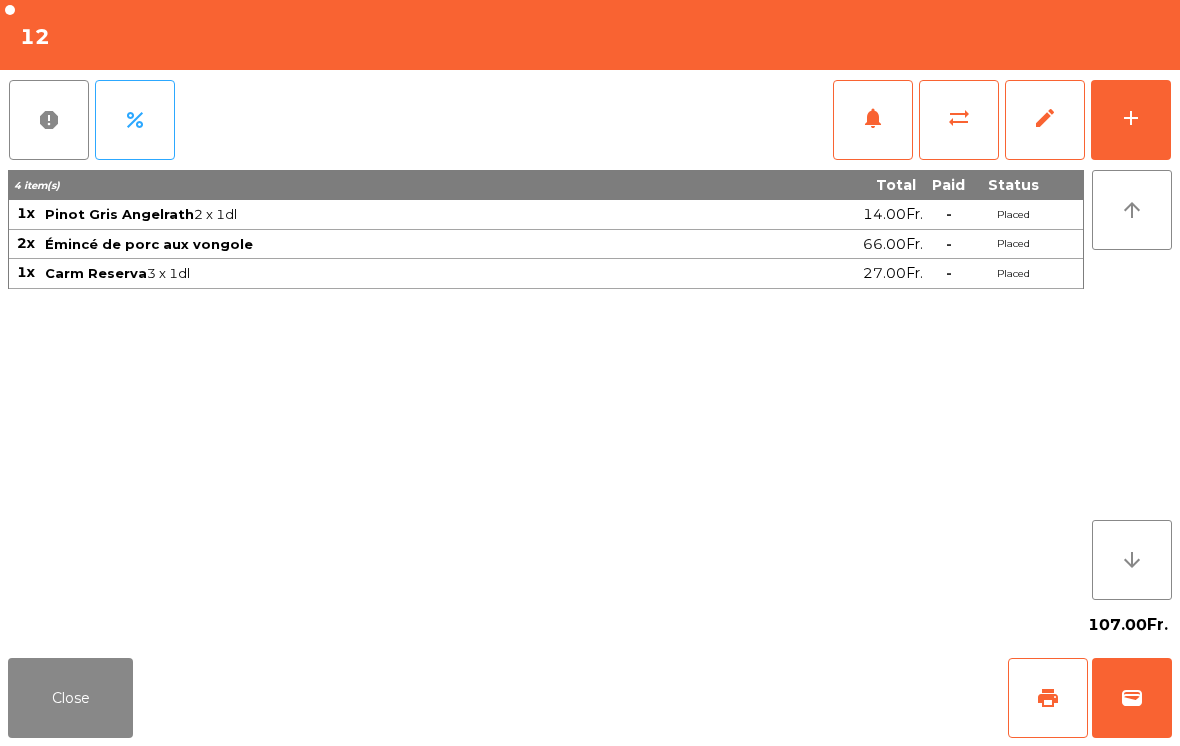 click on "add" 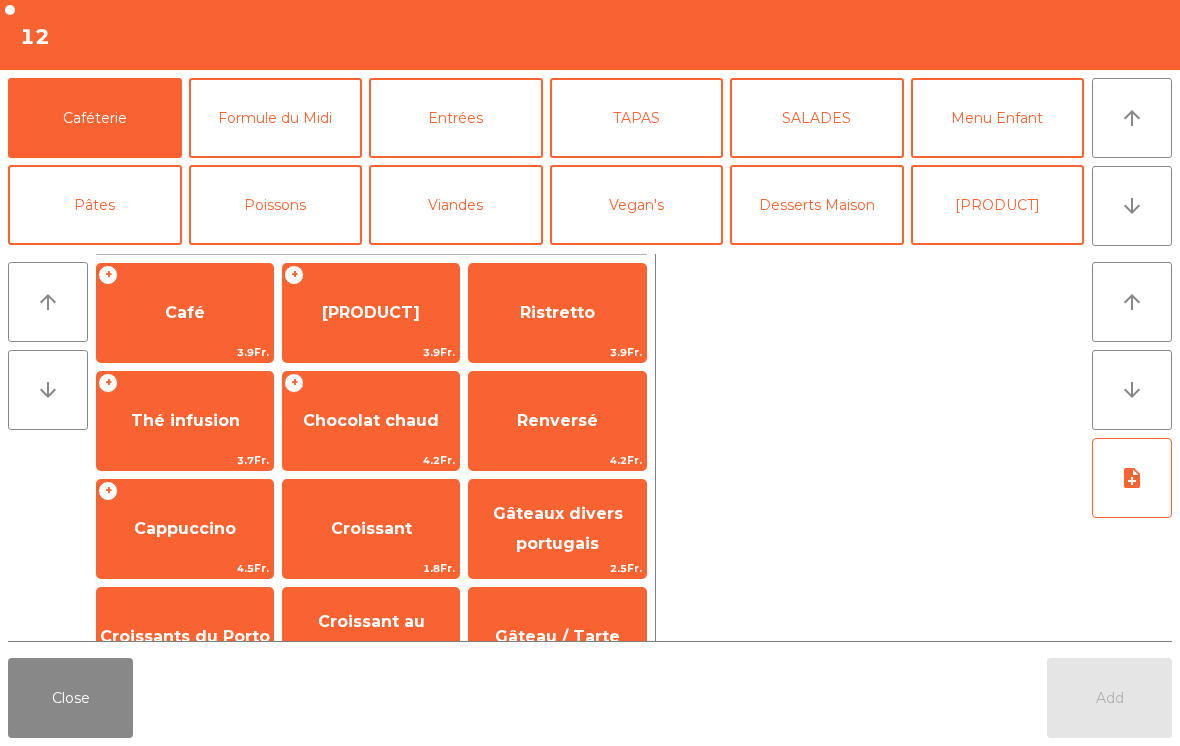 click on "[PRODUCT]" 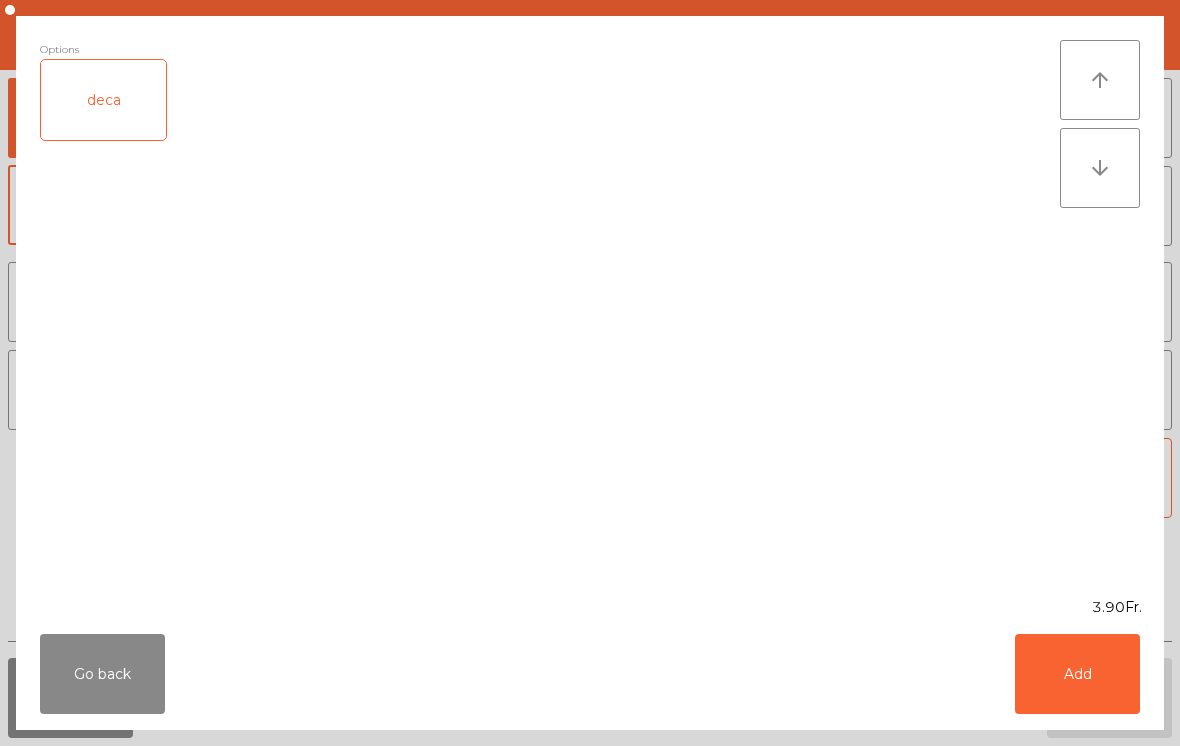 click on "Add" 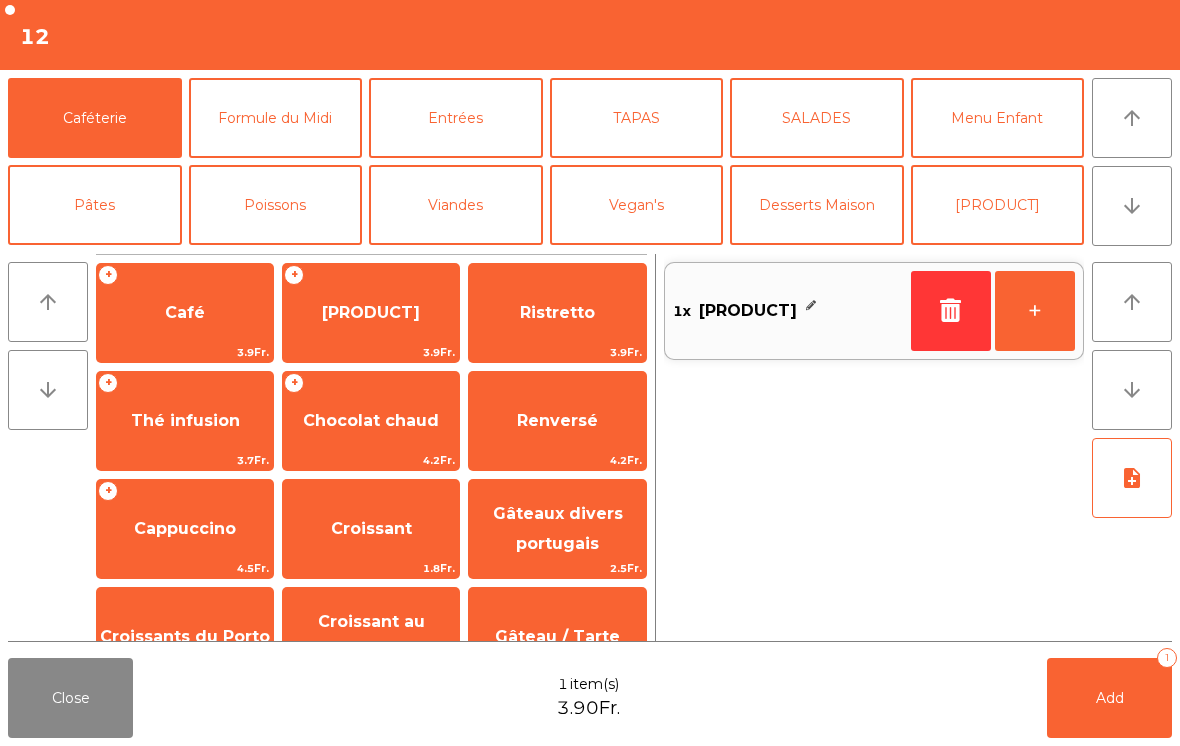 click on "+" 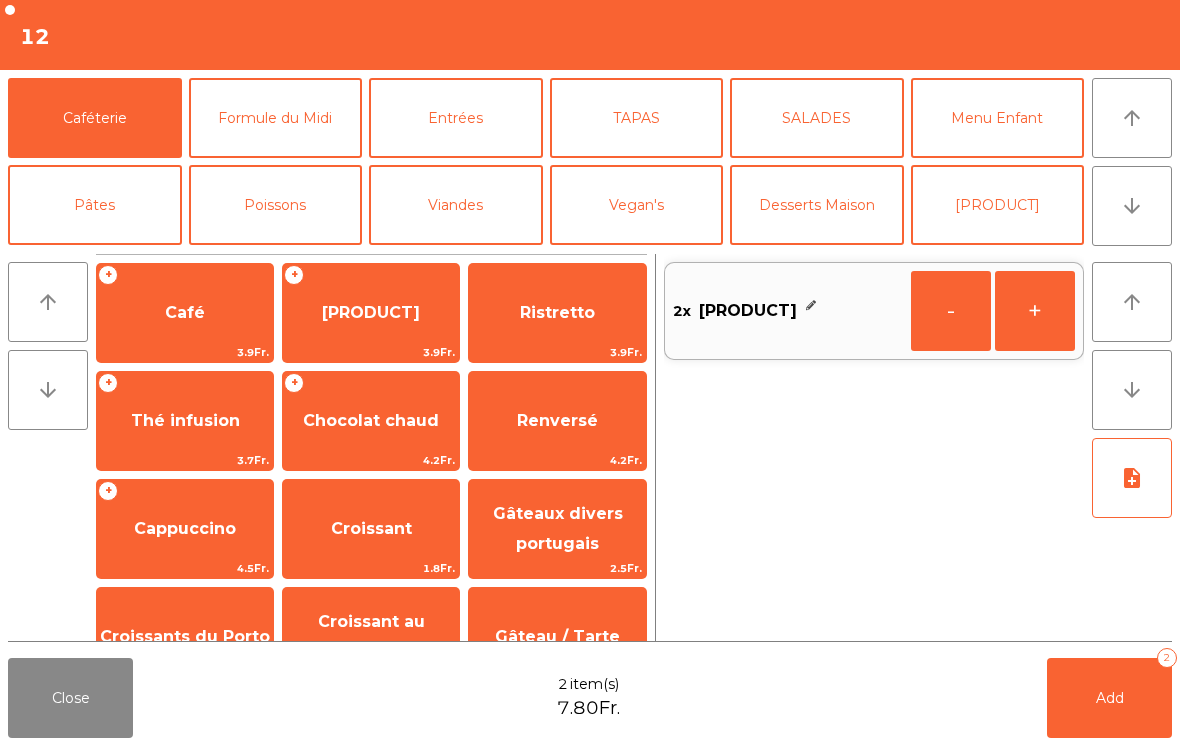 click on "arrow_downward" 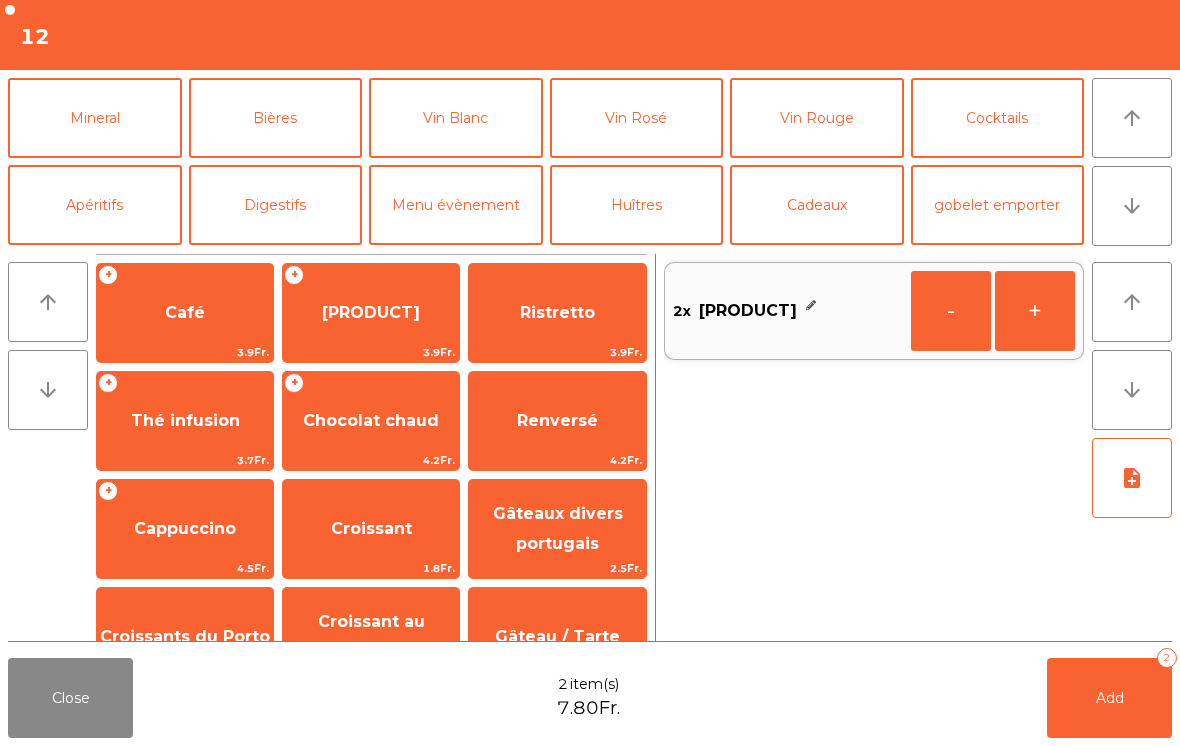 click on "Digestifs" 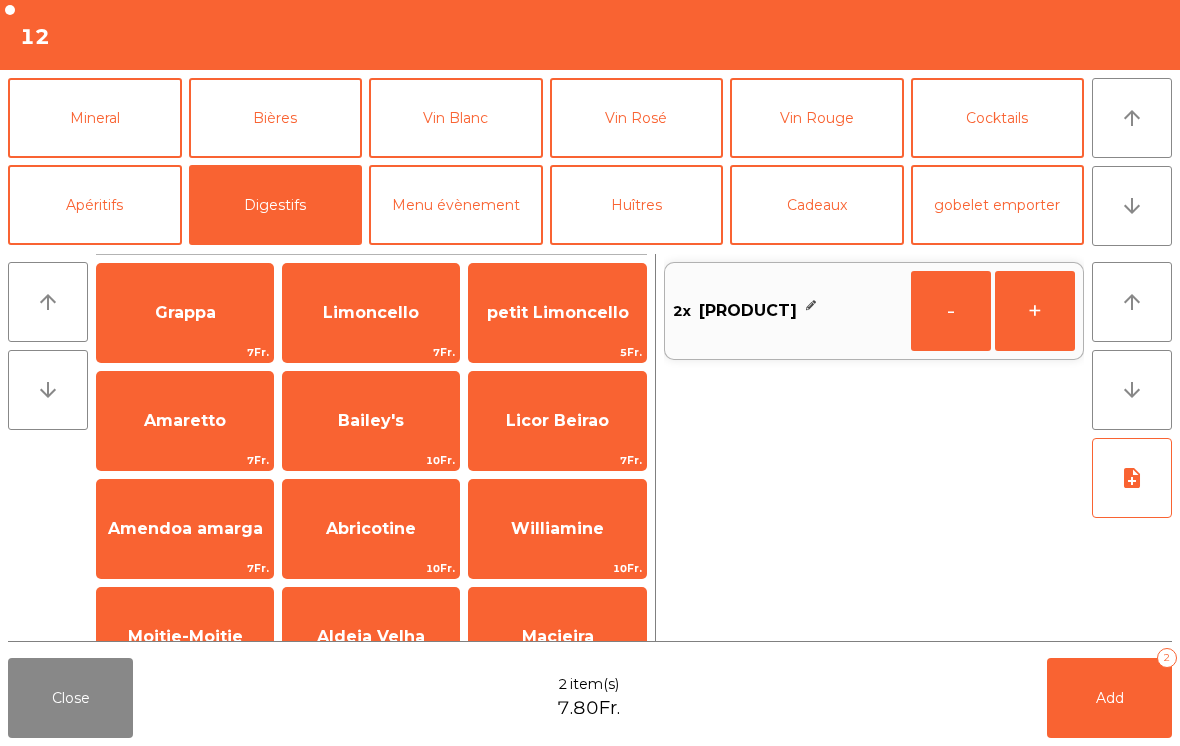 scroll, scrollTop: 176, scrollLeft: 0, axis: vertical 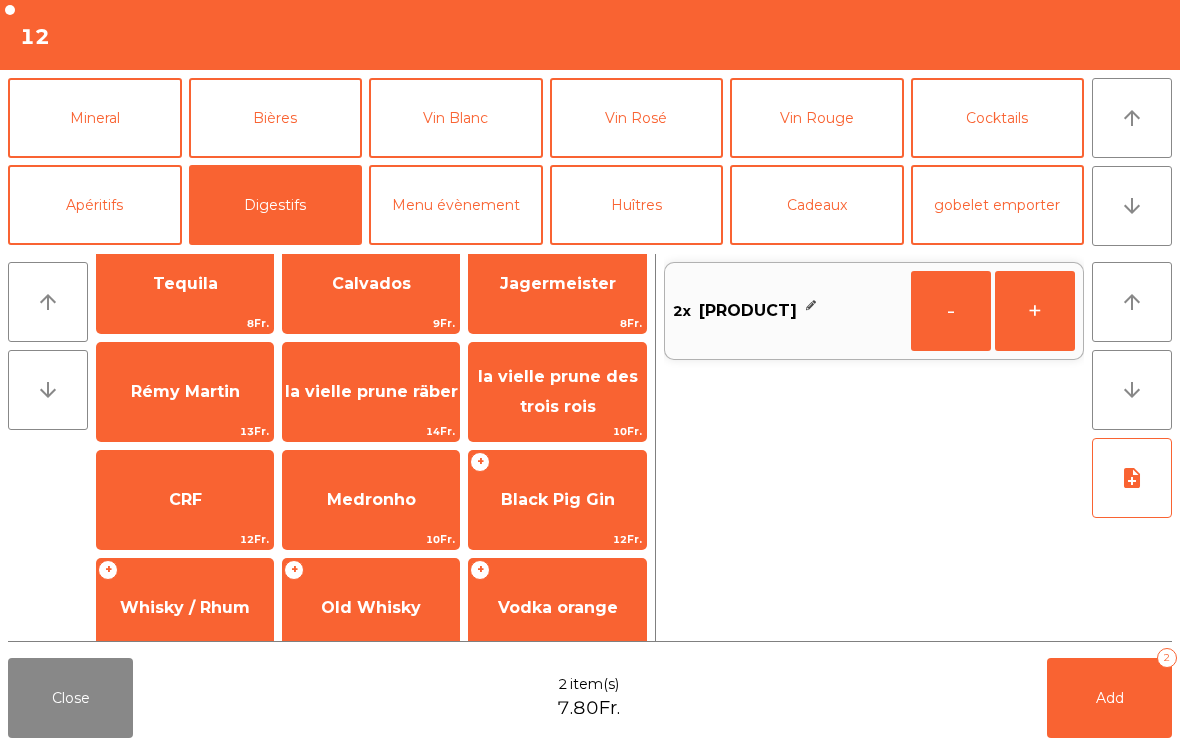 click on "Apéritifs" 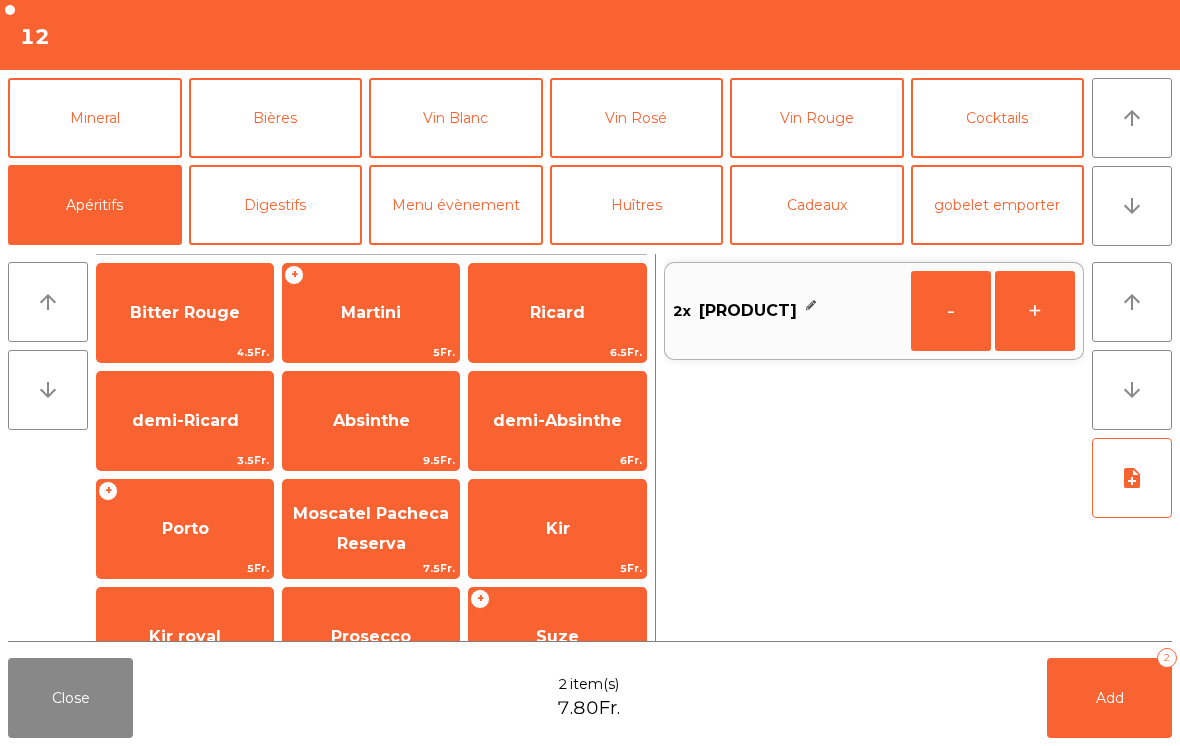 scroll, scrollTop: 165, scrollLeft: 0, axis: vertical 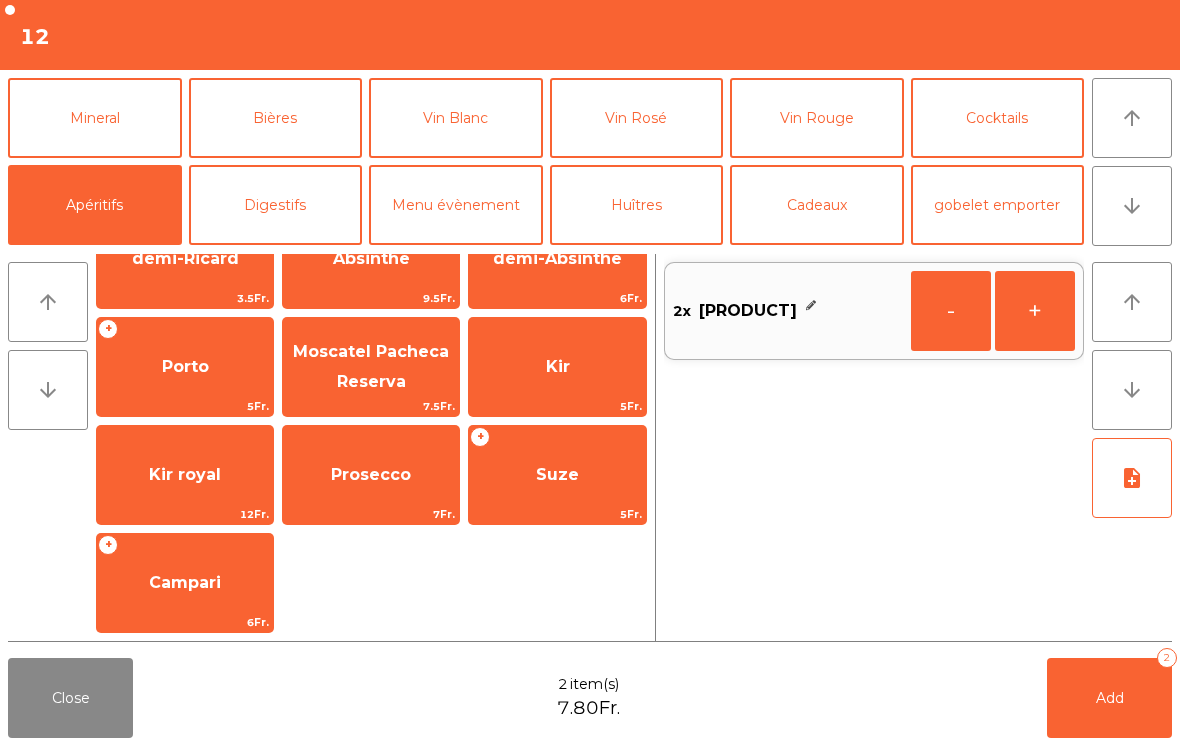 click on "Porto" 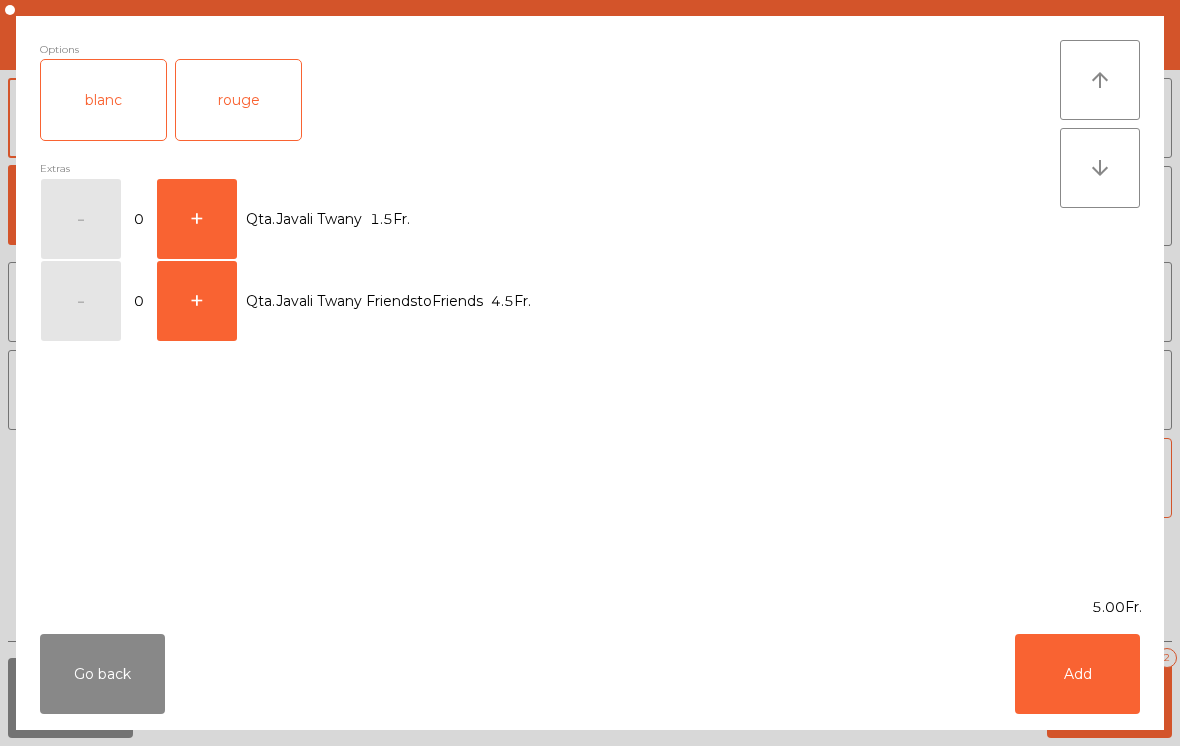 scroll, scrollTop: 162, scrollLeft: 0, axis: vertical 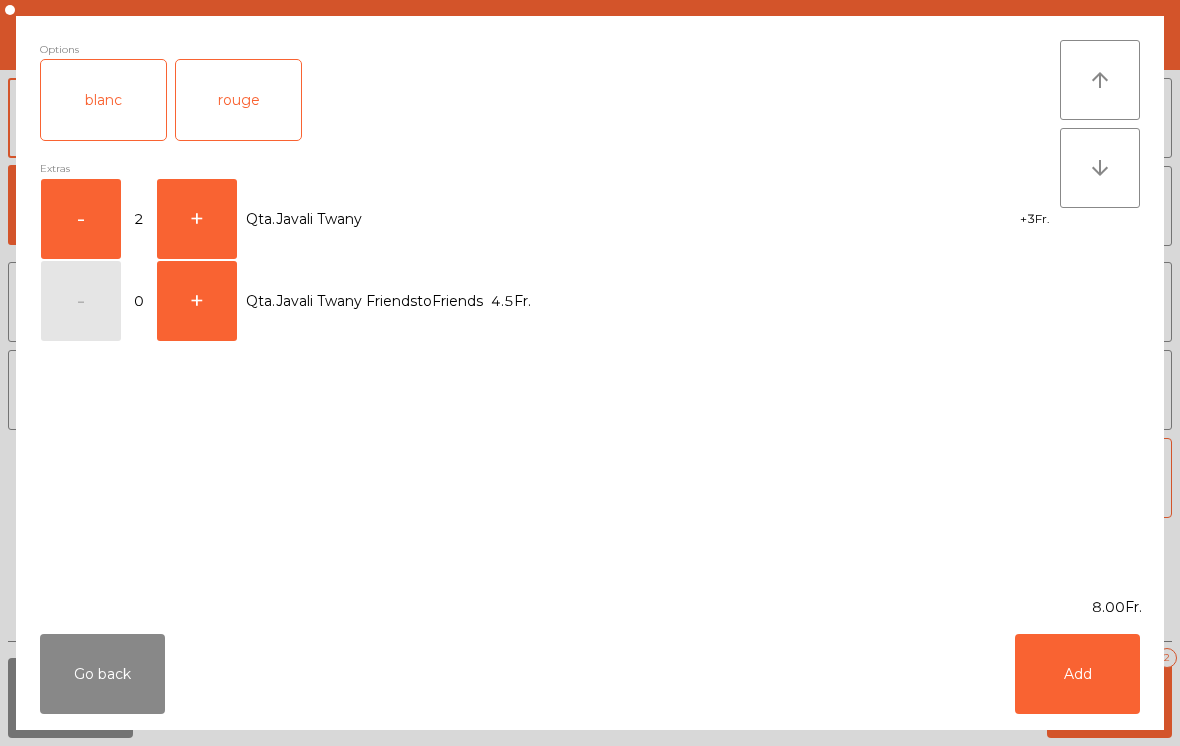 click on "rouge" 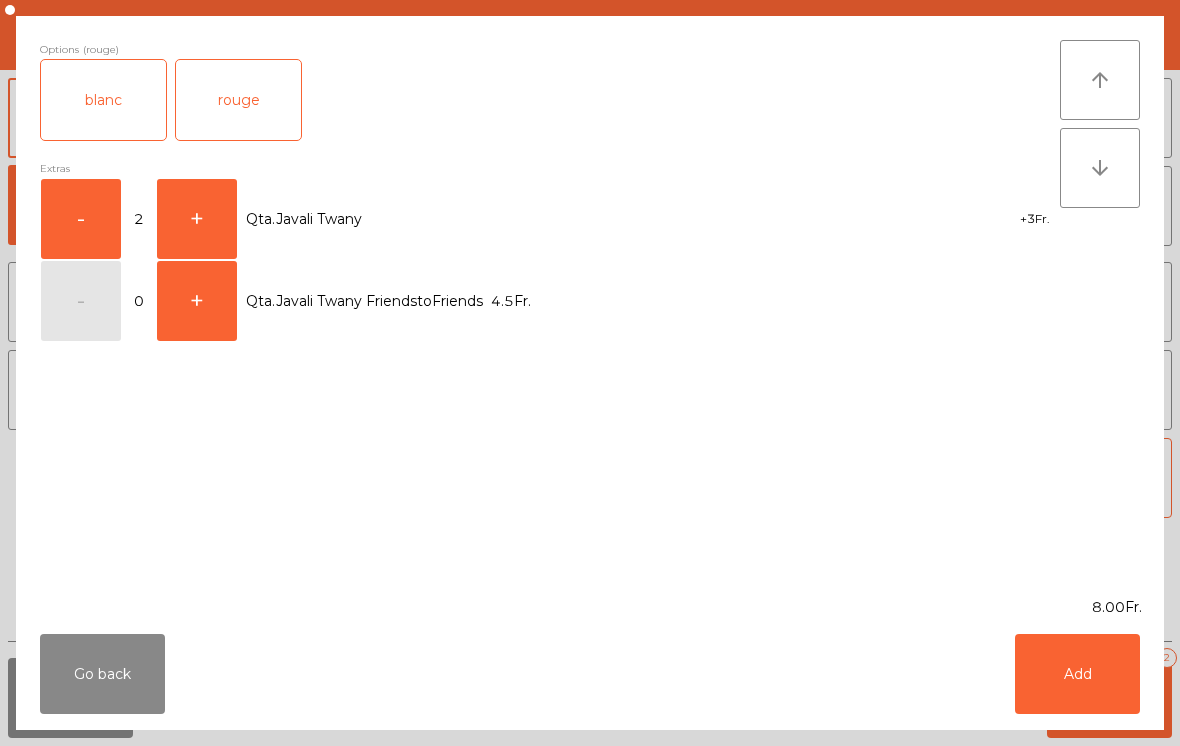 click on "Add" 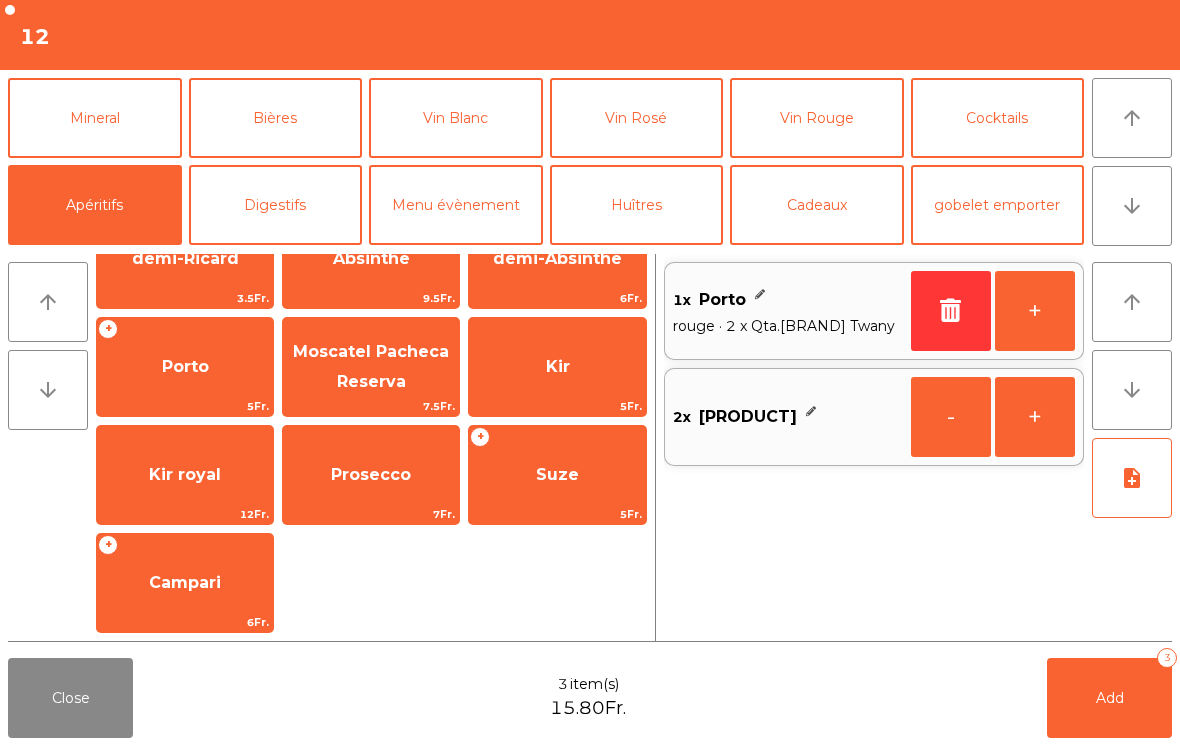 click on "Add   3" 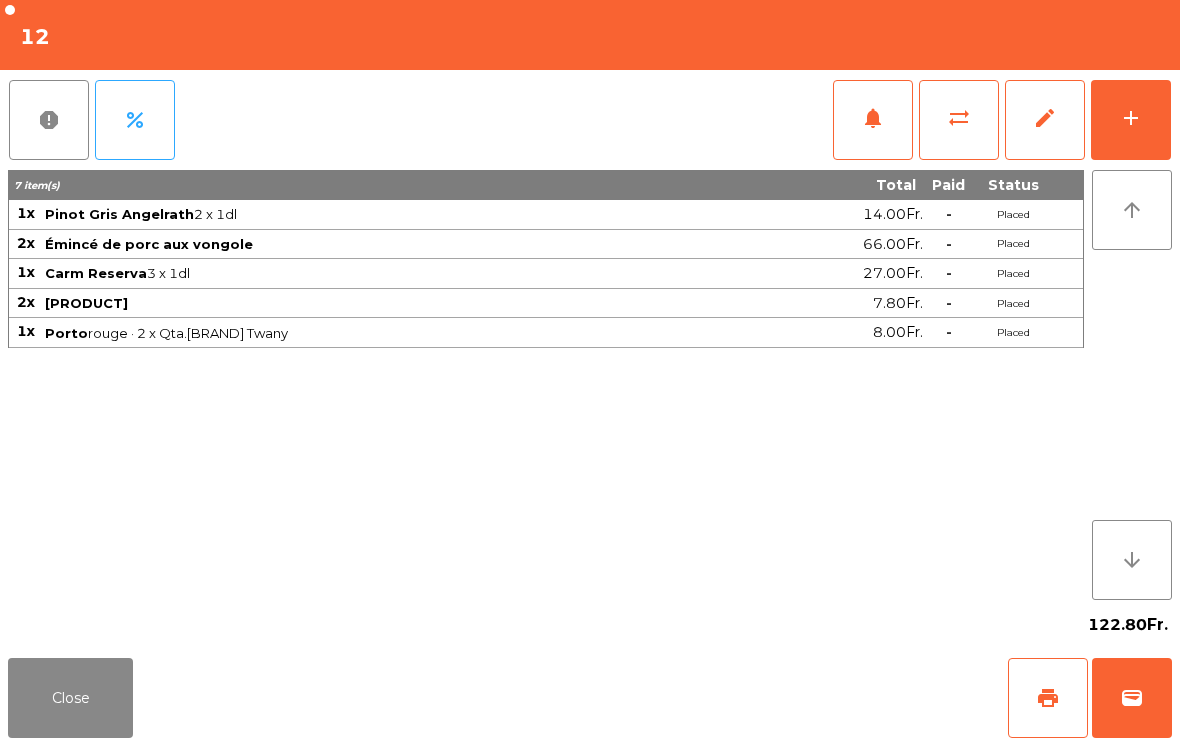 click on "sync_alt" 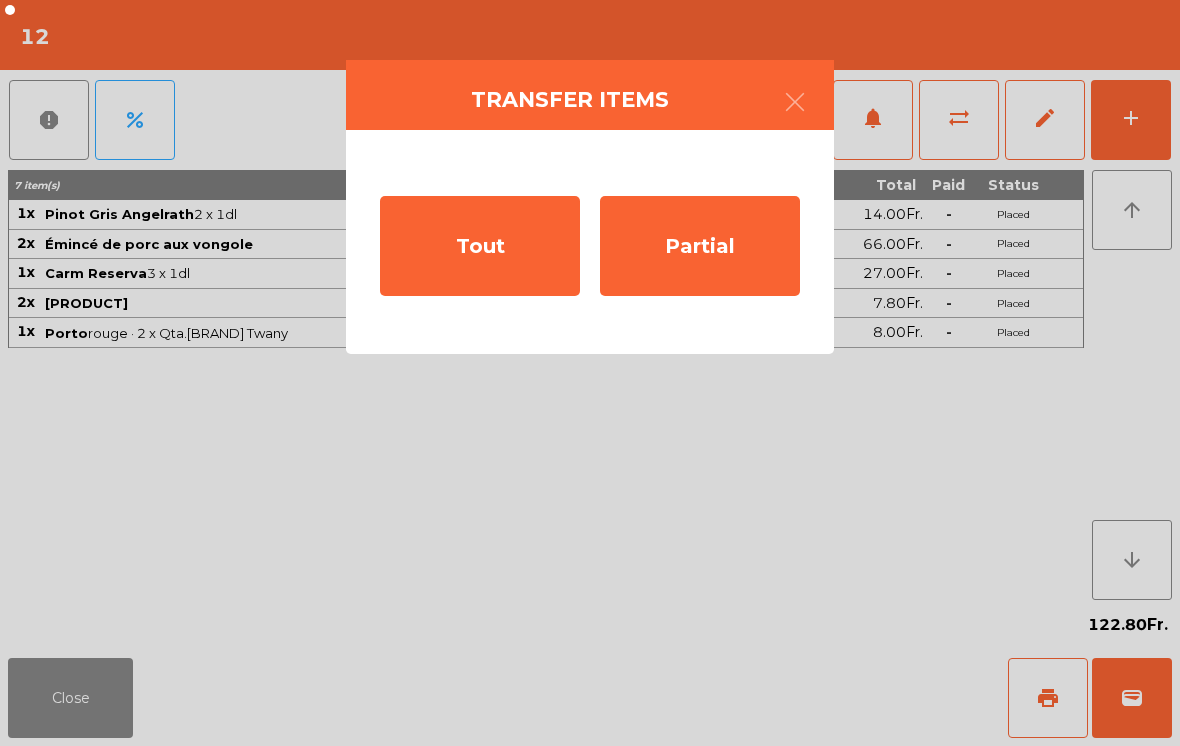 click on "Partial" 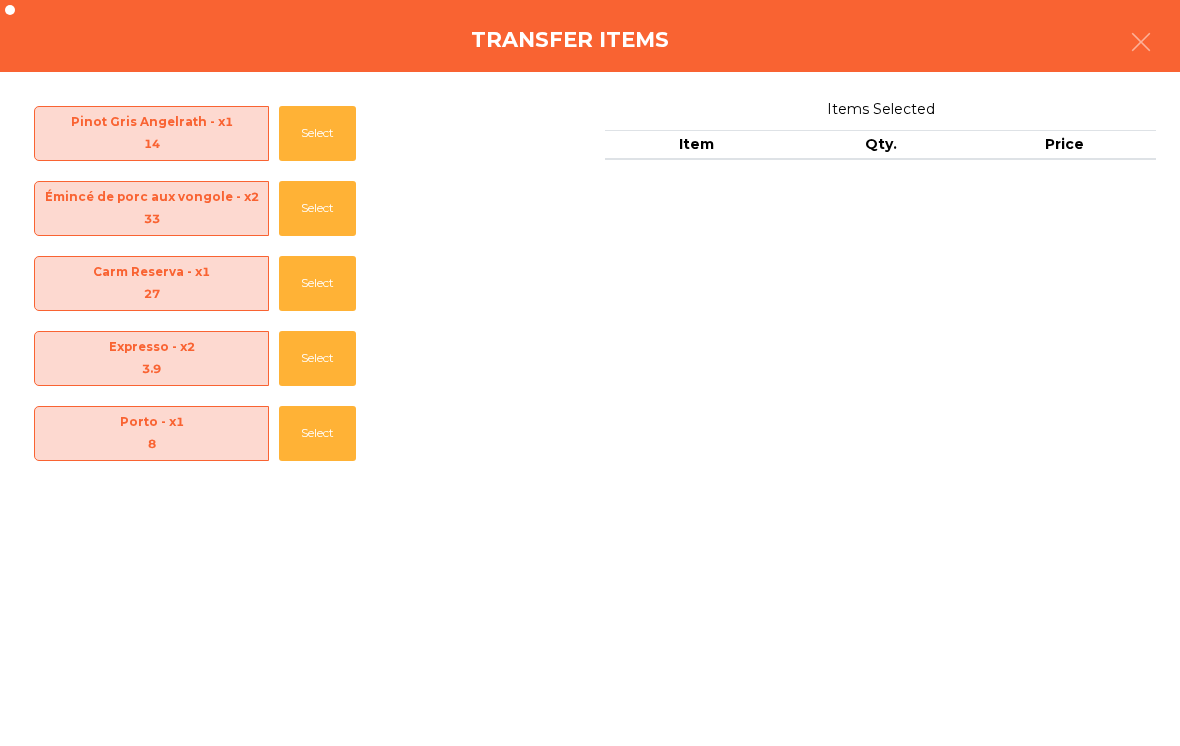 click on "Select" 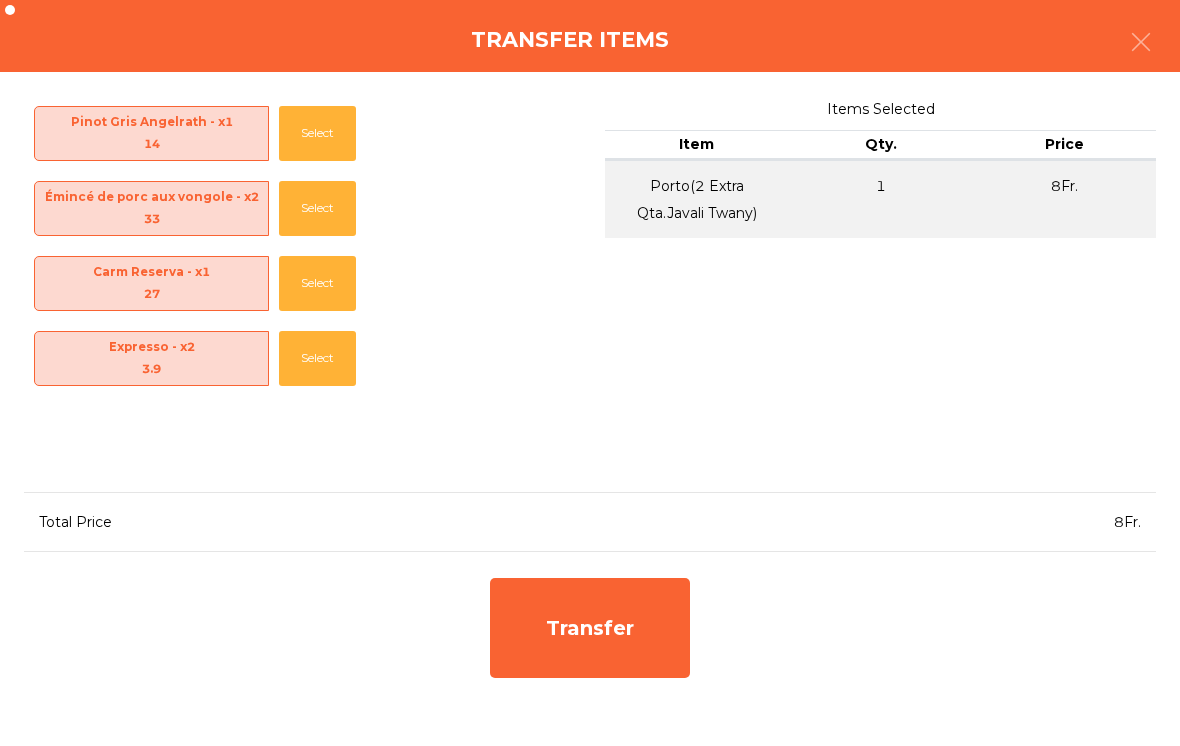 click 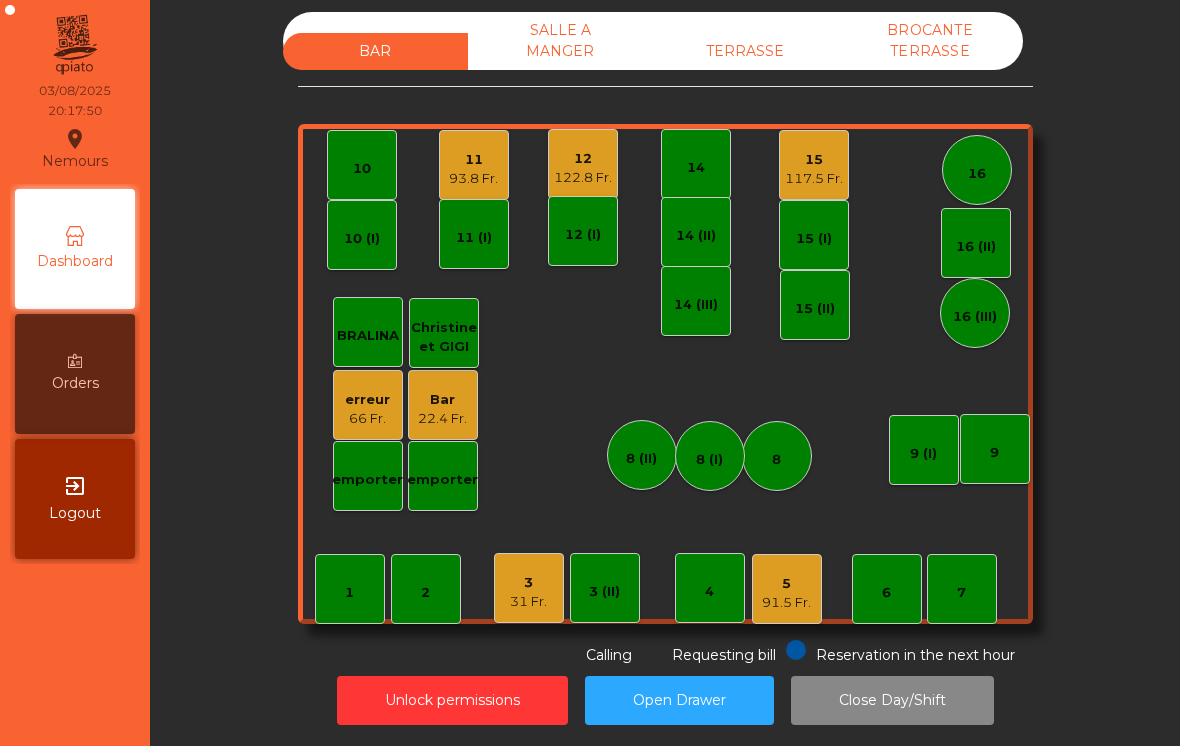 click on "12" 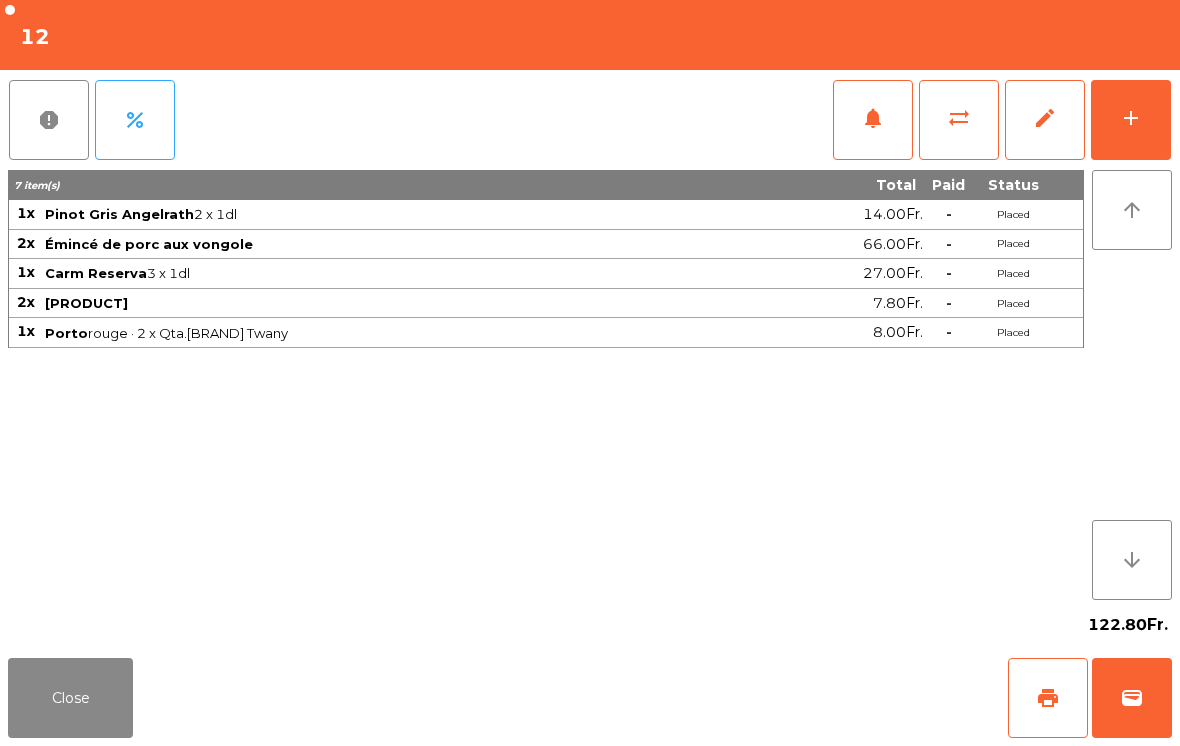 click on "sync_alt" 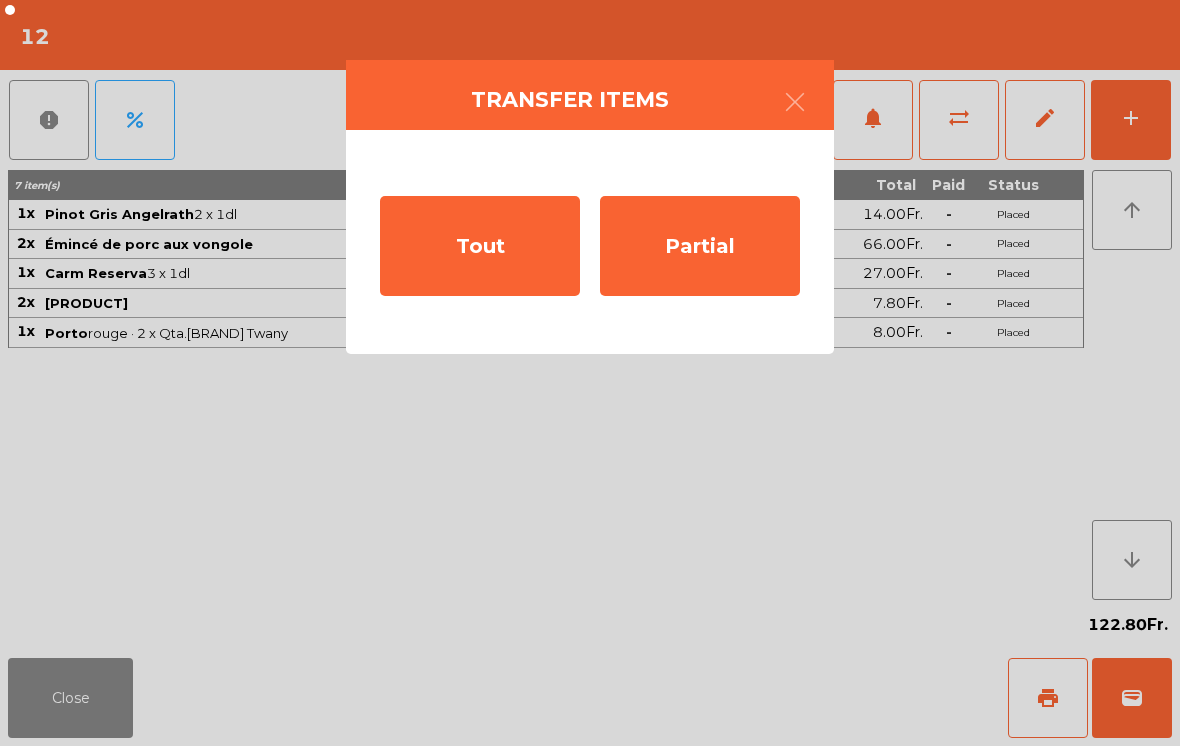 click on "Partial" 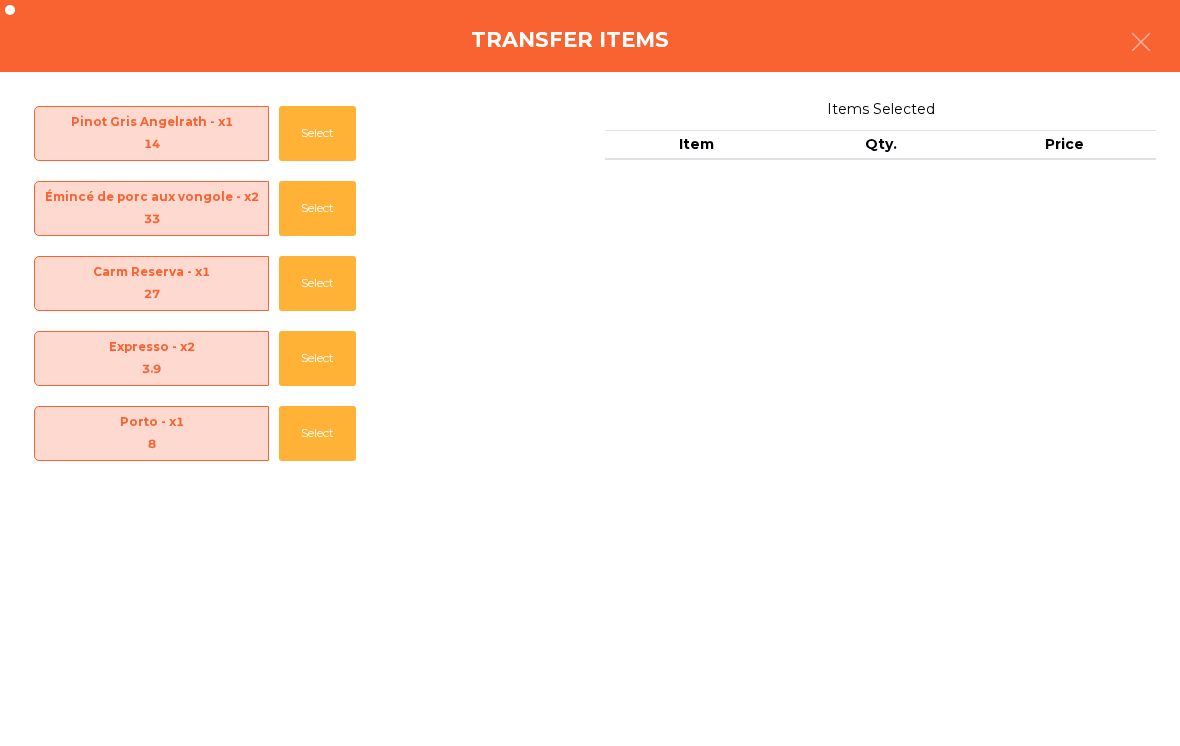 click on "Select" 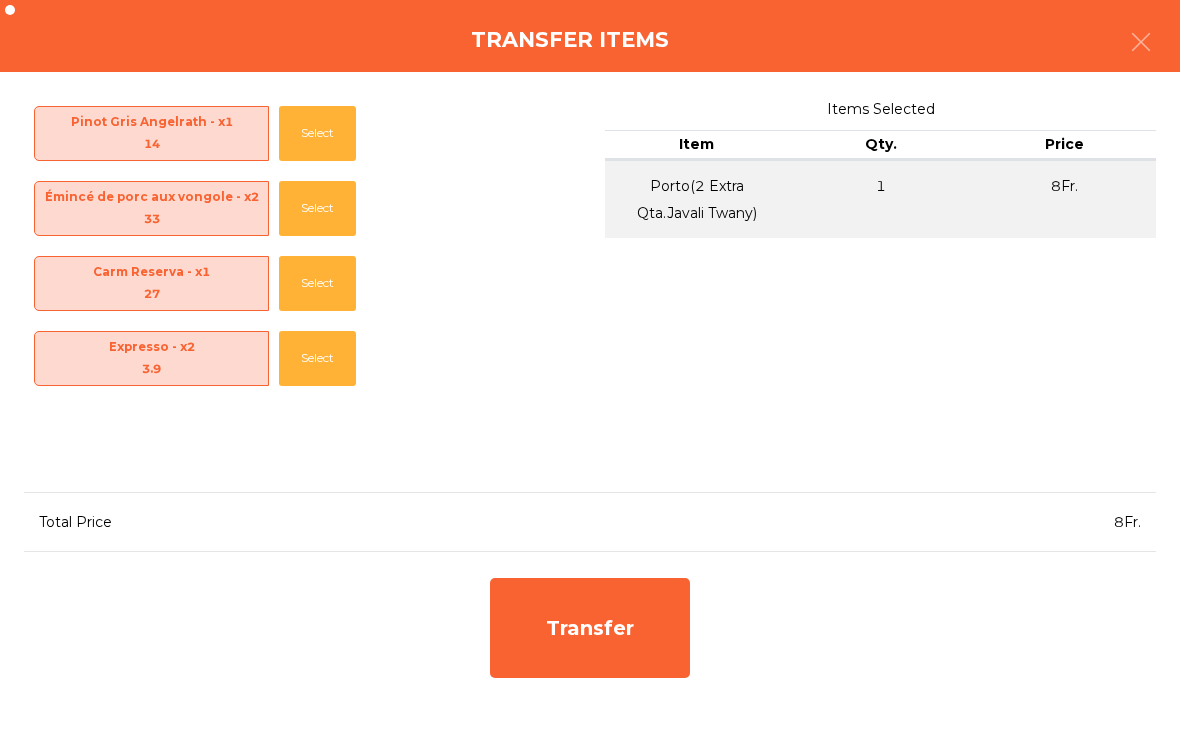 click 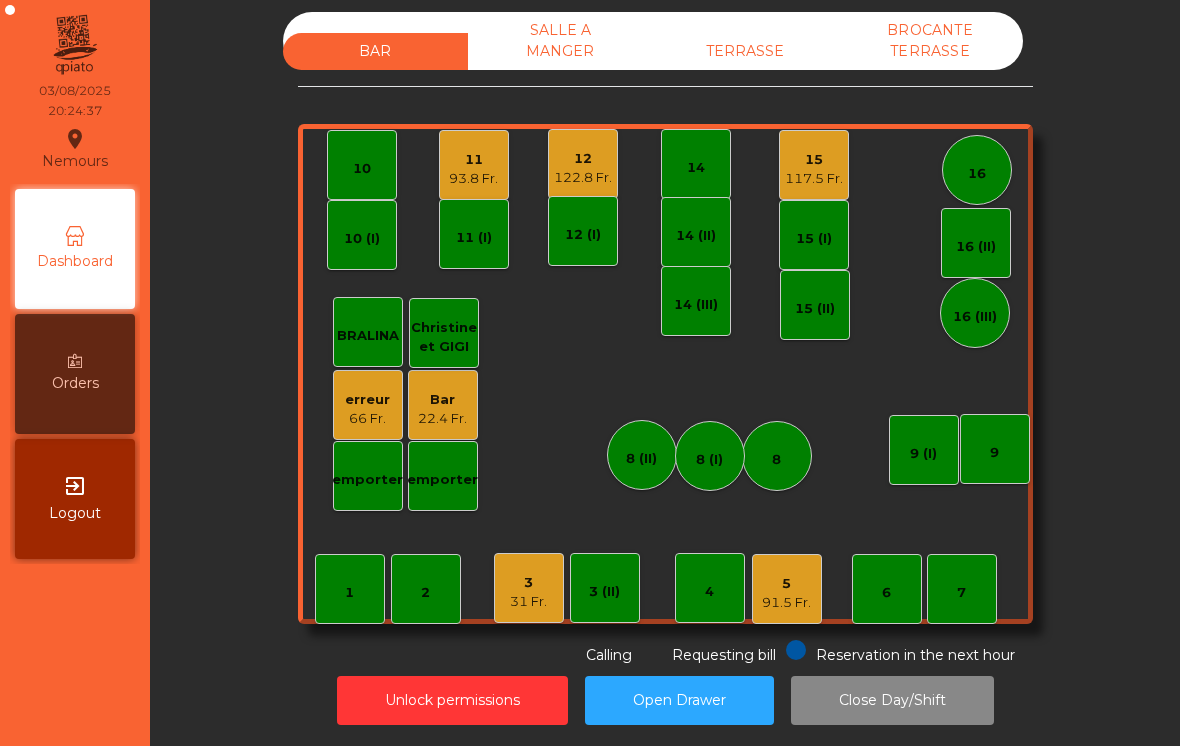 click on "BAR   SALLE A MANGER   TERRASSE   BROCANTE TERRASSE    1   2    3   31 Fr.   4    5   91.5 Fr.    6    7    8   9   10    11   93.8 Fr.    12   122.8 Fr.    14   15   117.5 Fr.    16   Bar   22.4 Fr.   3 (II)   14 (II)   15 (I)   erreur    66 Fr.   emporter   16 (II)   8 (II)   BRALINA    14 (III)   15 (II)   16 (III)   9 (I)   10 (I)   11 (I)   12 (I)   8 (I)   Christine et GIGI   emporter  Reservation in the next hour Requesting bill Calling" 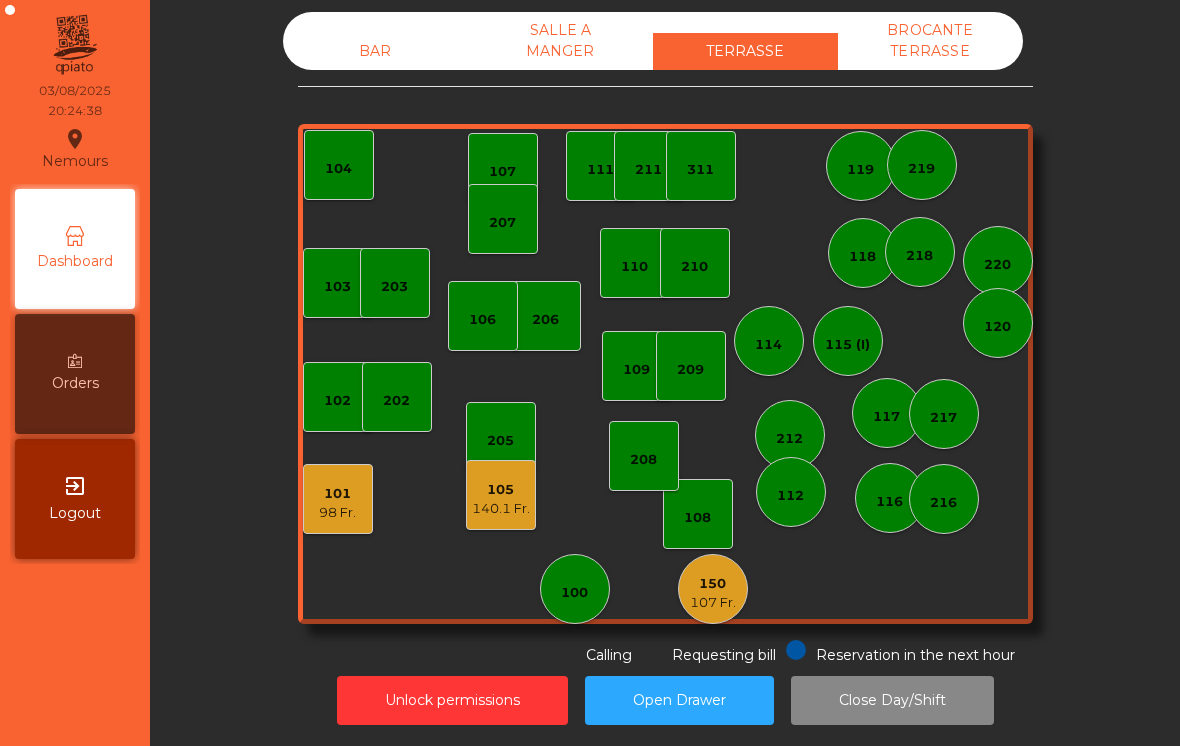 click on "107 Fr." 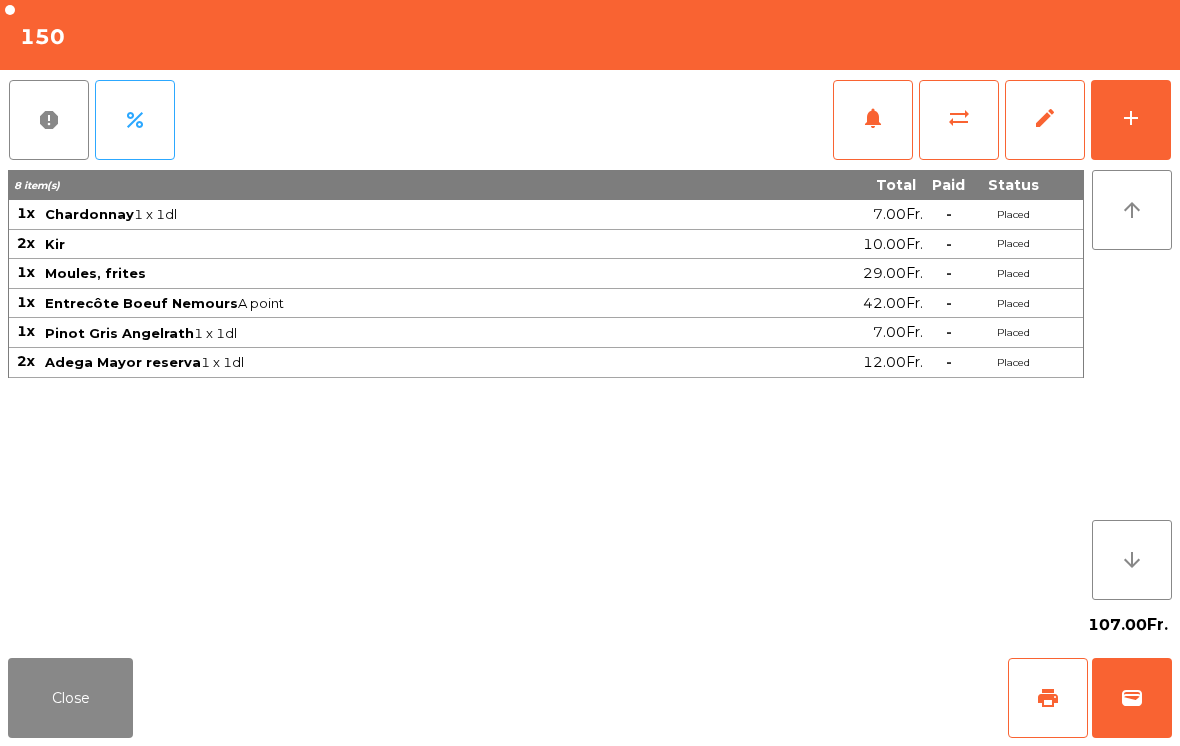 click on "add" 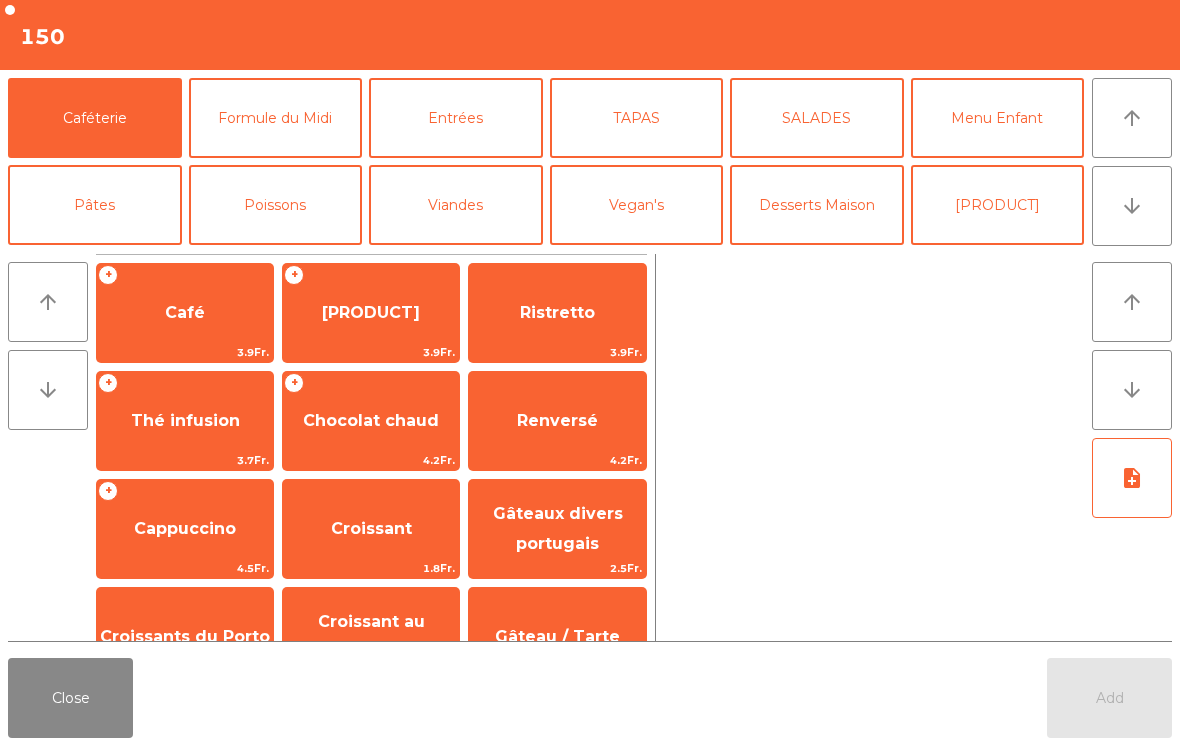 scroll, scrollTop: 10, scrollLeft: 0, axis: vertical 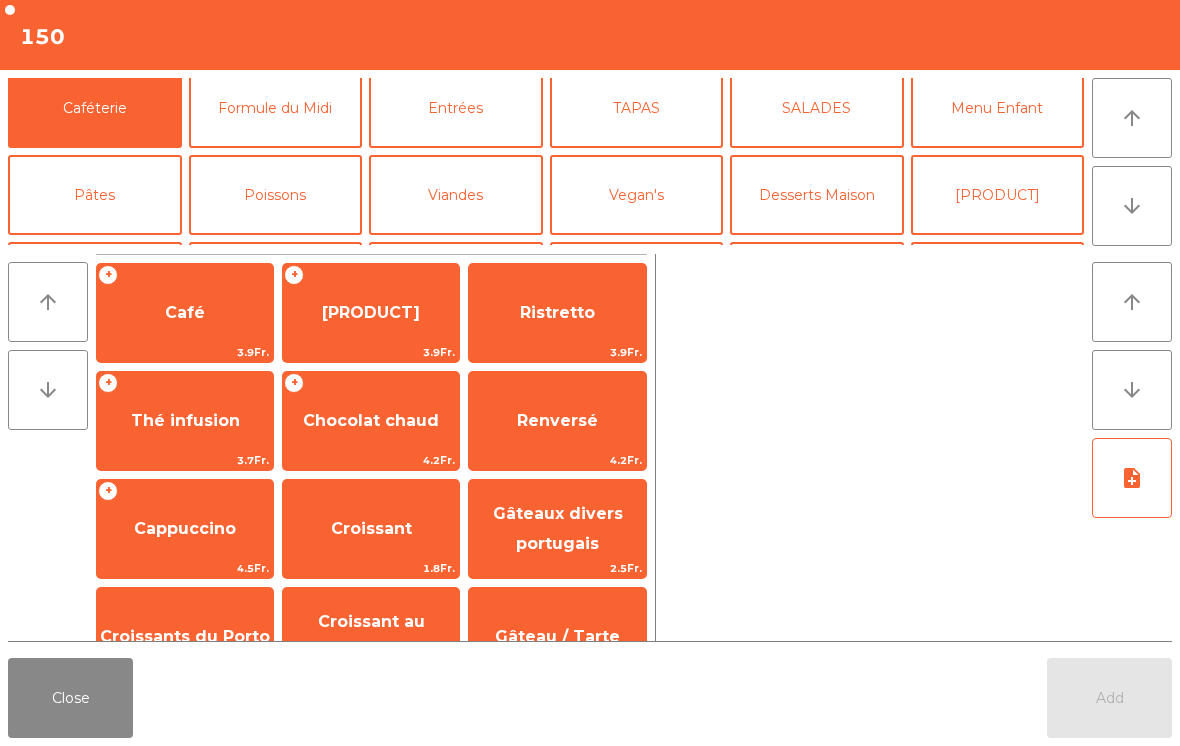 click on "Vin Blanc" 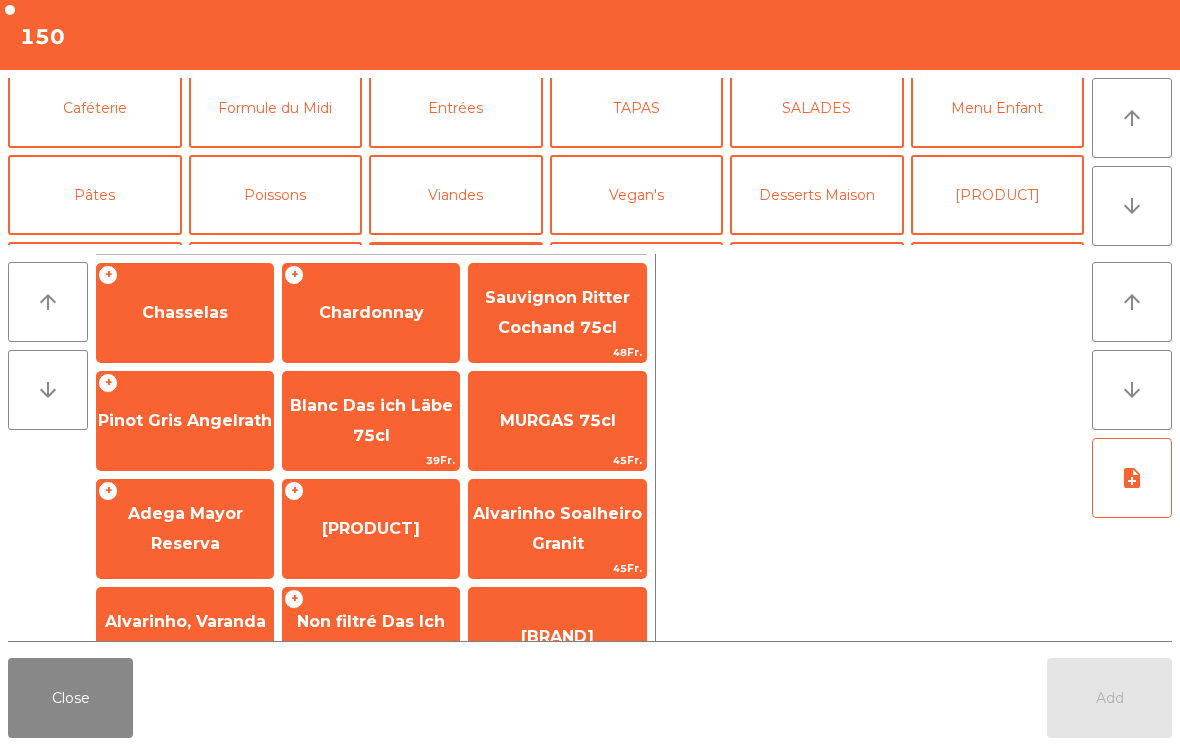 scroll, scrollTop: 151, scrollLeft: 0, axis: vertical 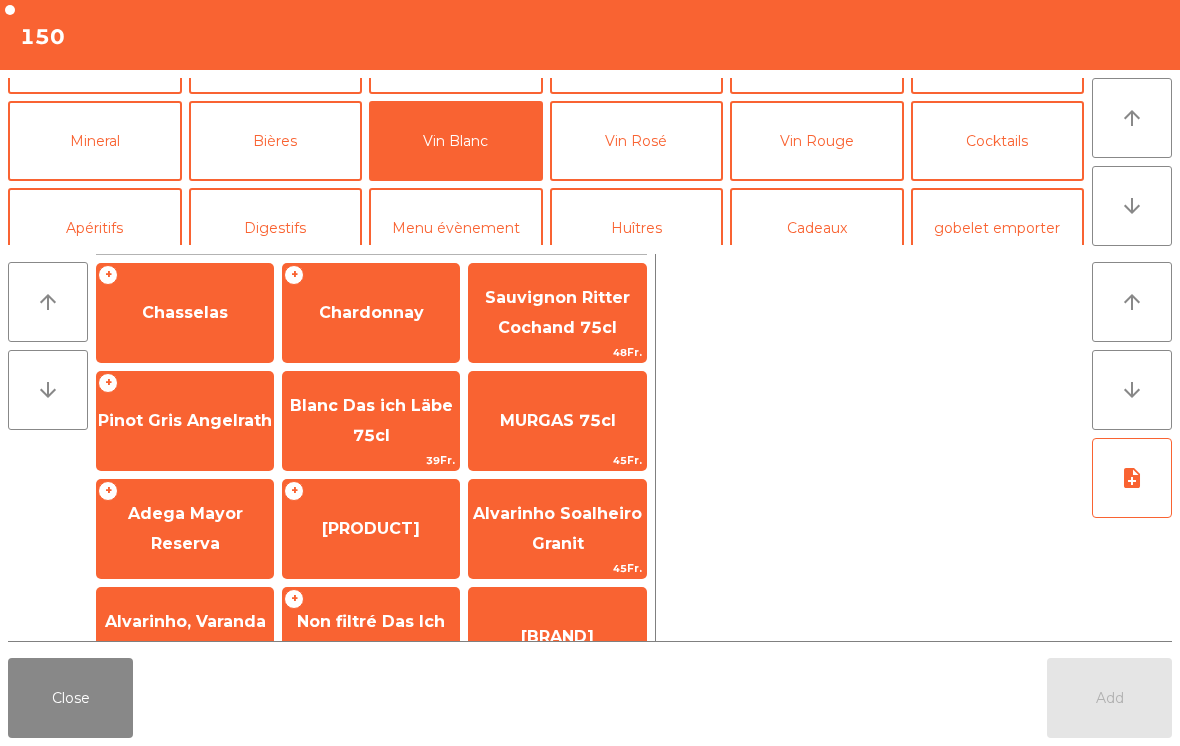 click on "Chasselas" 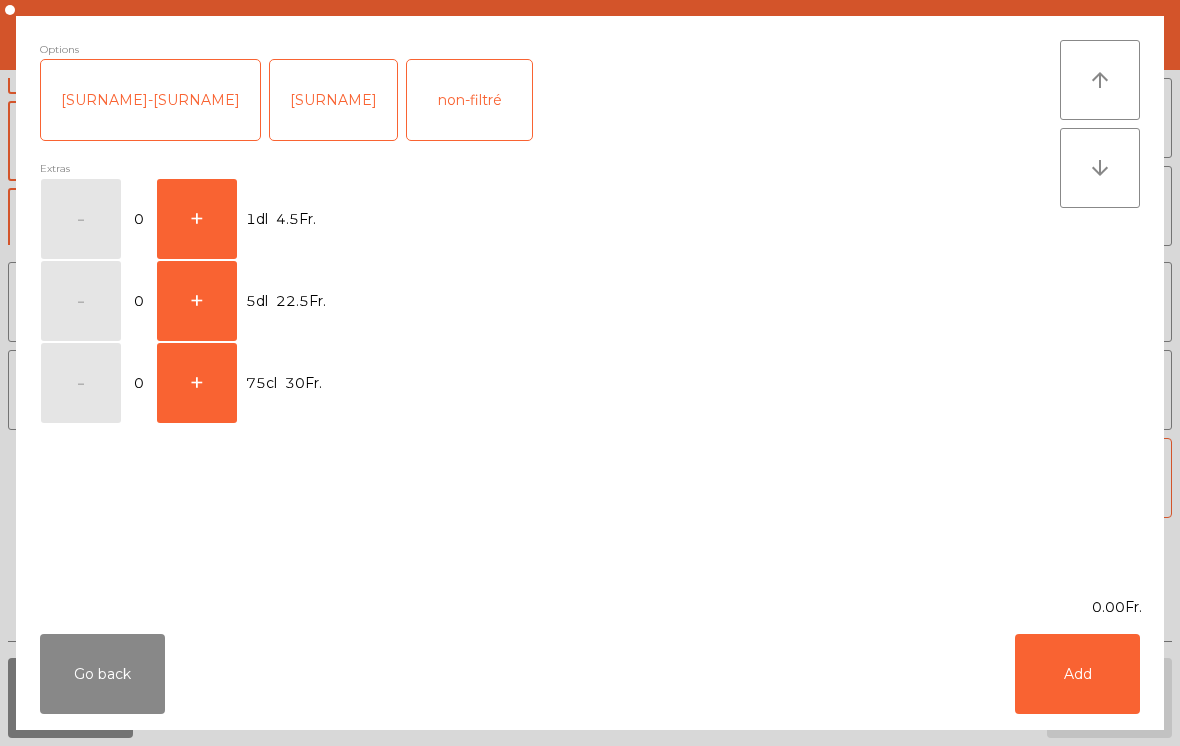 click on "Go back" 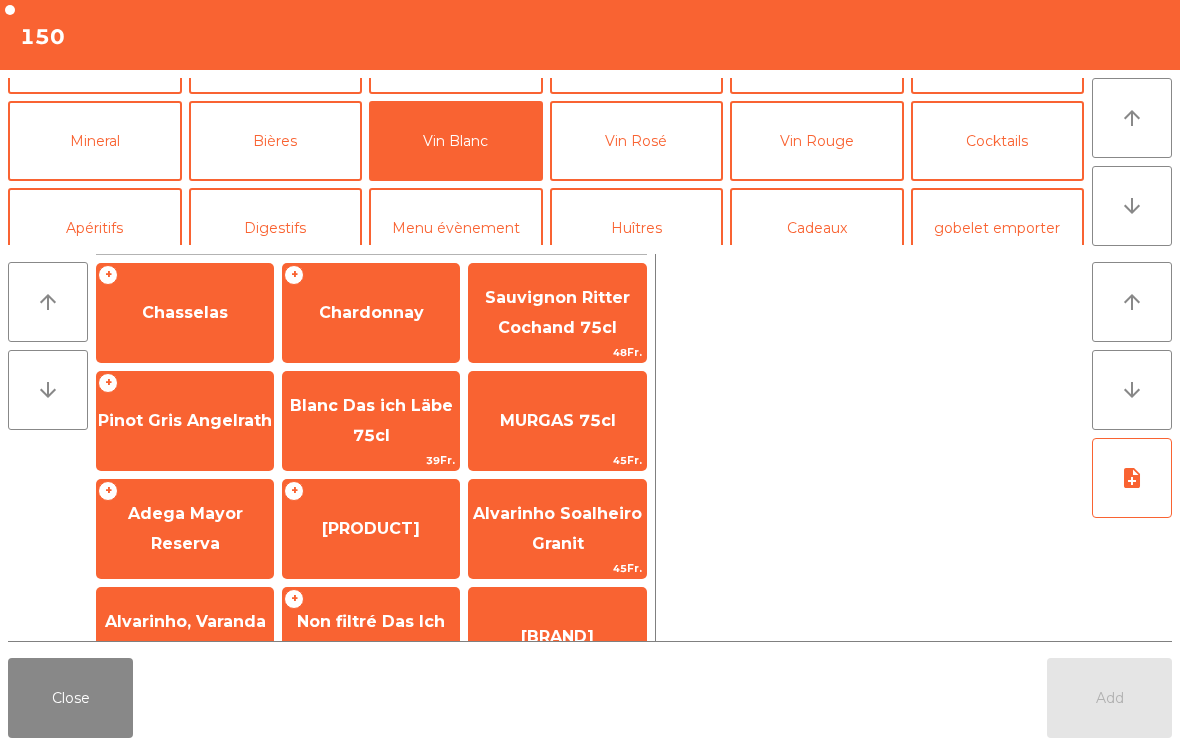 click on "Pinot Gris Angelrath" 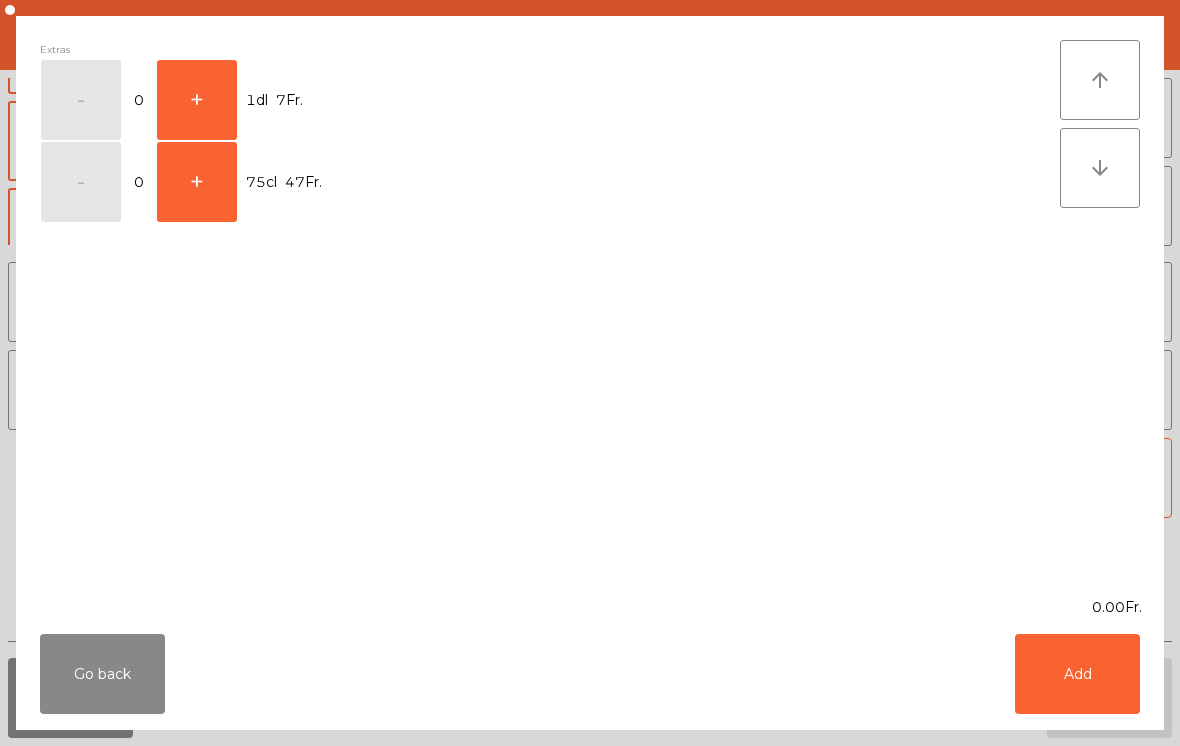 click on "+" 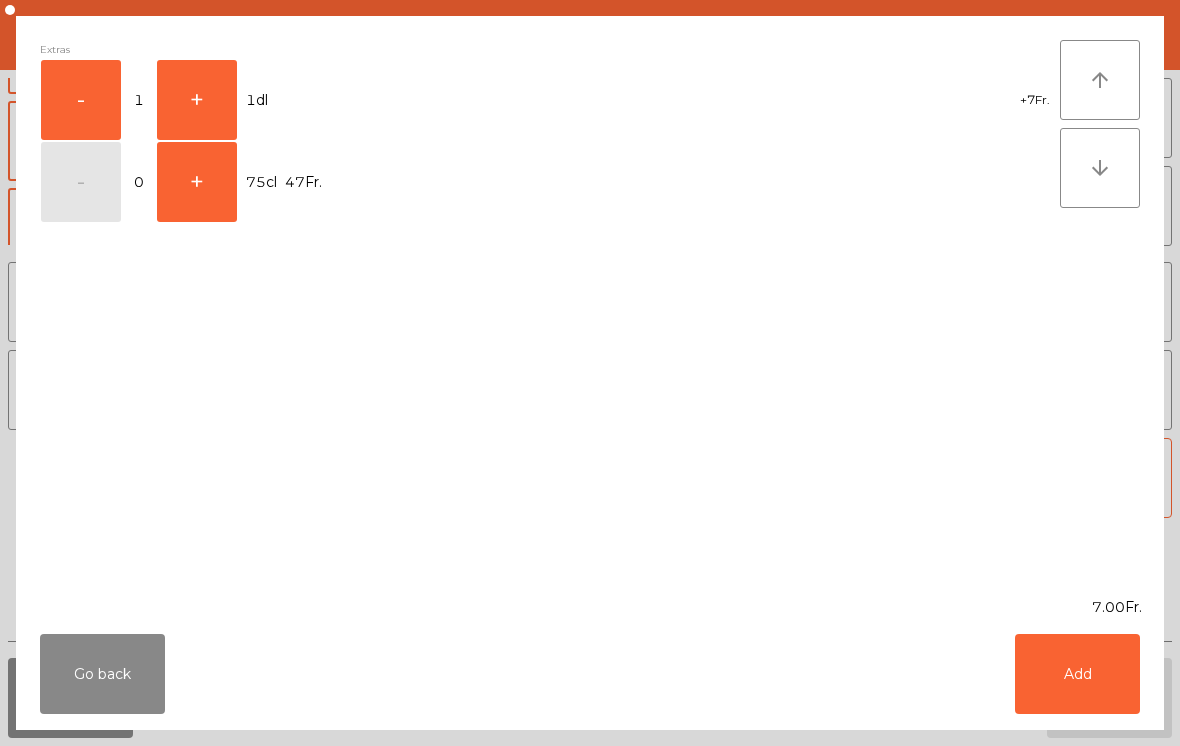click on "Add" 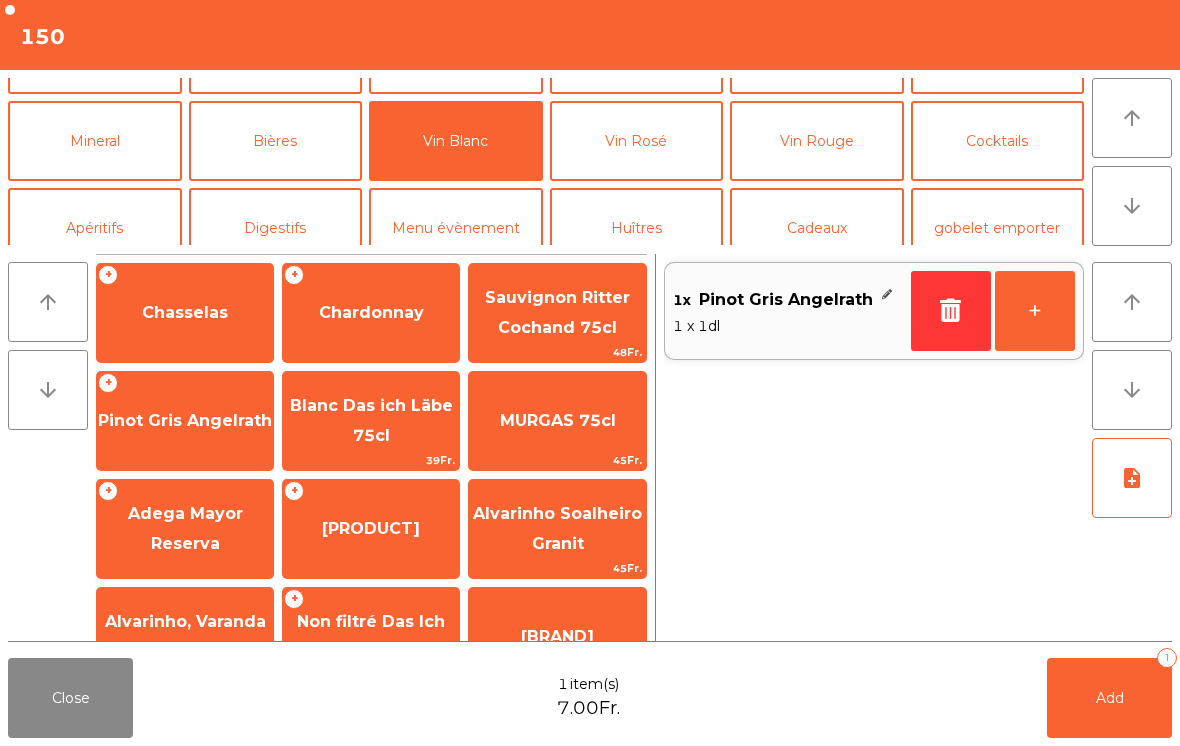 scroll, scrollTop: 203, scrollLeft: 0, axis: vertical 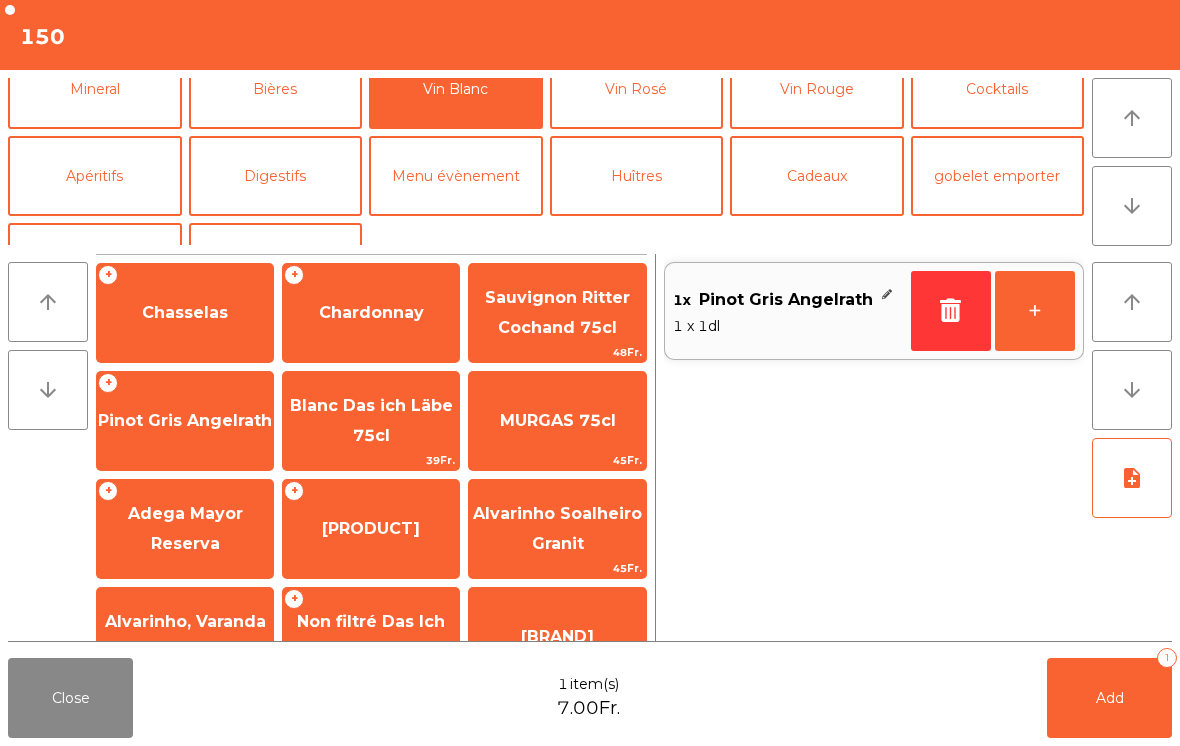 click on "Cocktails" 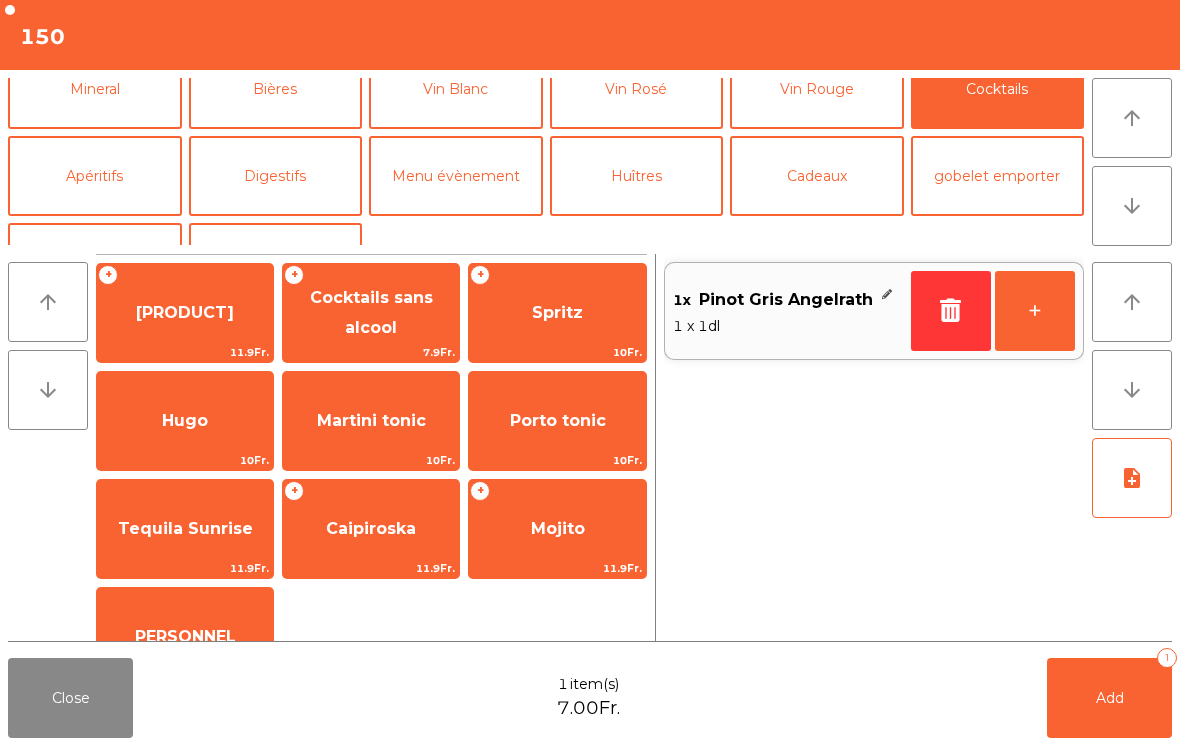 scroll, scrollTop: 128, scrollLeft: 0, axis: vertical 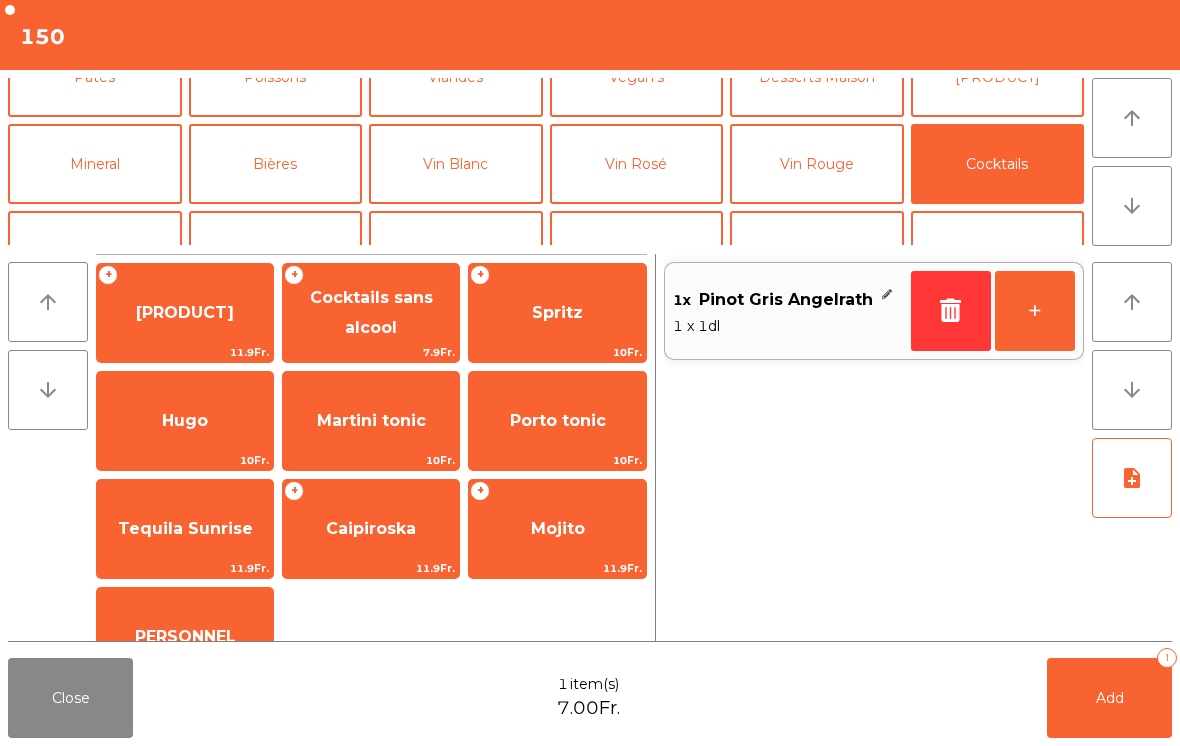 click on "[PRODUCT]" 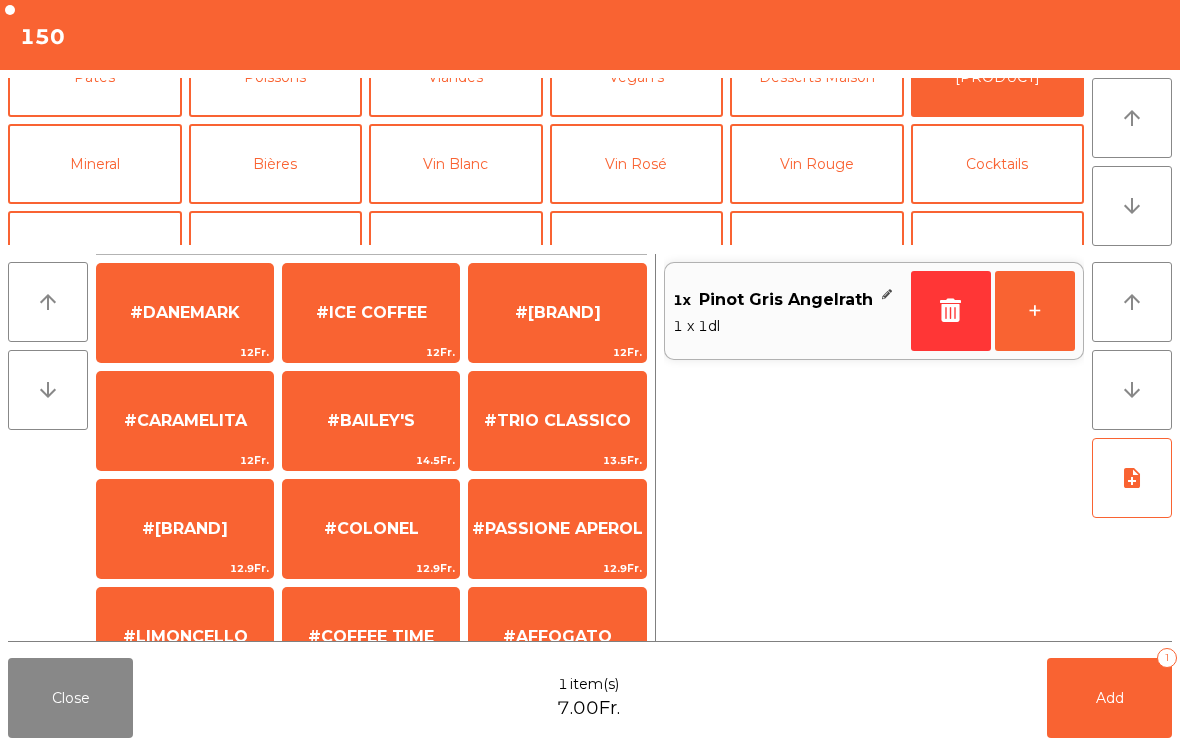 scroll, scrollTop: 70, scrollLeft: 0, axis: vertical 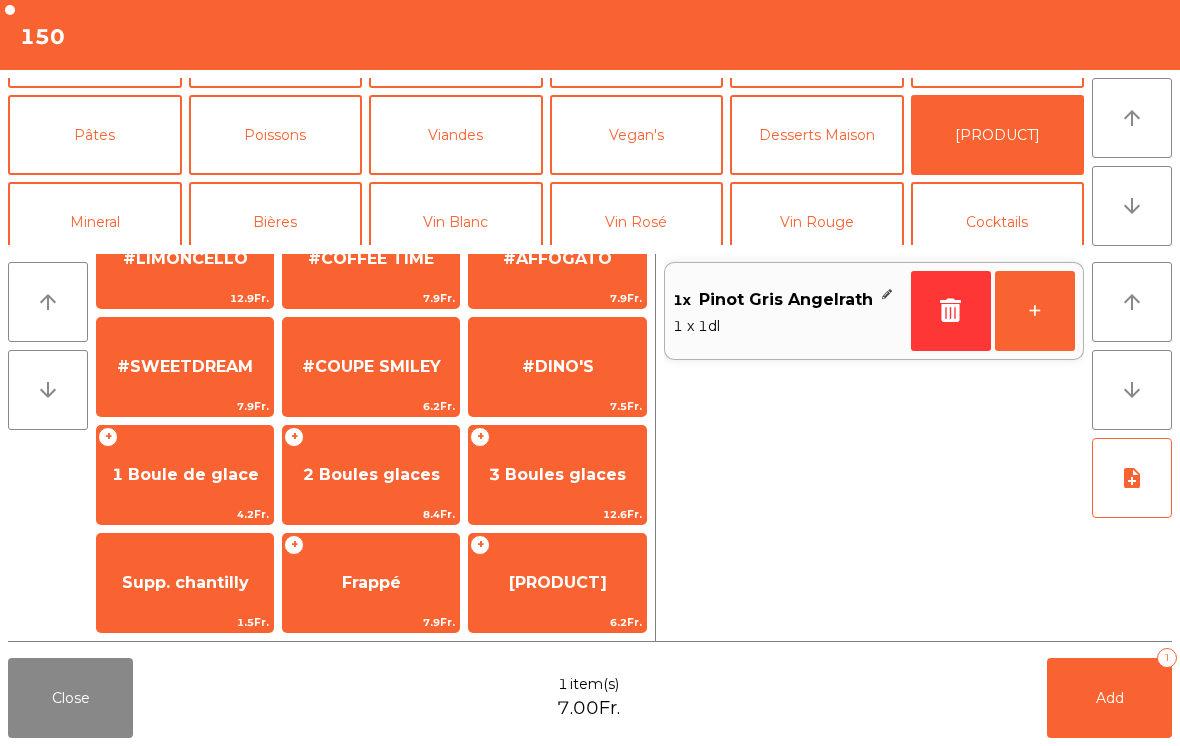 click on "1 Boule de glace" 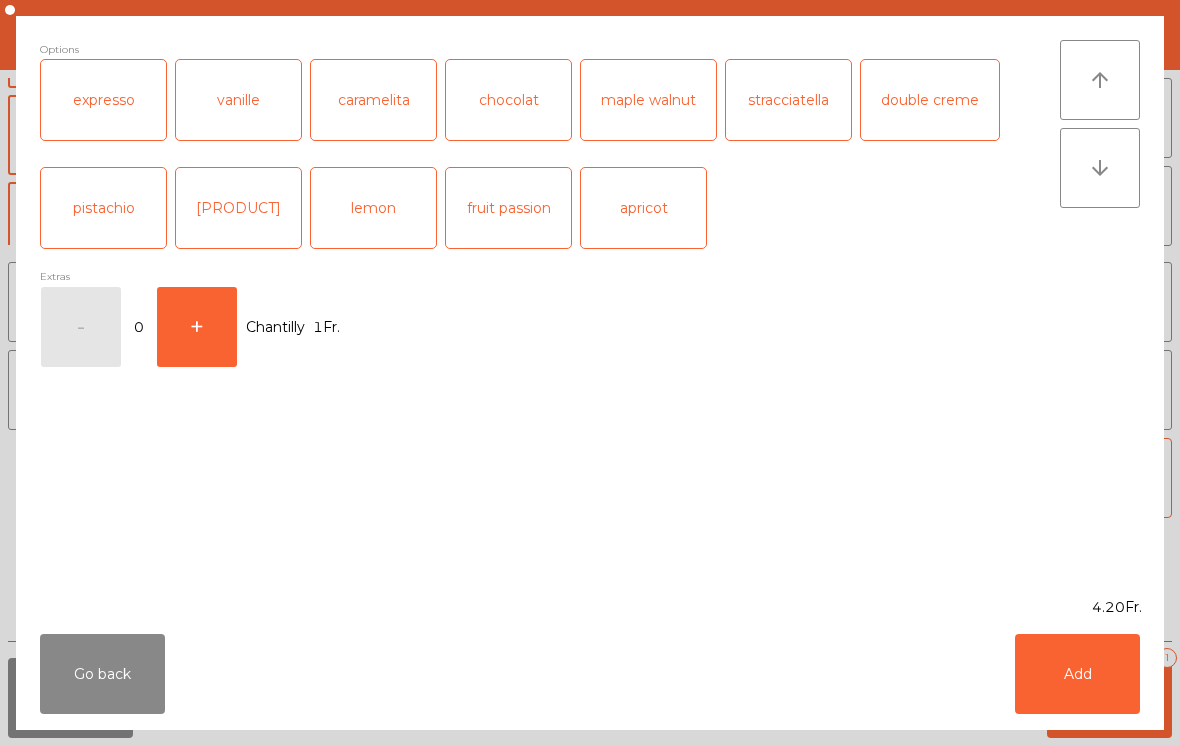 scroll, scrollTop: 378, scrollLeft: 0, axis: vertical 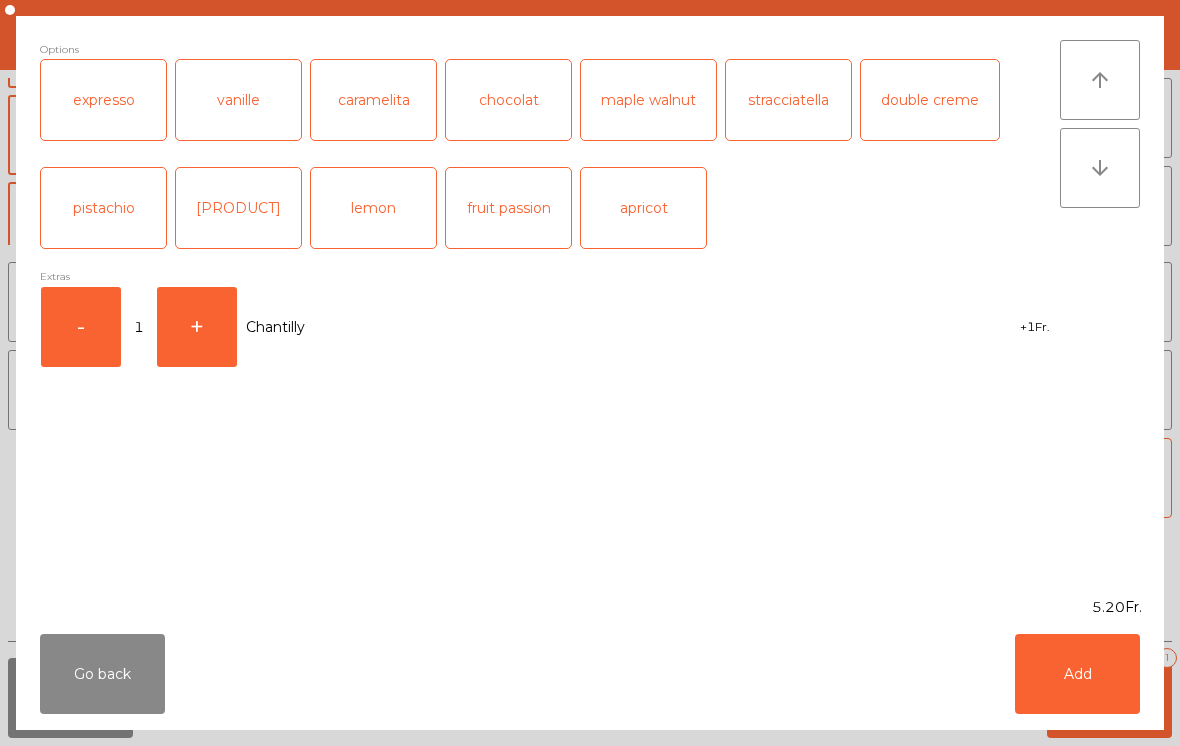 click on "Add" 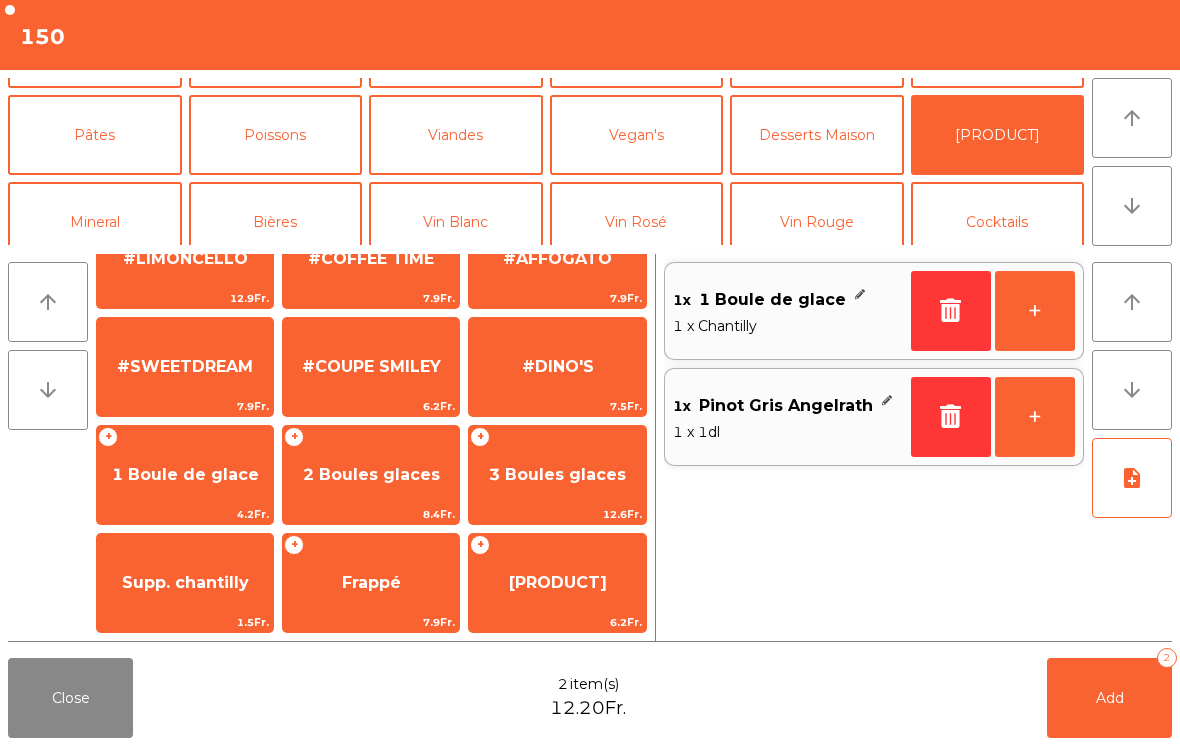 click on "Add   2" 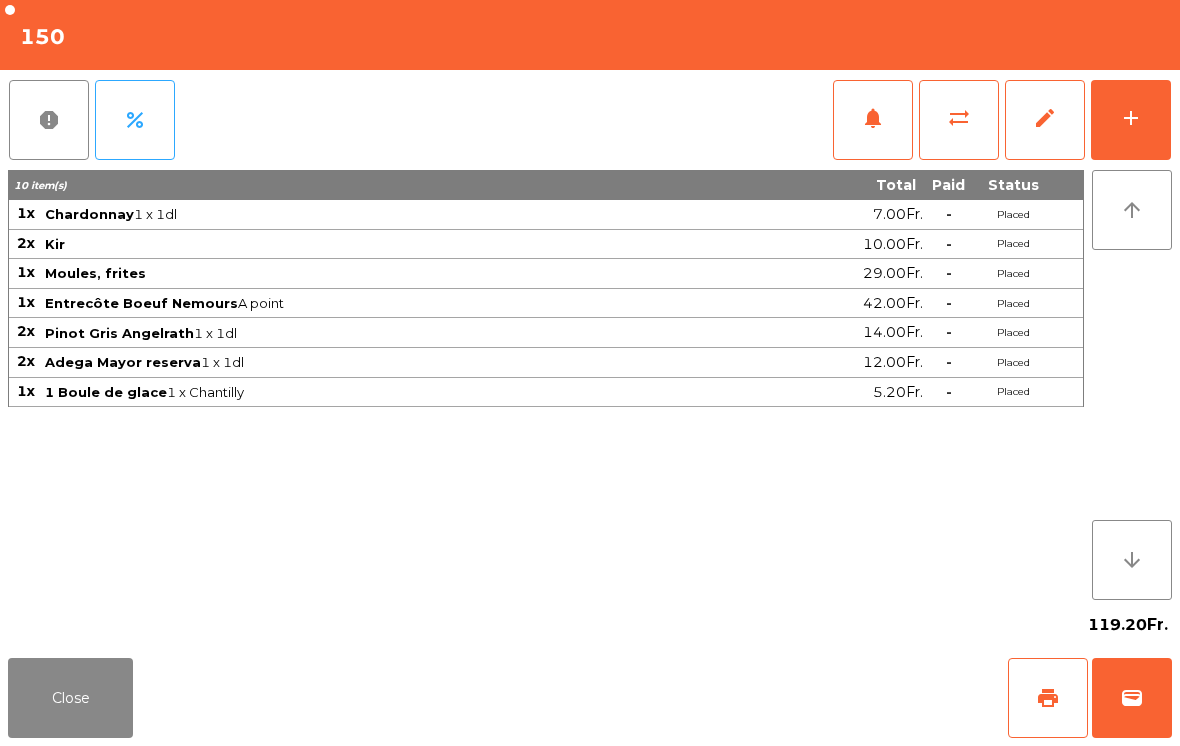 click on "Close" 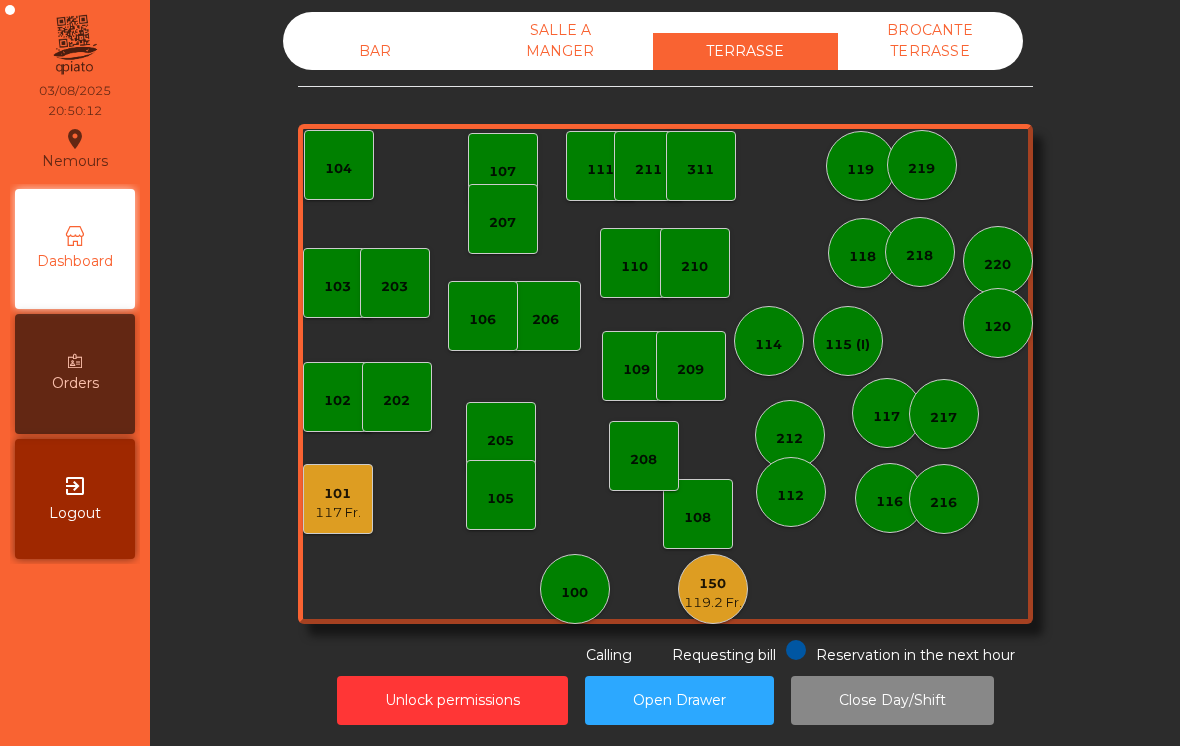 click on "101" 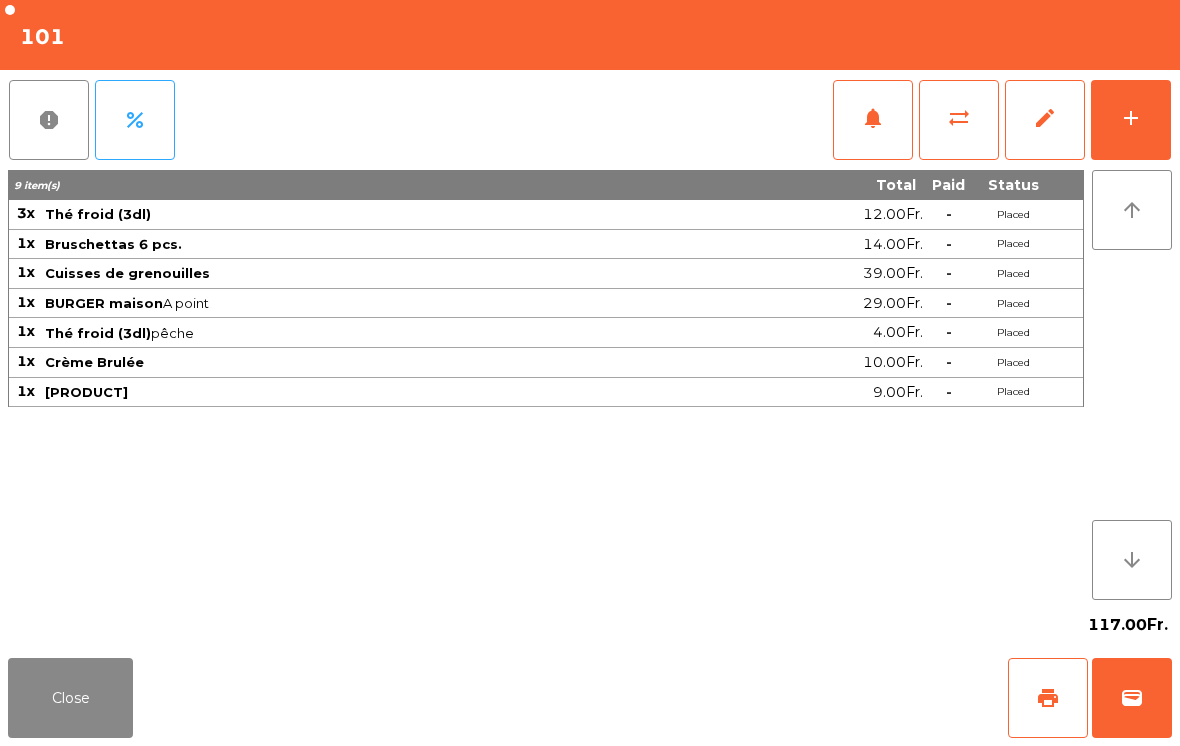 click on "print" 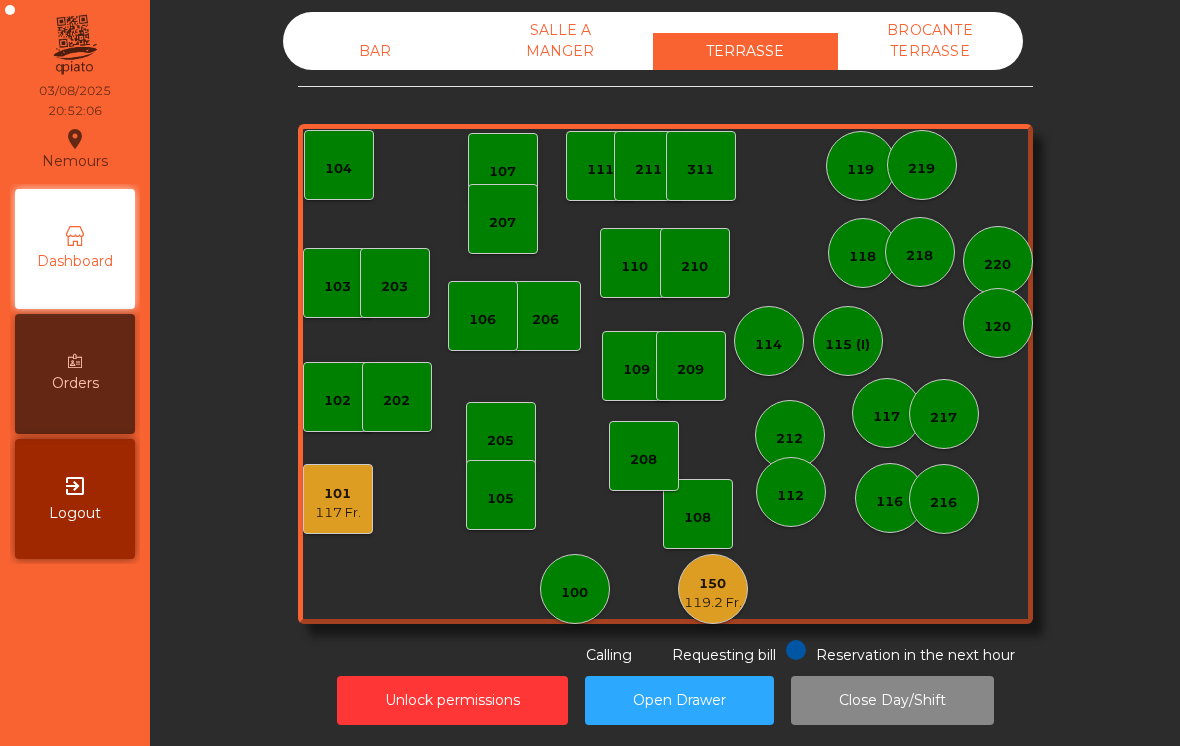 click on "BAR" 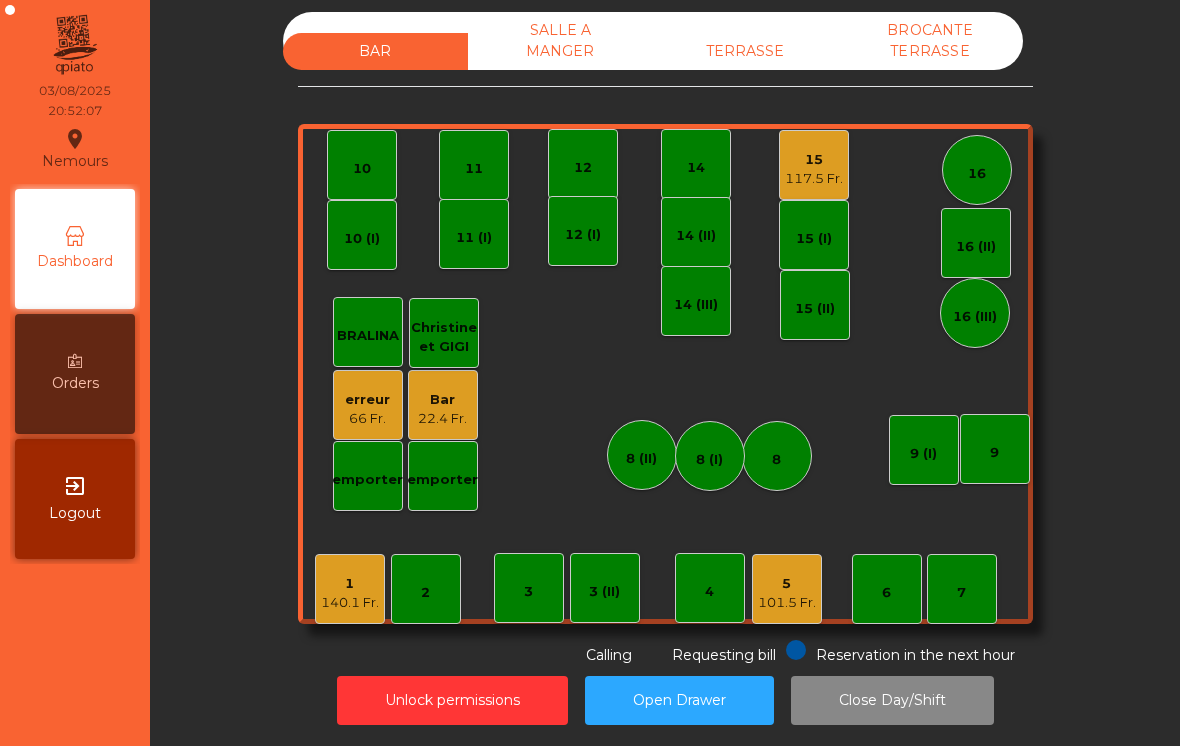 click on "15" 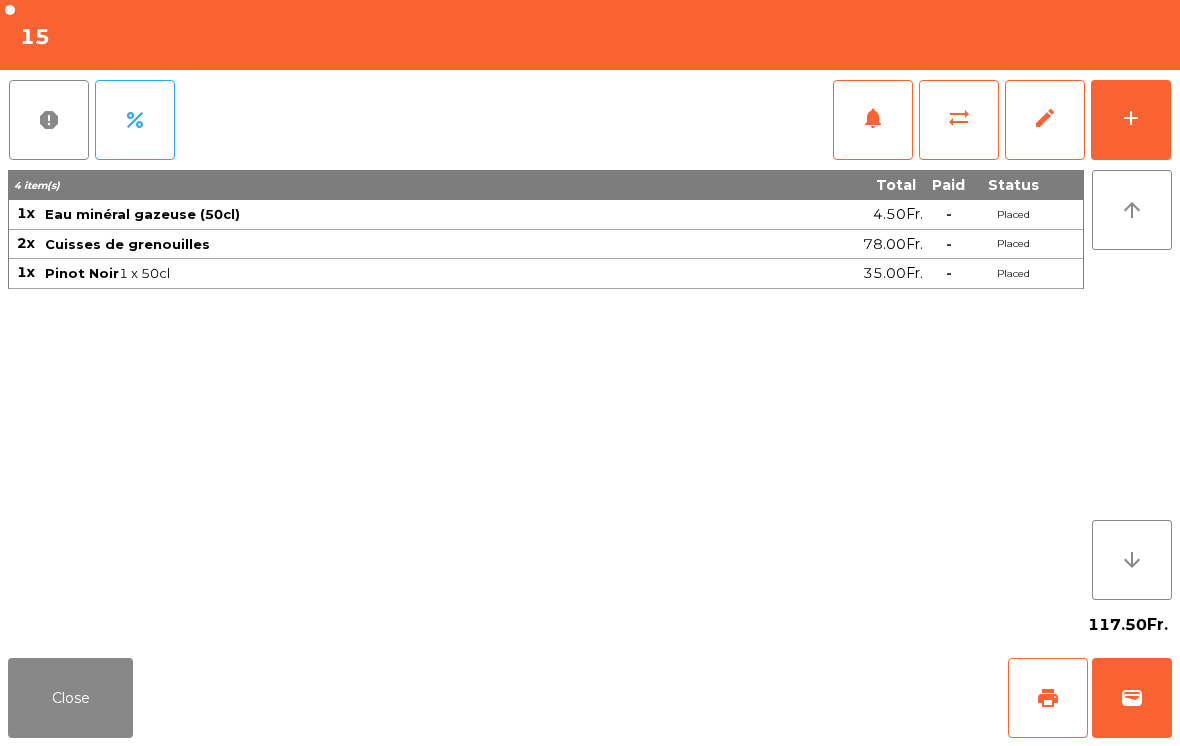 click on "add" 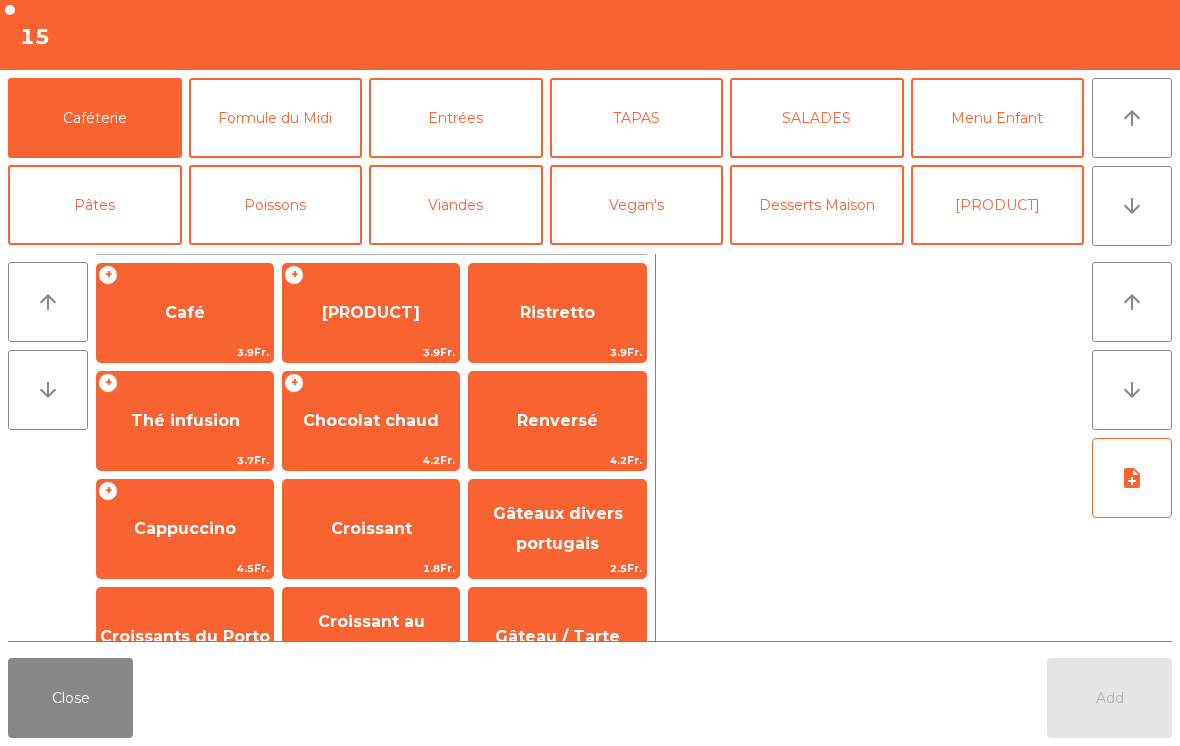 click on "SALADES" 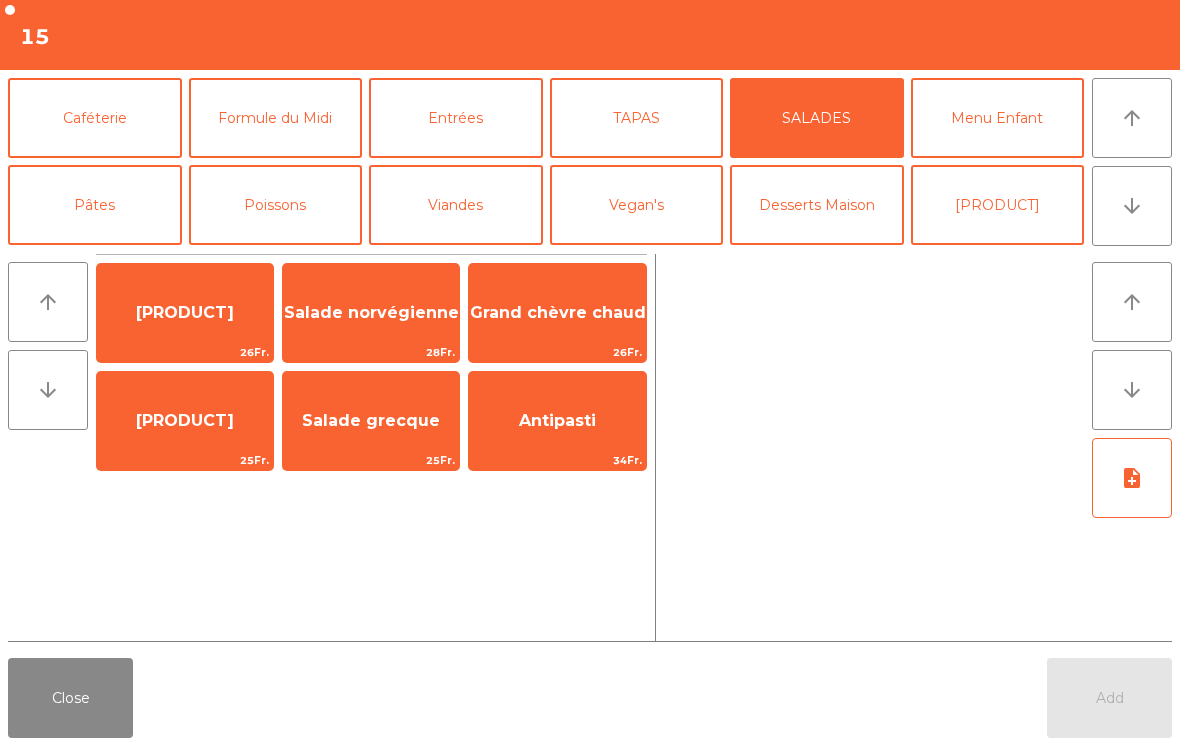 click on "TAPAS" 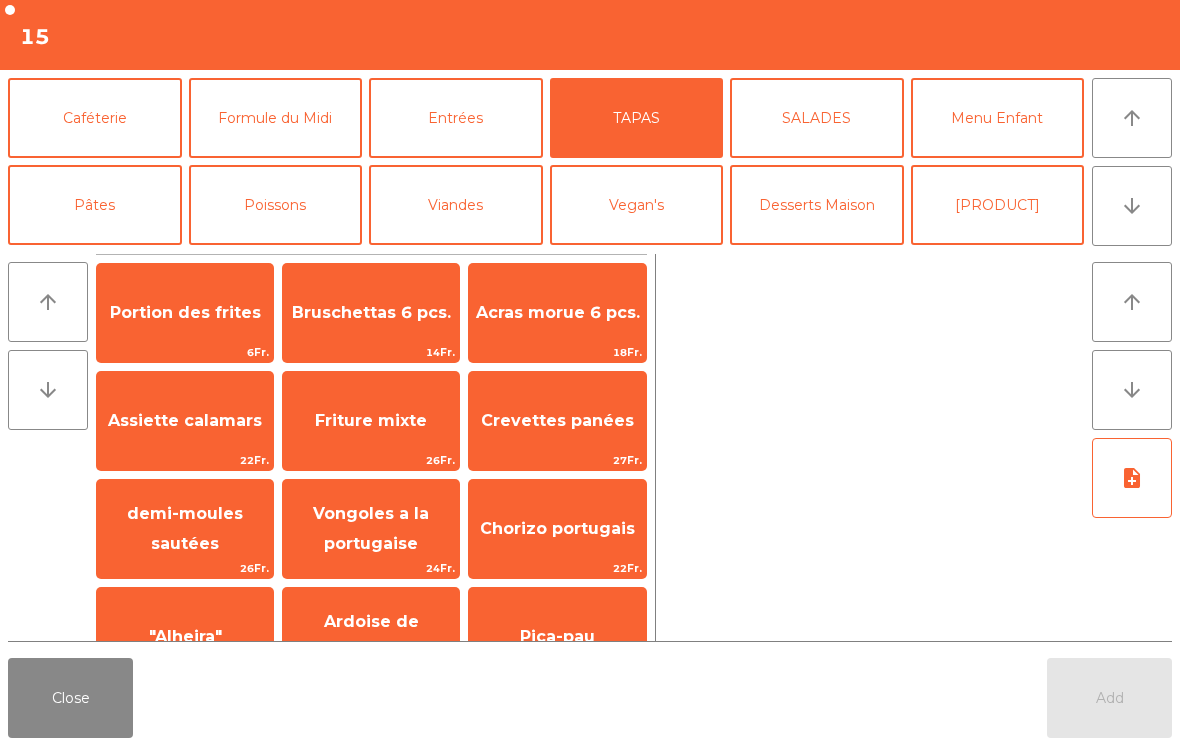 click on "Portion des frites   6Fr." 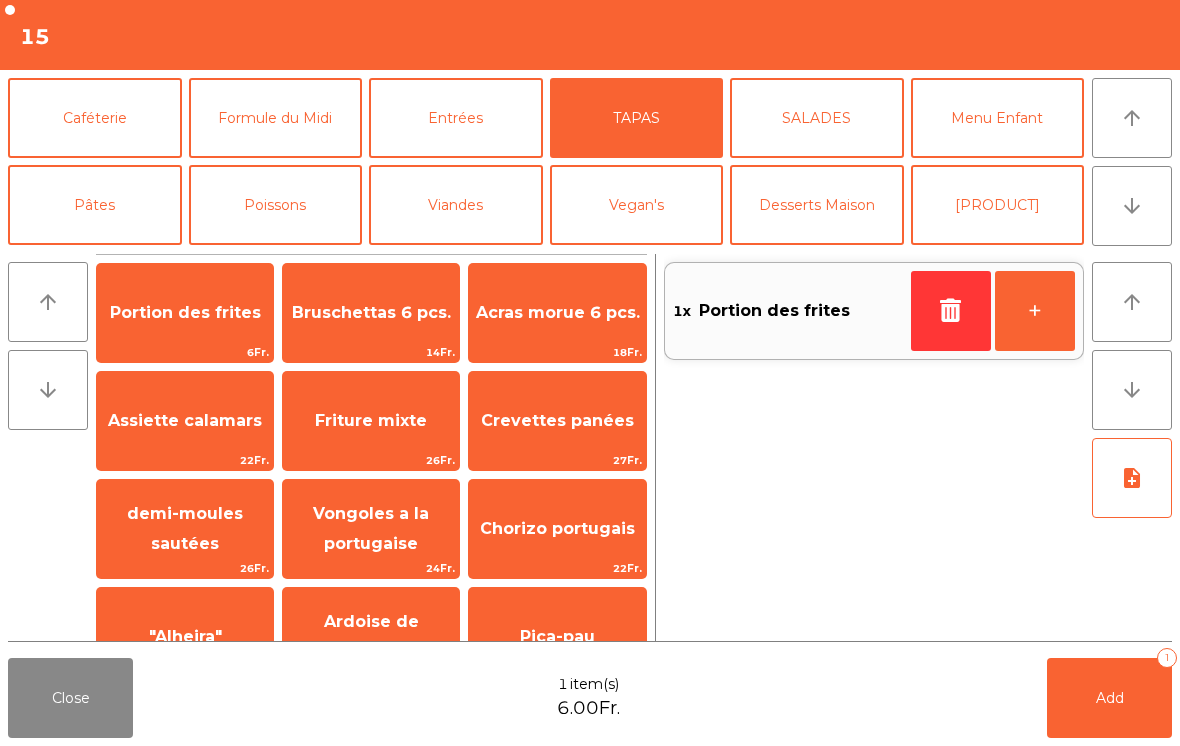 click on "Add   1" 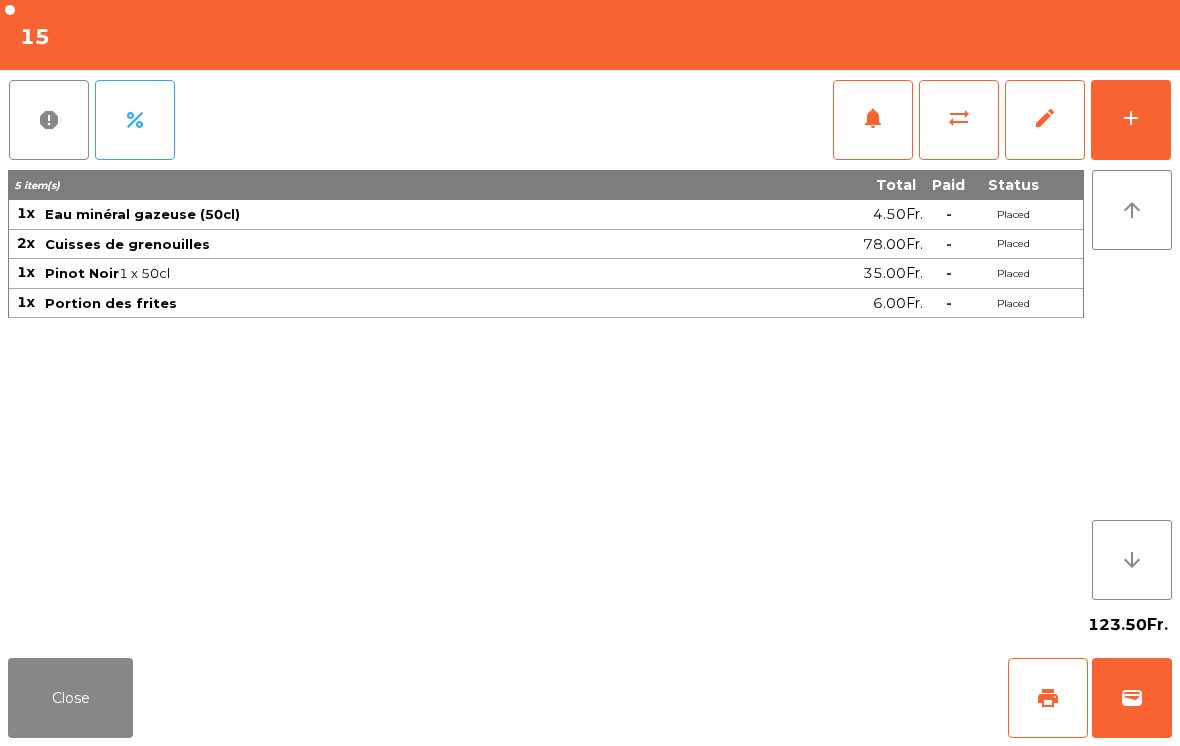 click on "Close" 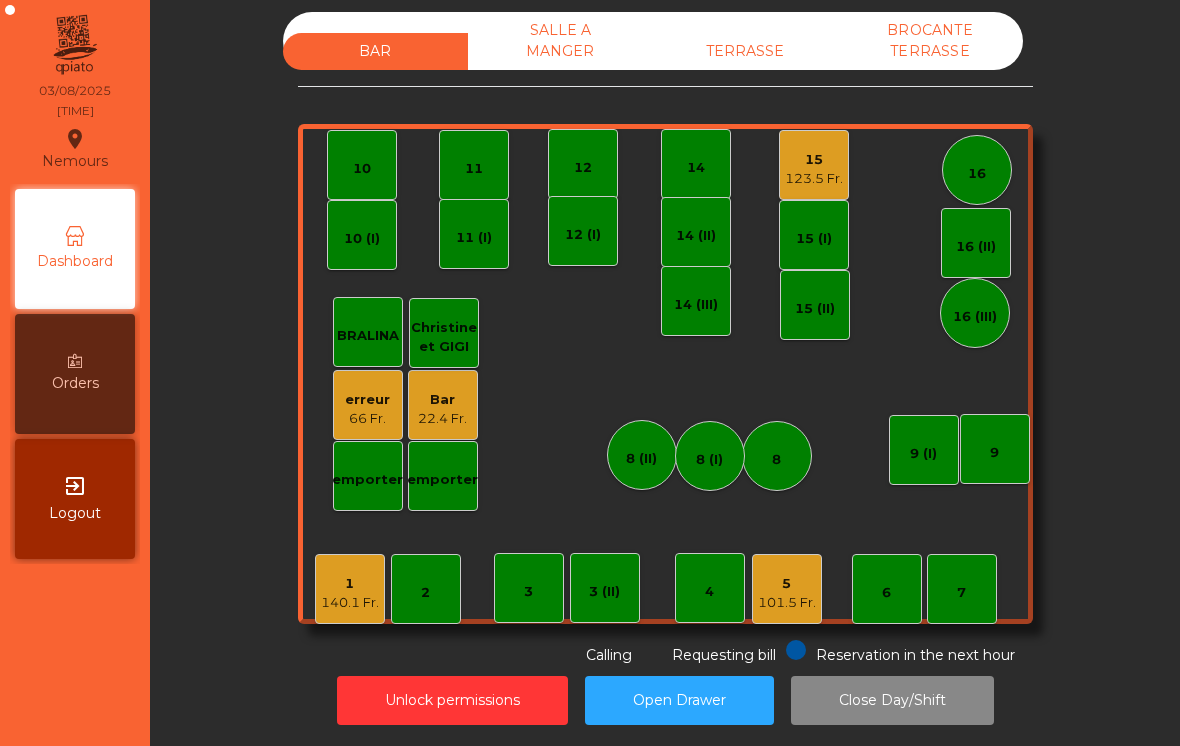 click on "140.1 Fr." 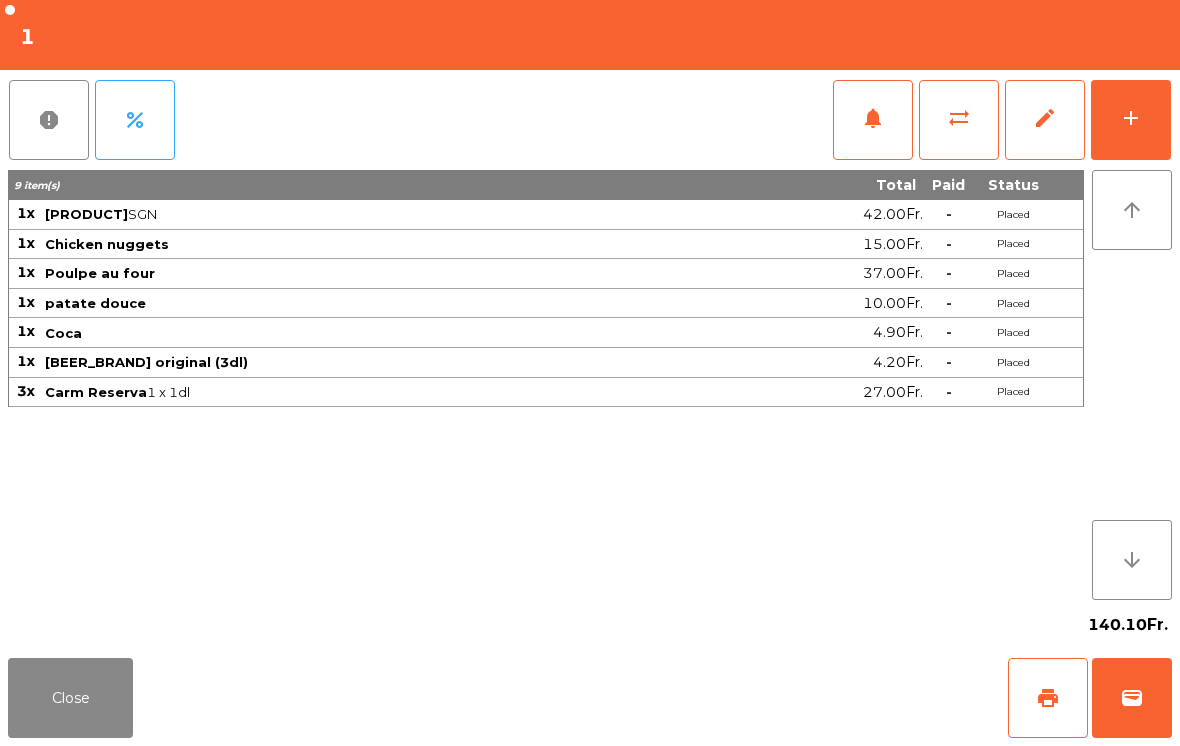 click on "add" 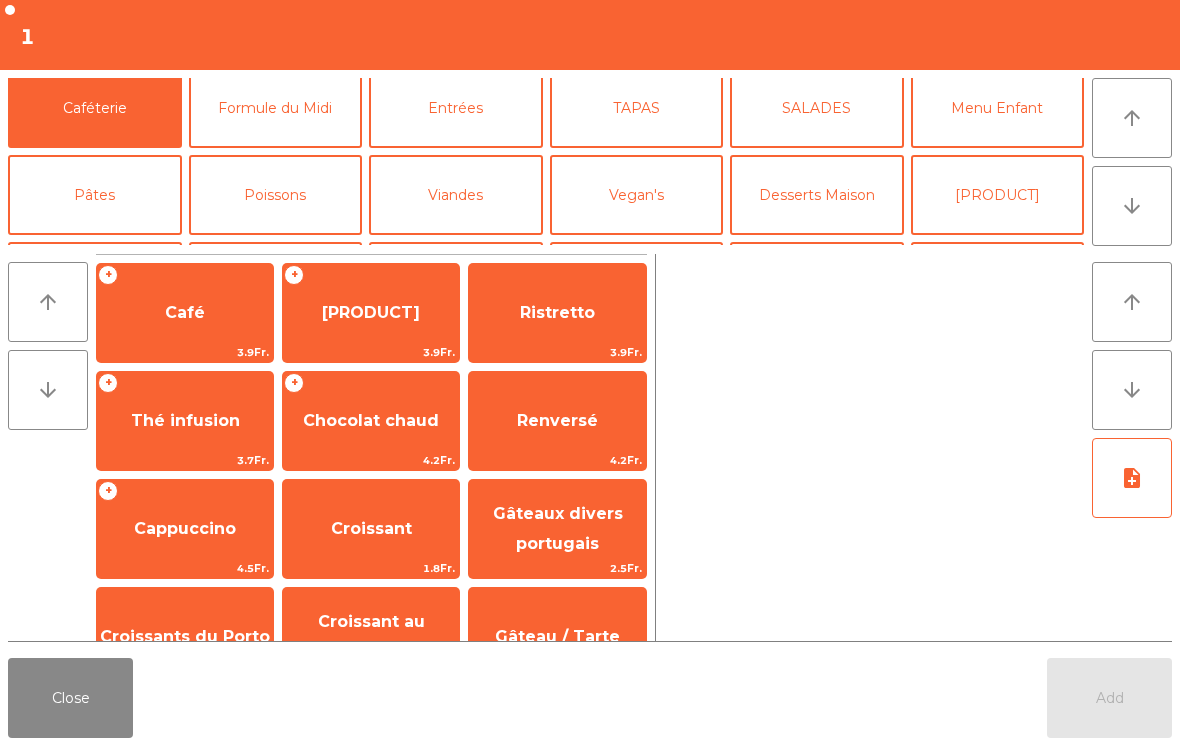 scroll, scrollTop: 108, scrollLeft: 0, axis: vertical 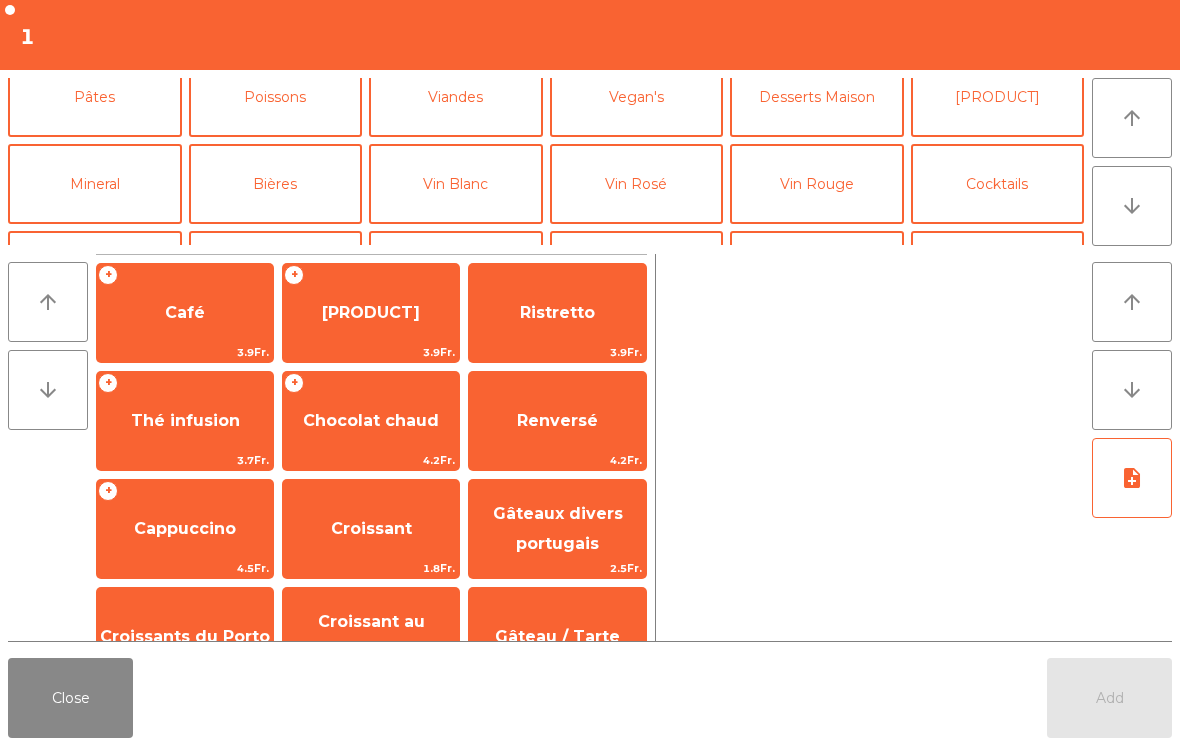 click on "Vin Rouge" 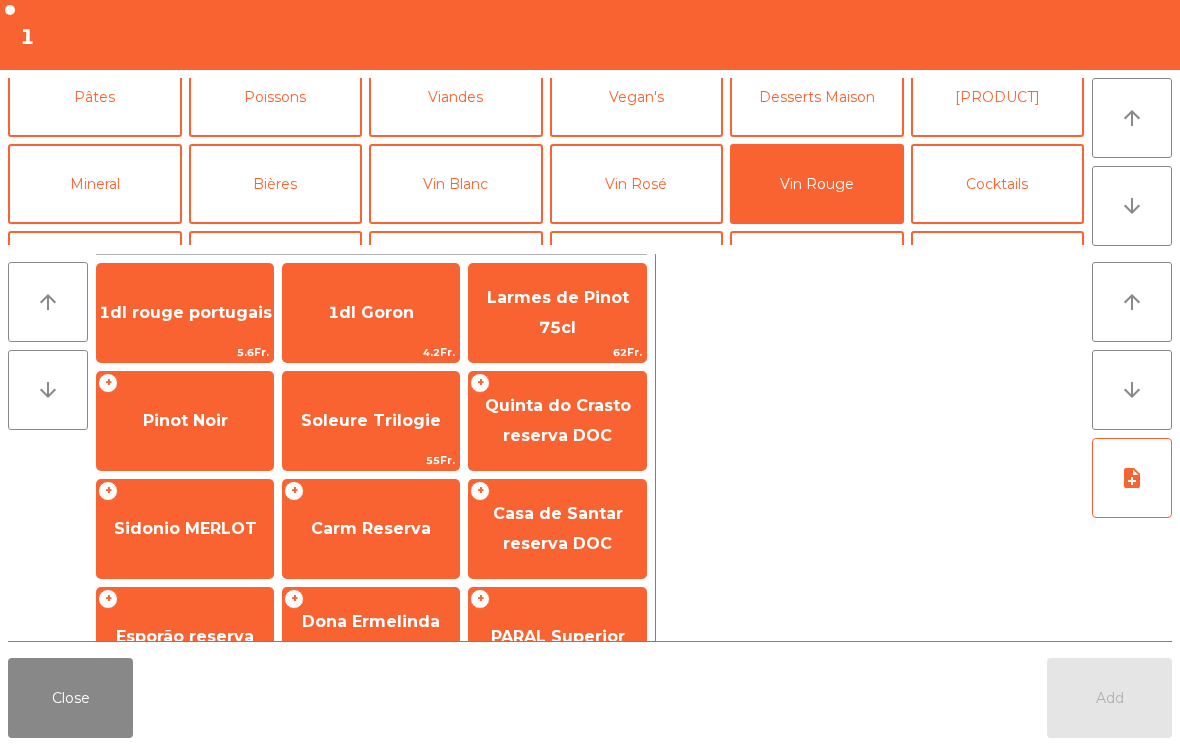 click on "Carm Reserva" 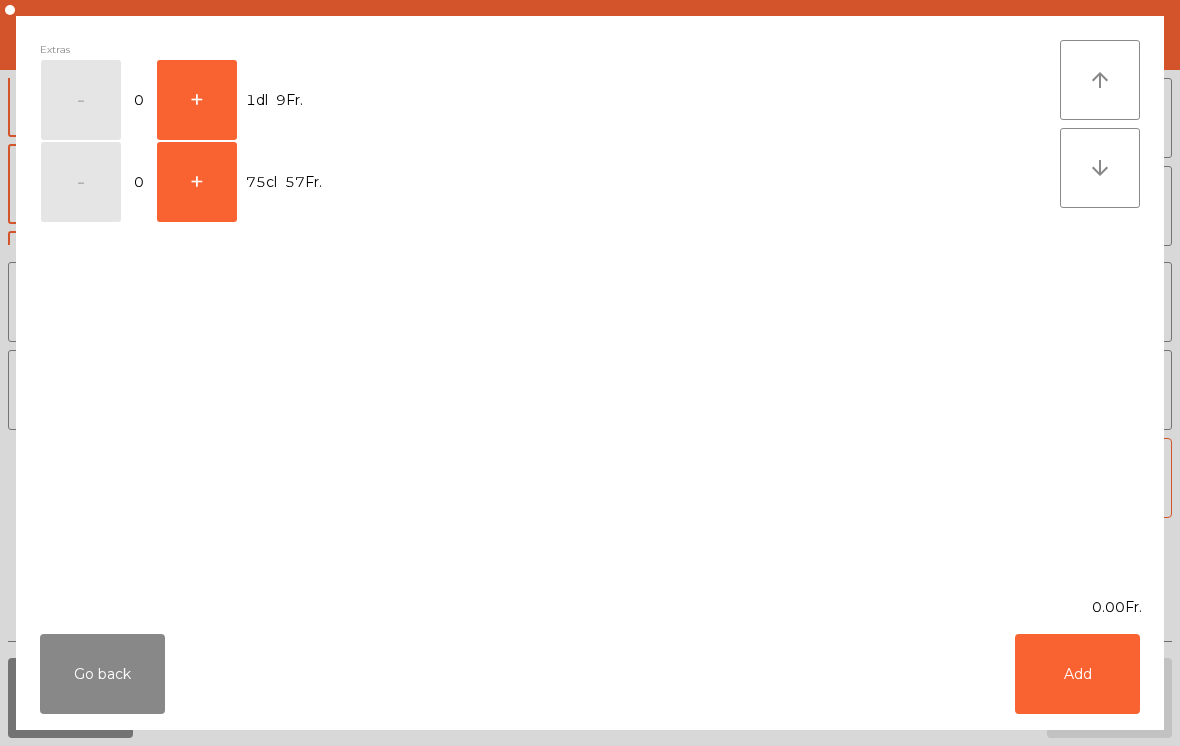 click on "+" 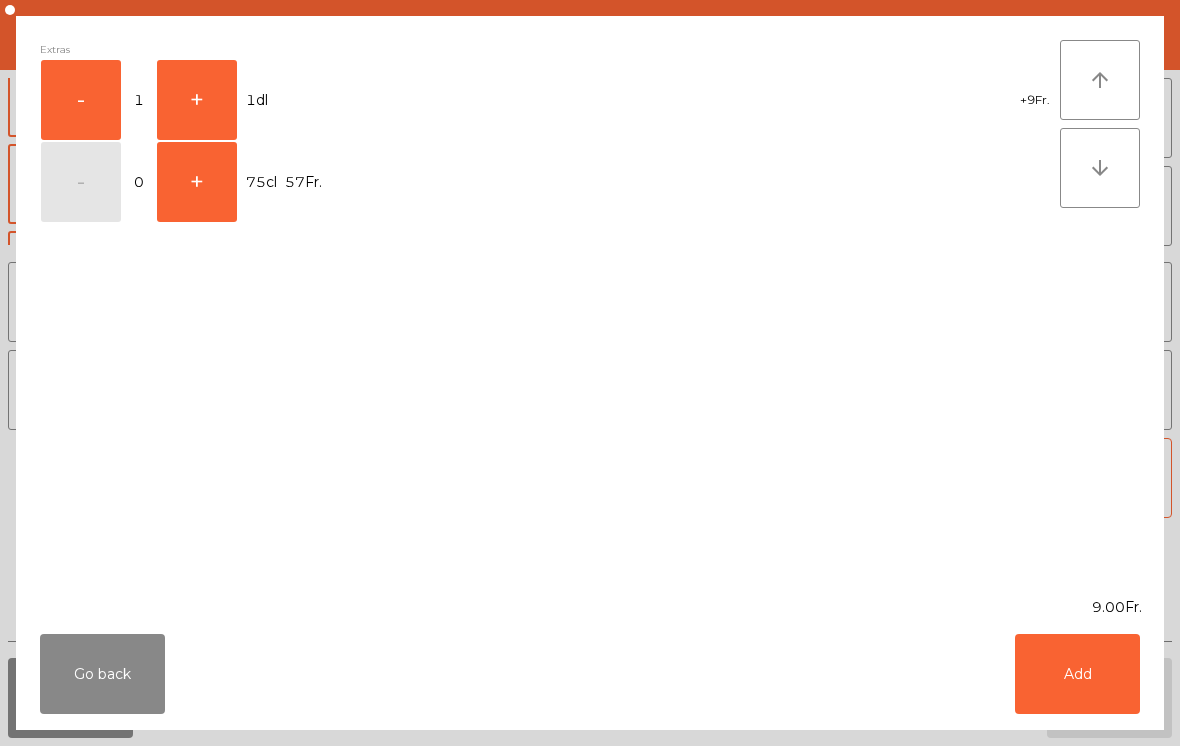 click on "Add" 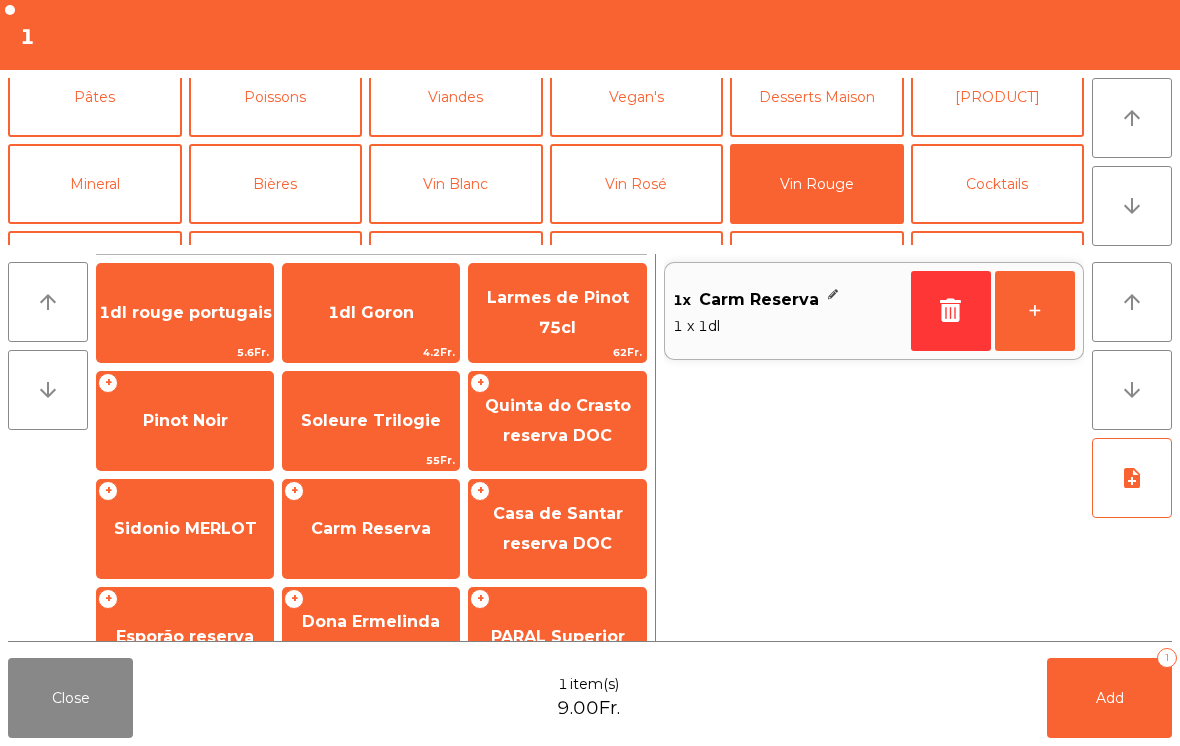 click on "Add   1" 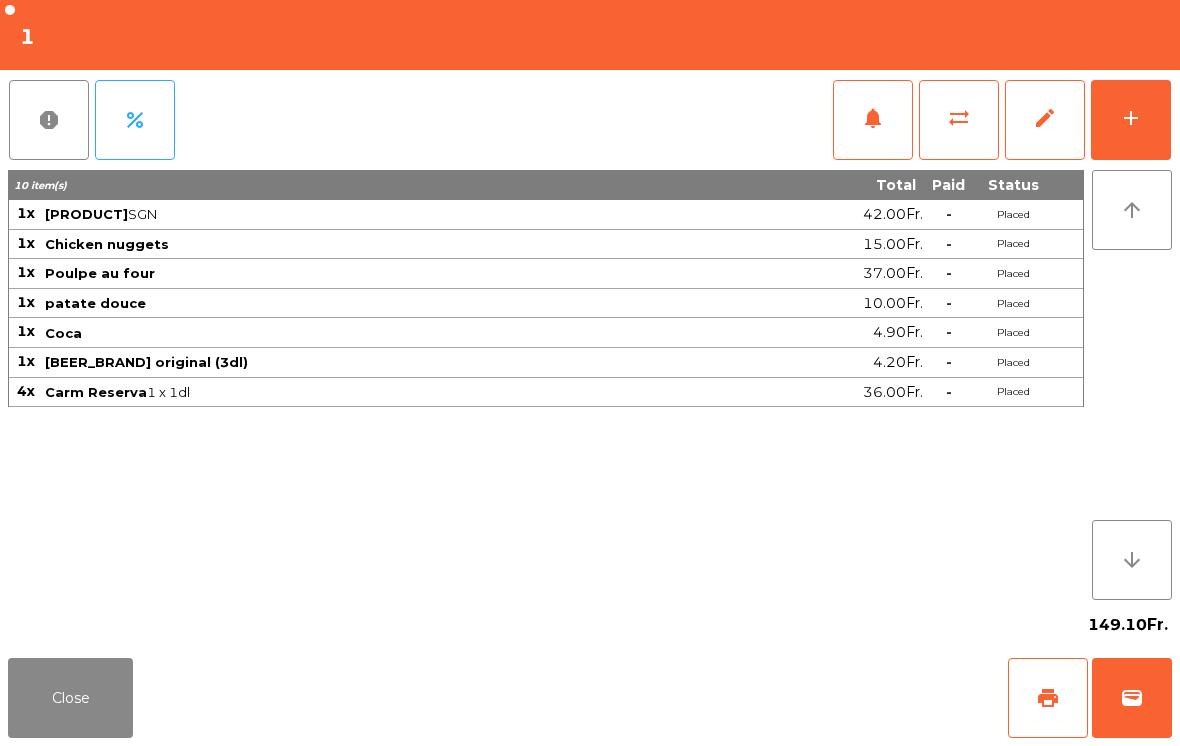 click on "Close" 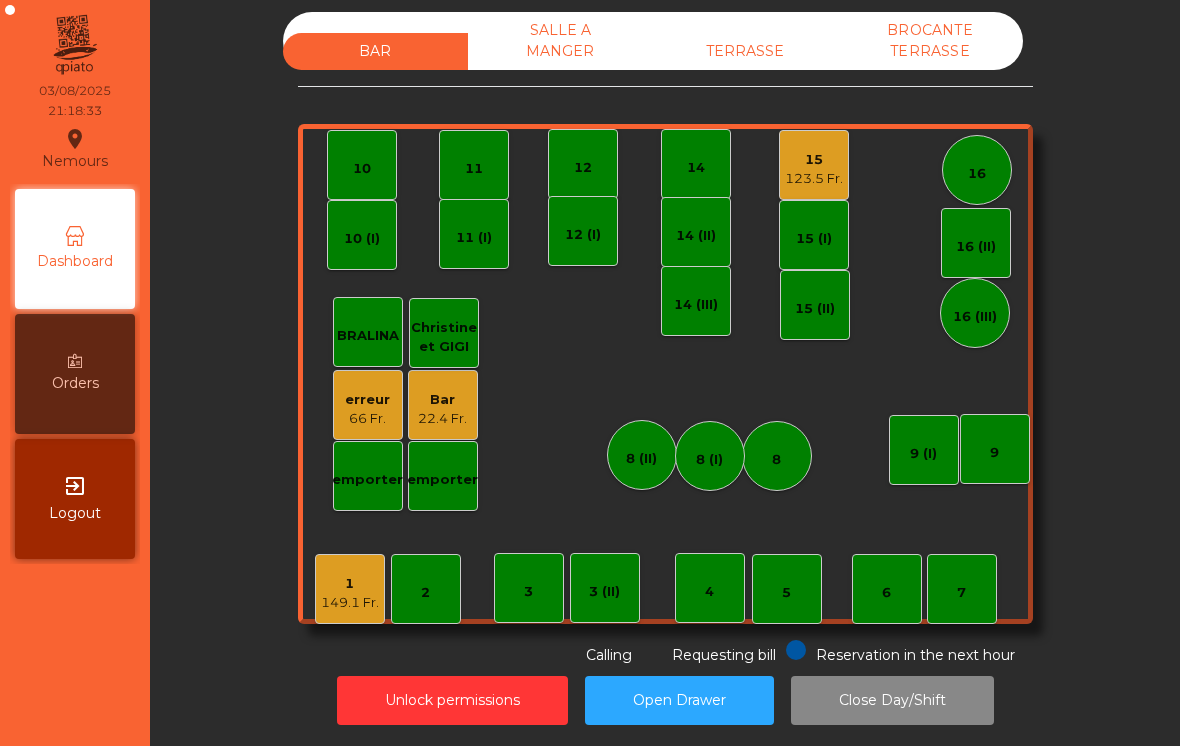 click on "15   123.5 Fr." 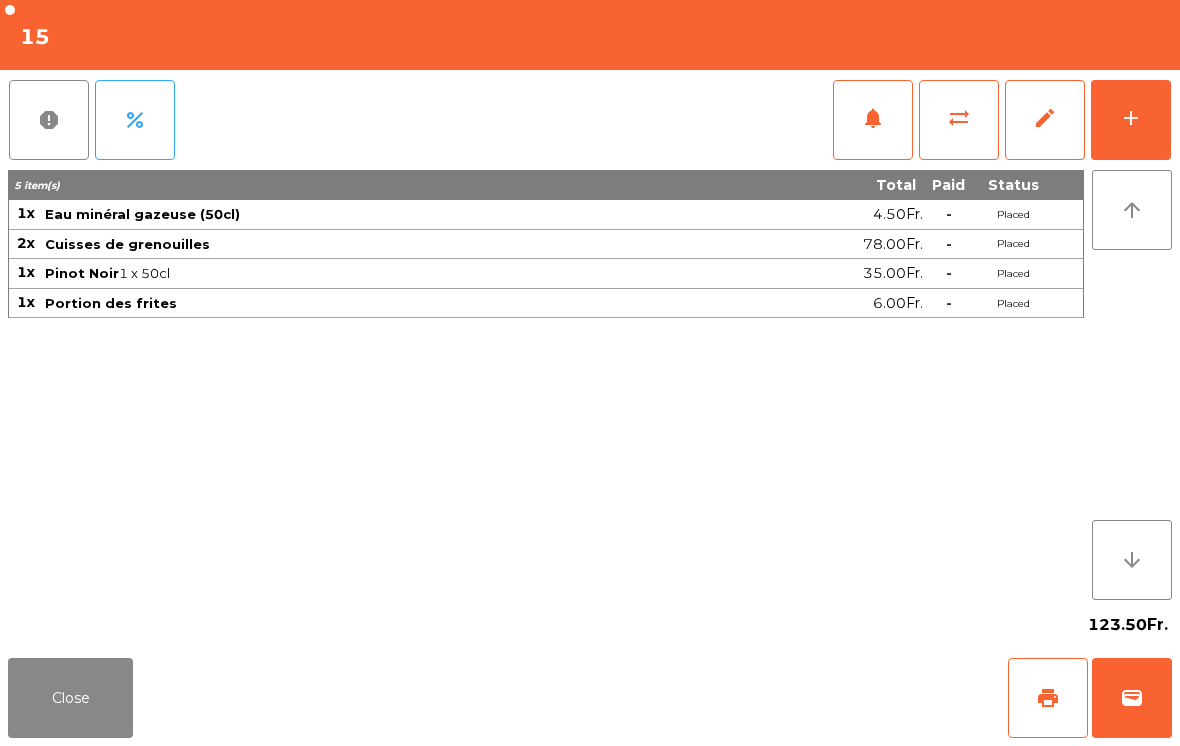 click on "add" 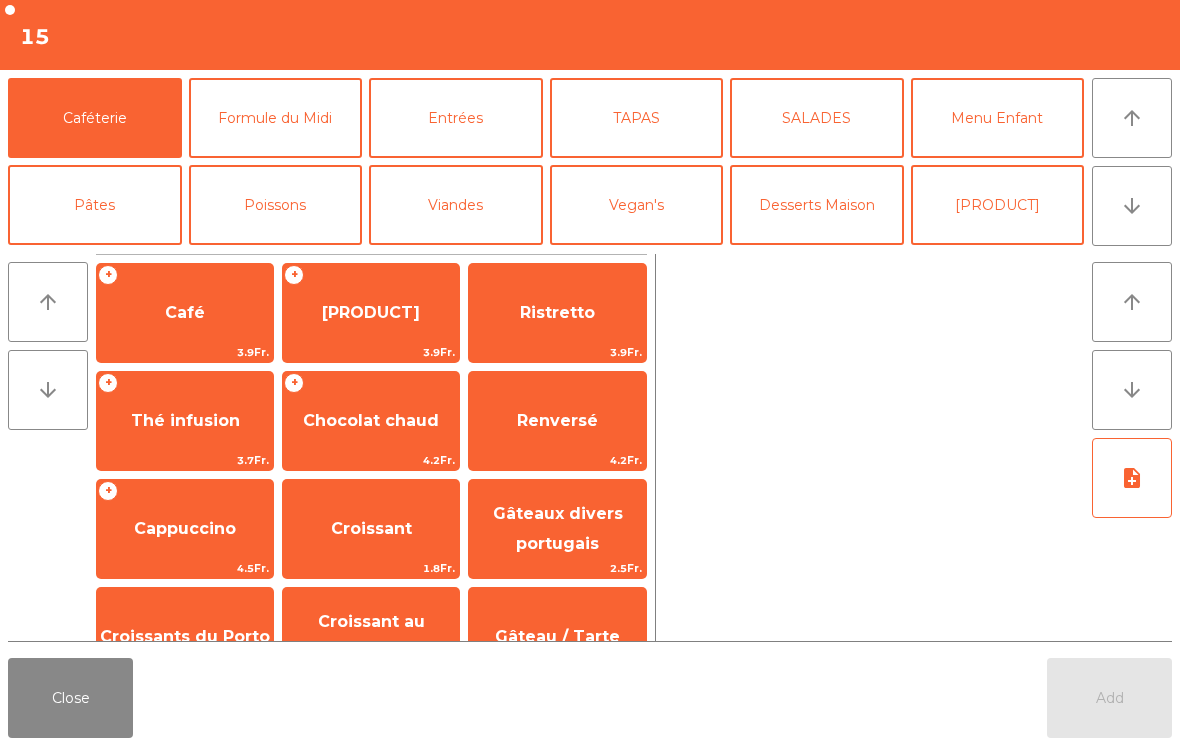 click on "[PRODUCT]" 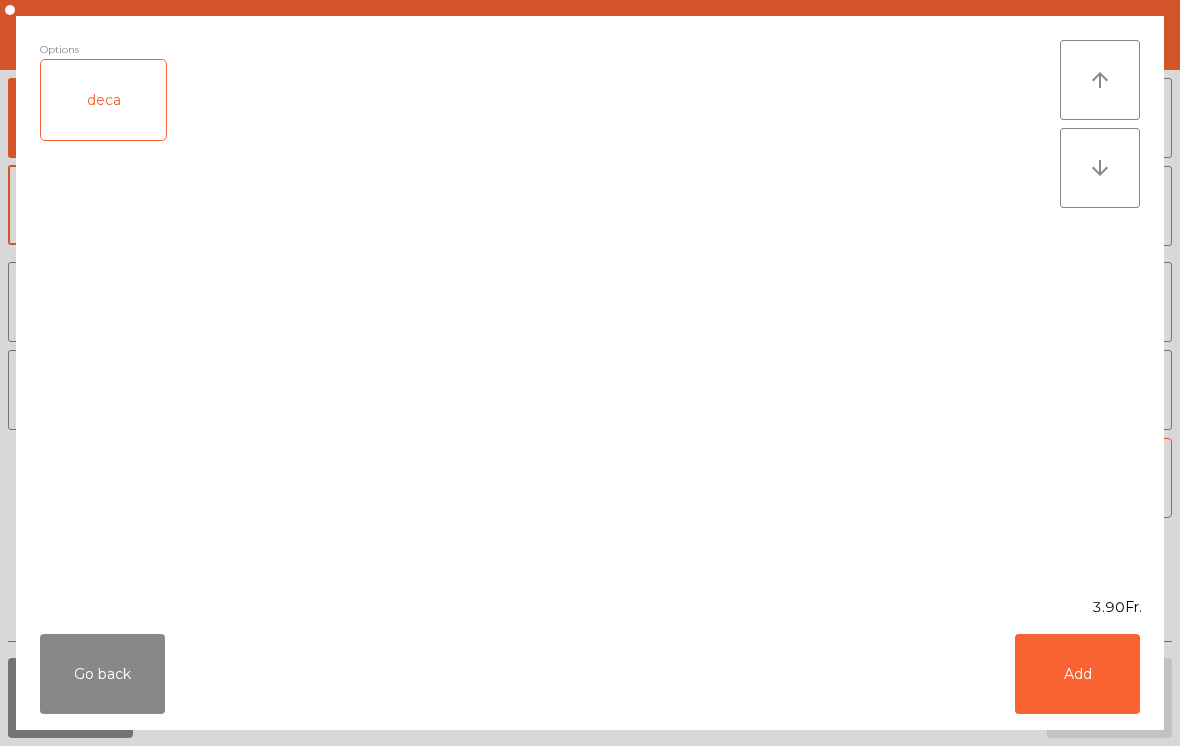 click on "Add" 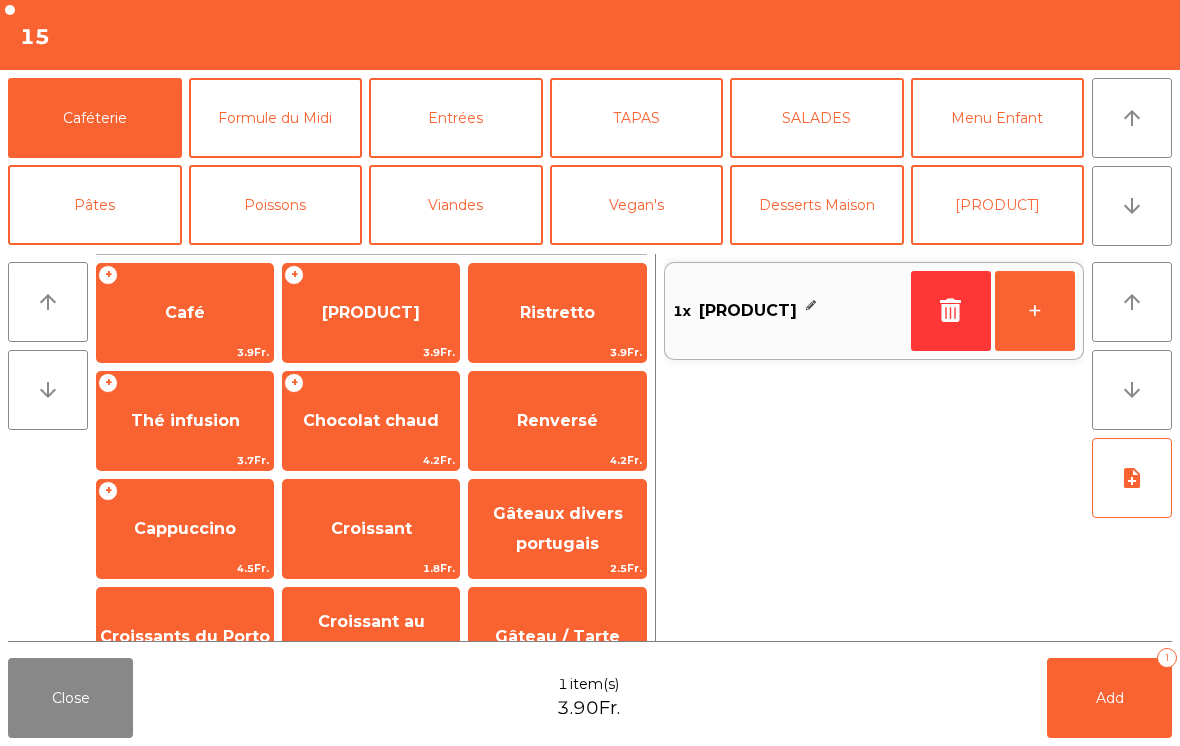 click on "Add   1" 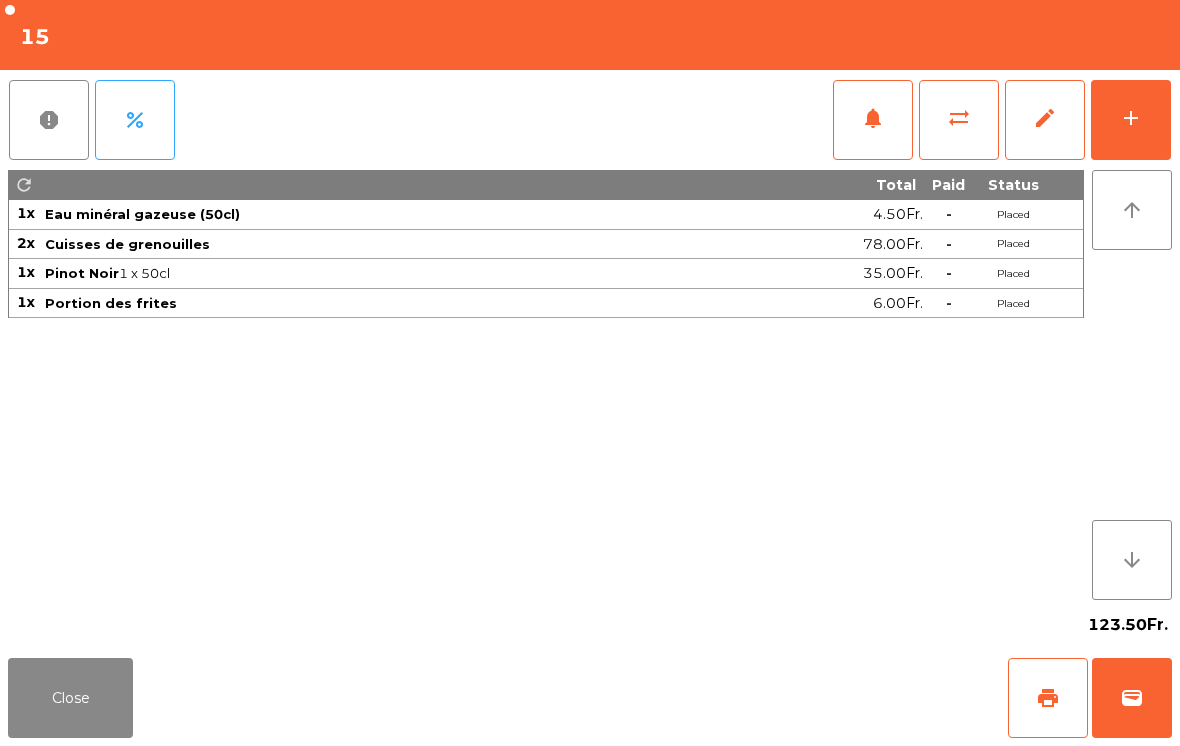 click on "print" 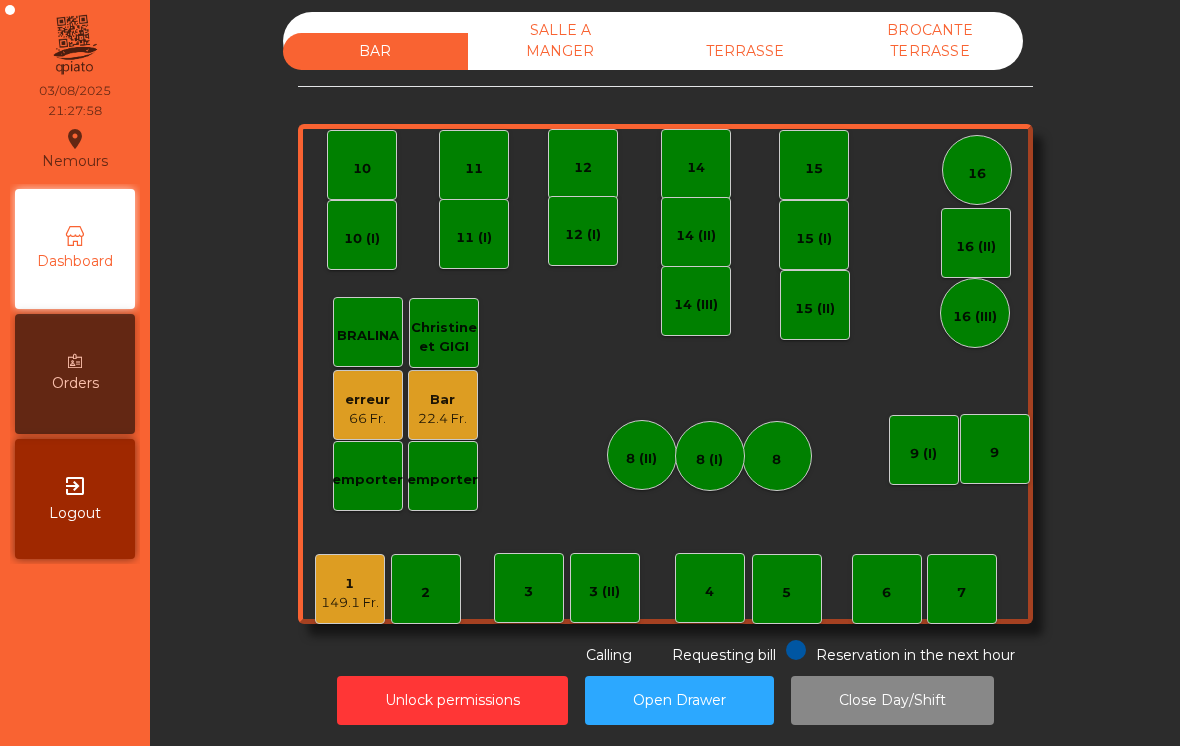 click on "149.1 Fr." 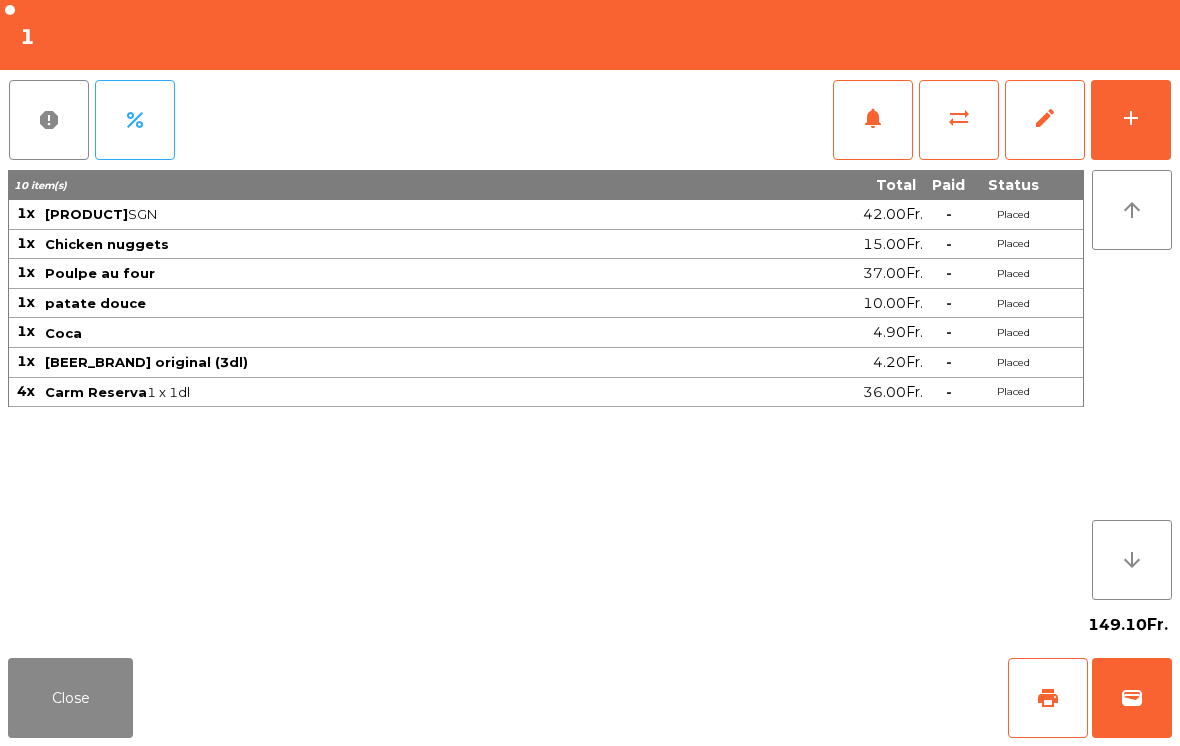 scroll, scrollTop: 0, scrollLeft: 0, axis: both 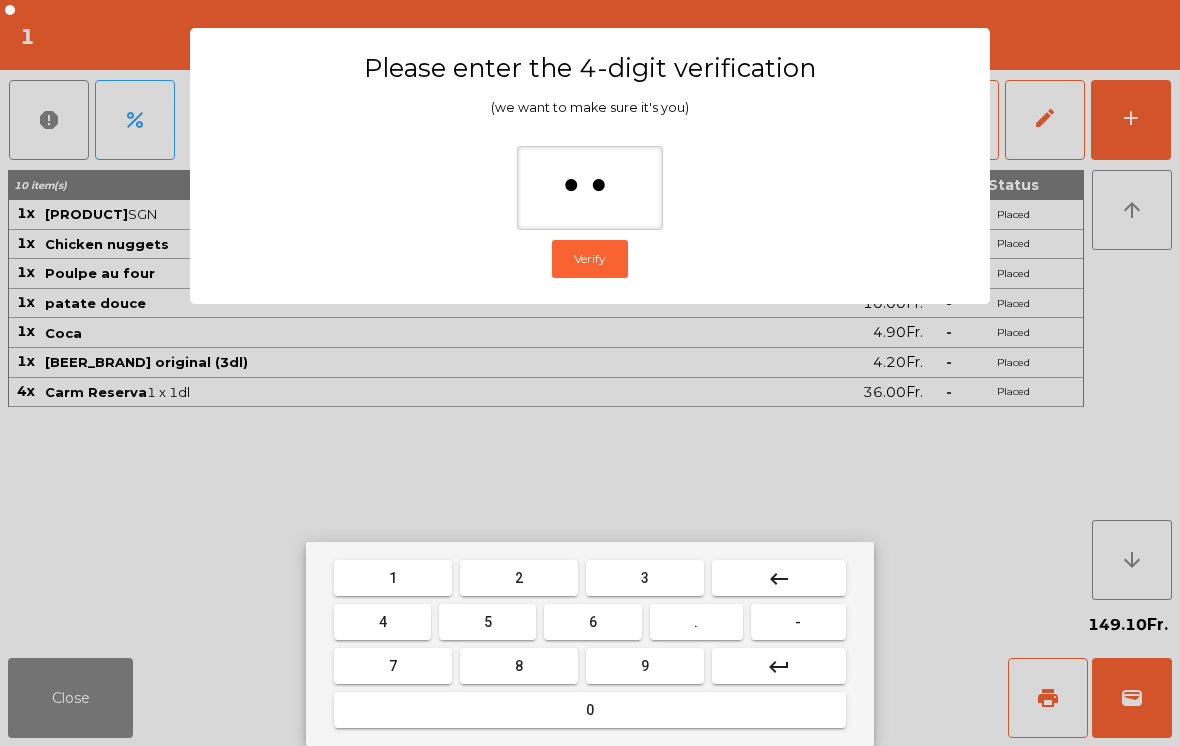type on "*" 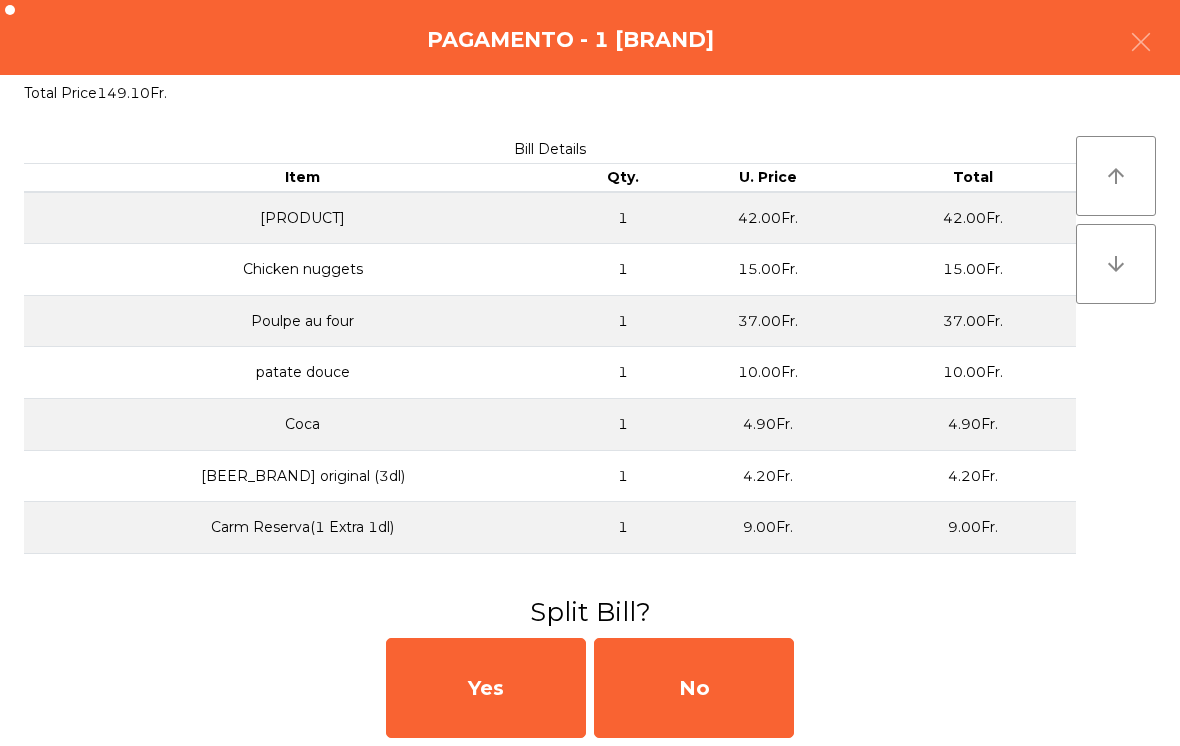 click on "No" 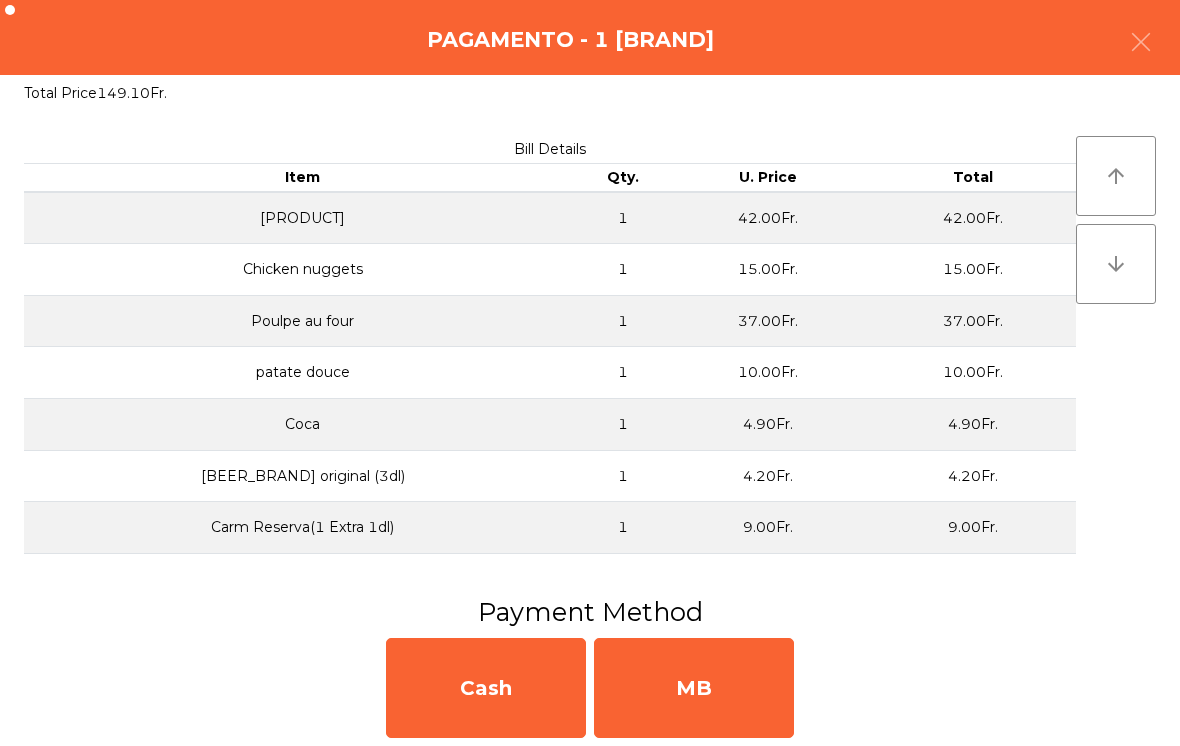 click on "MB" 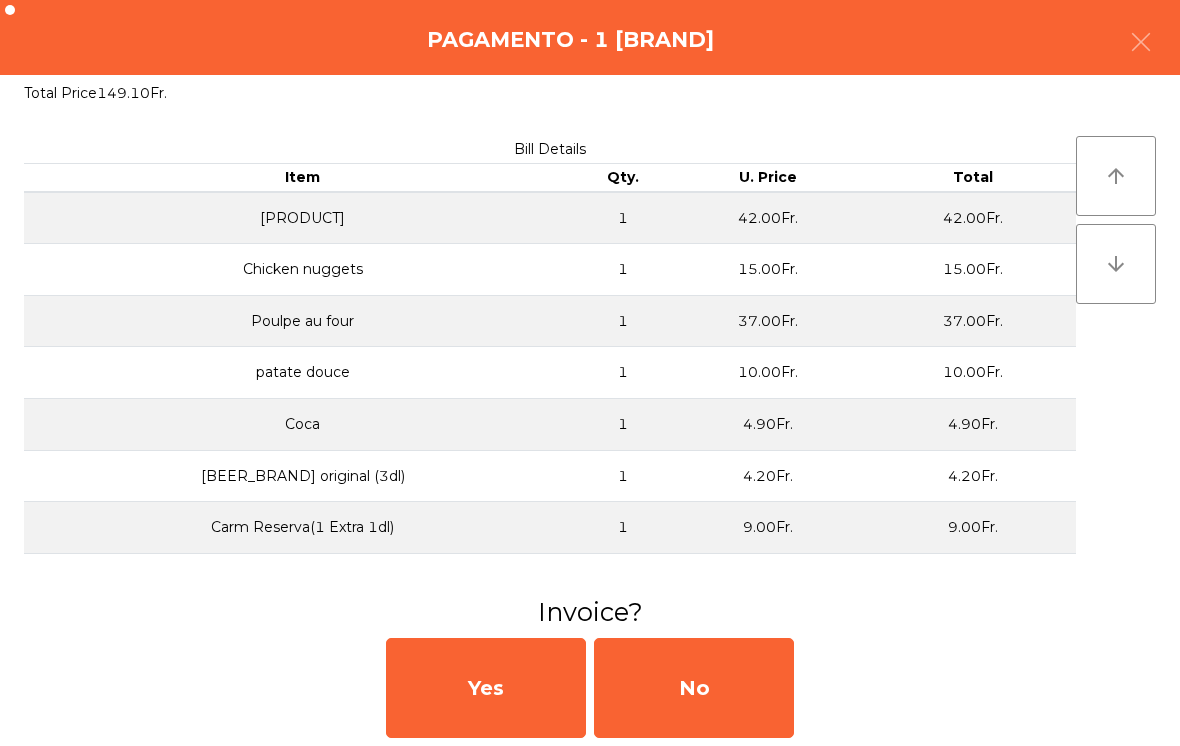 click on "No" 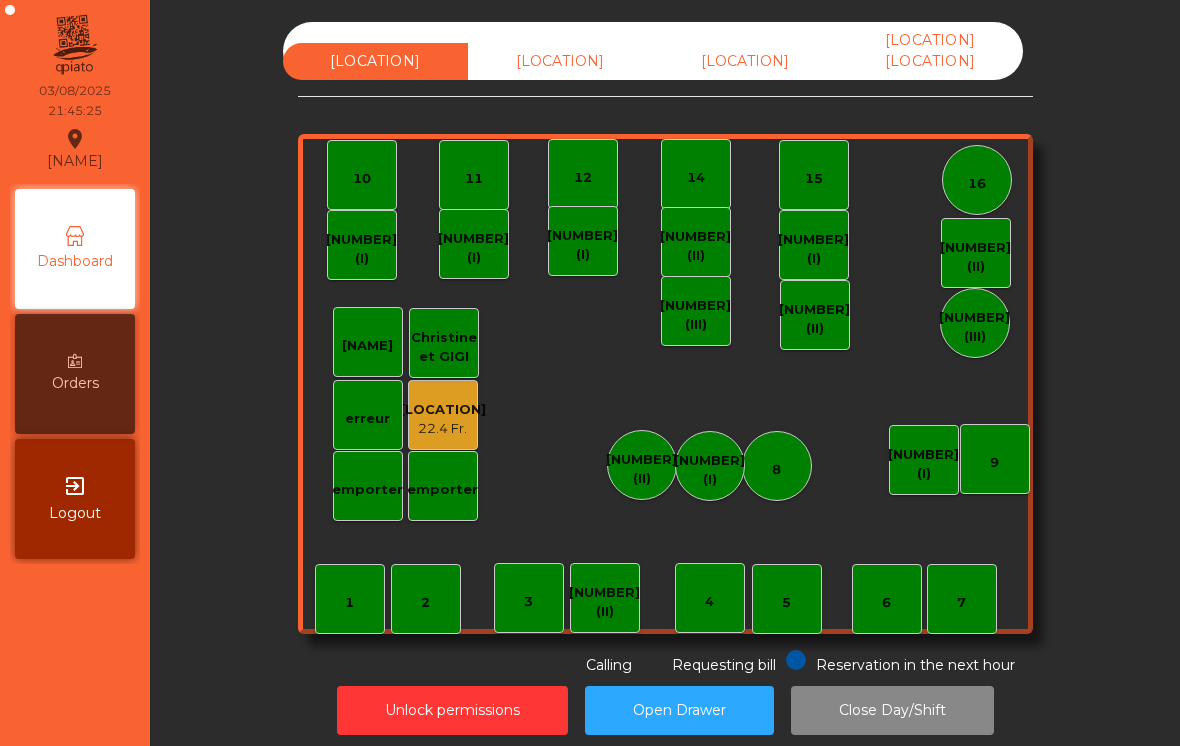 scroll, scrollTop: 0, scrollLeft: 0, axis: both 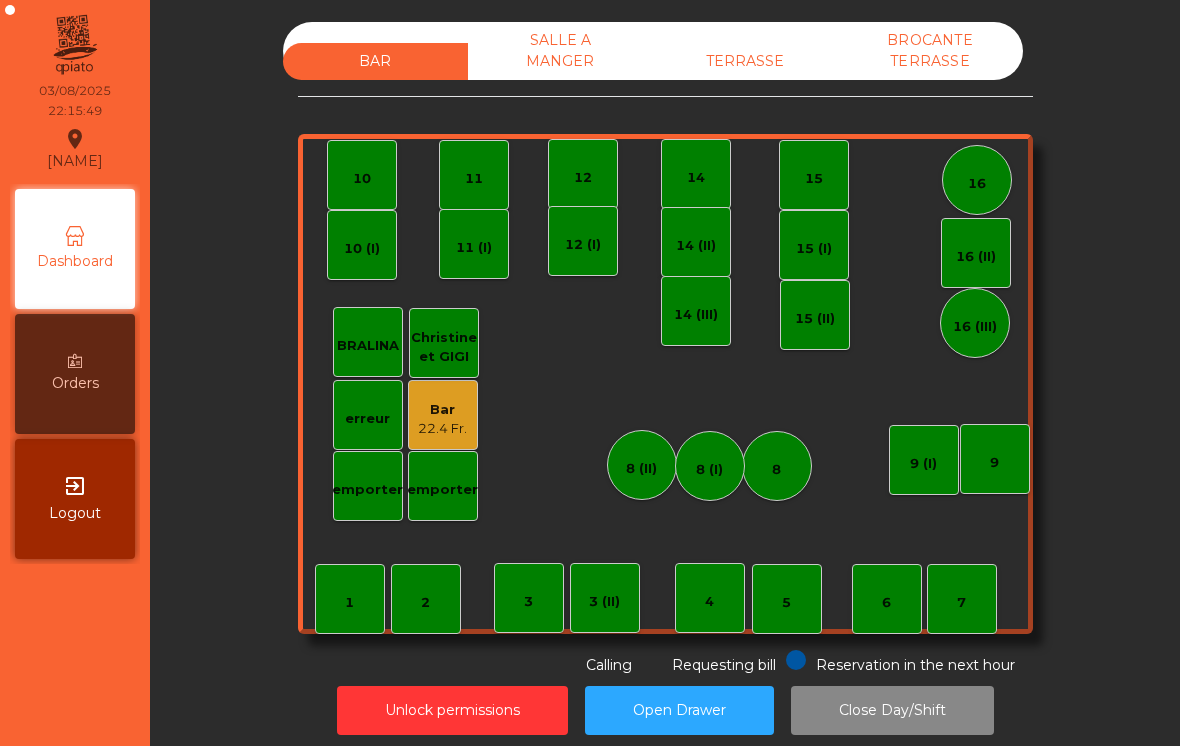 click on "TERRASSE" 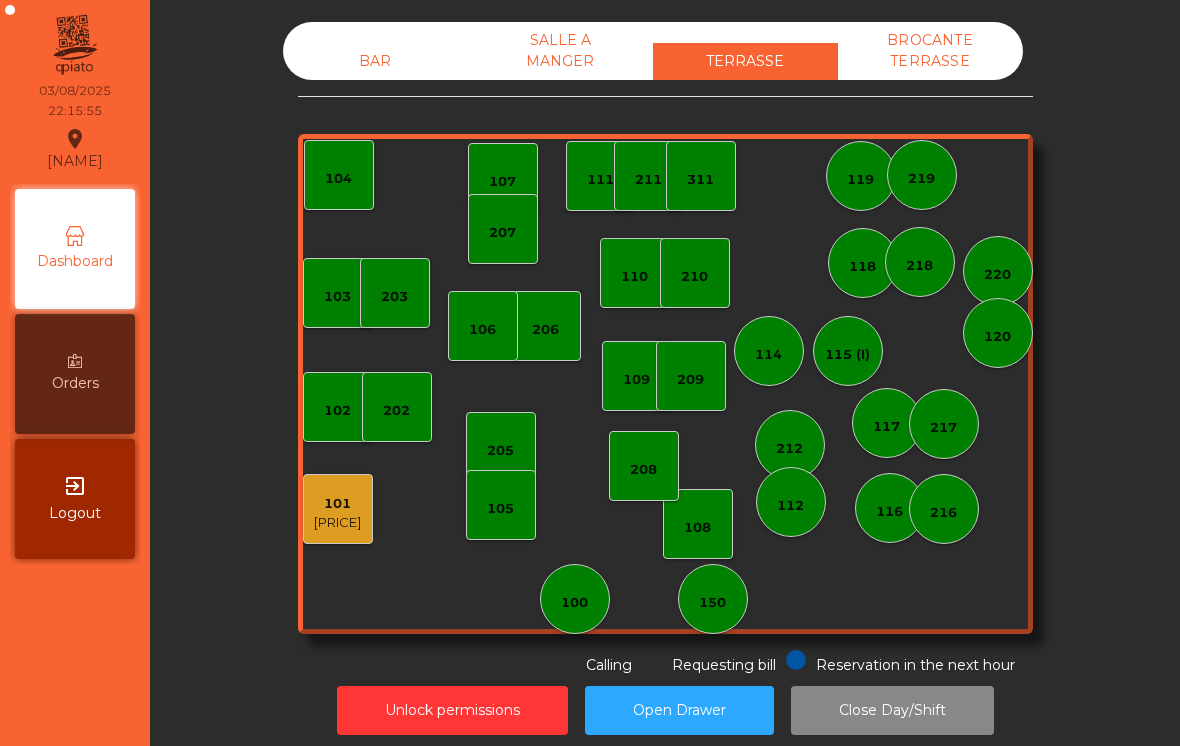 click on "[PRICE]" 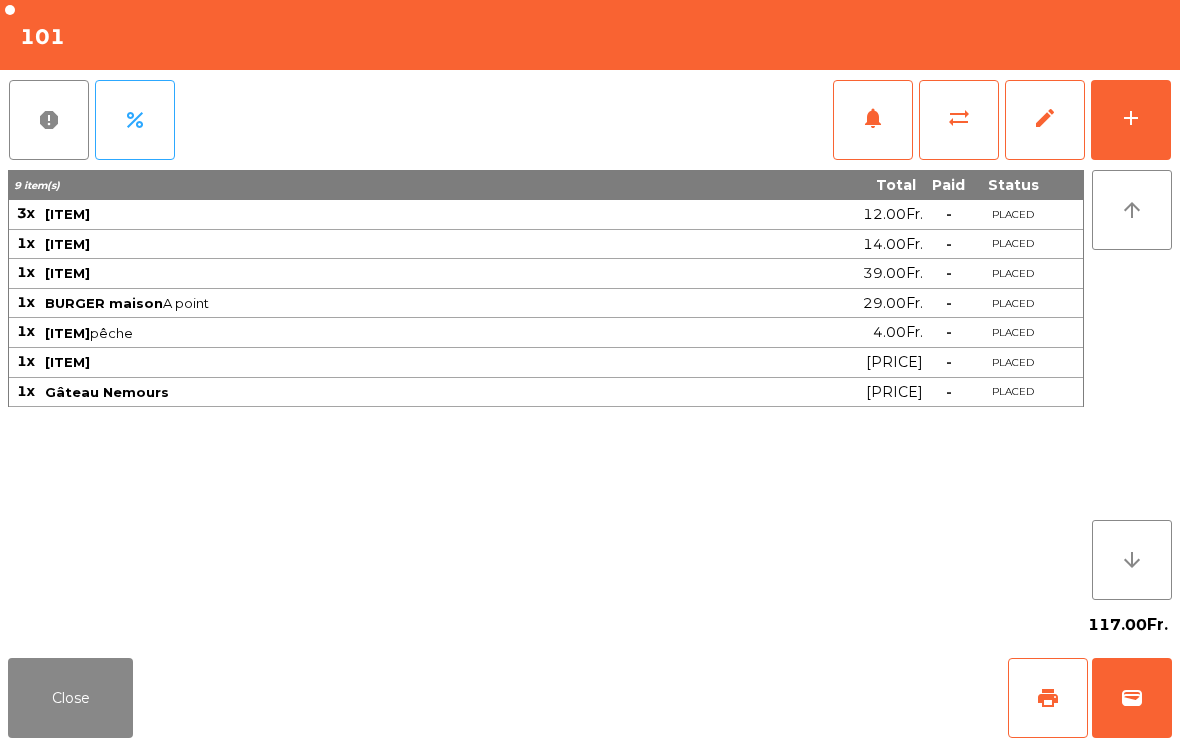 click on "Close" 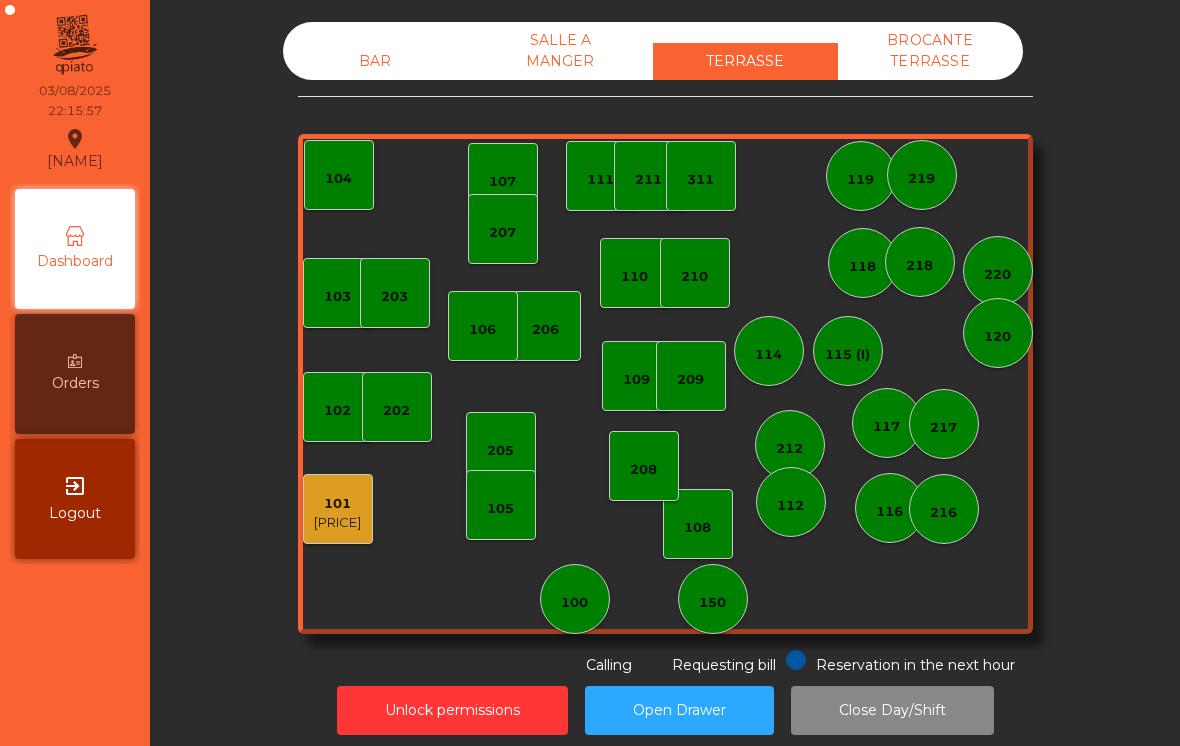 click on "101   117 Fr." 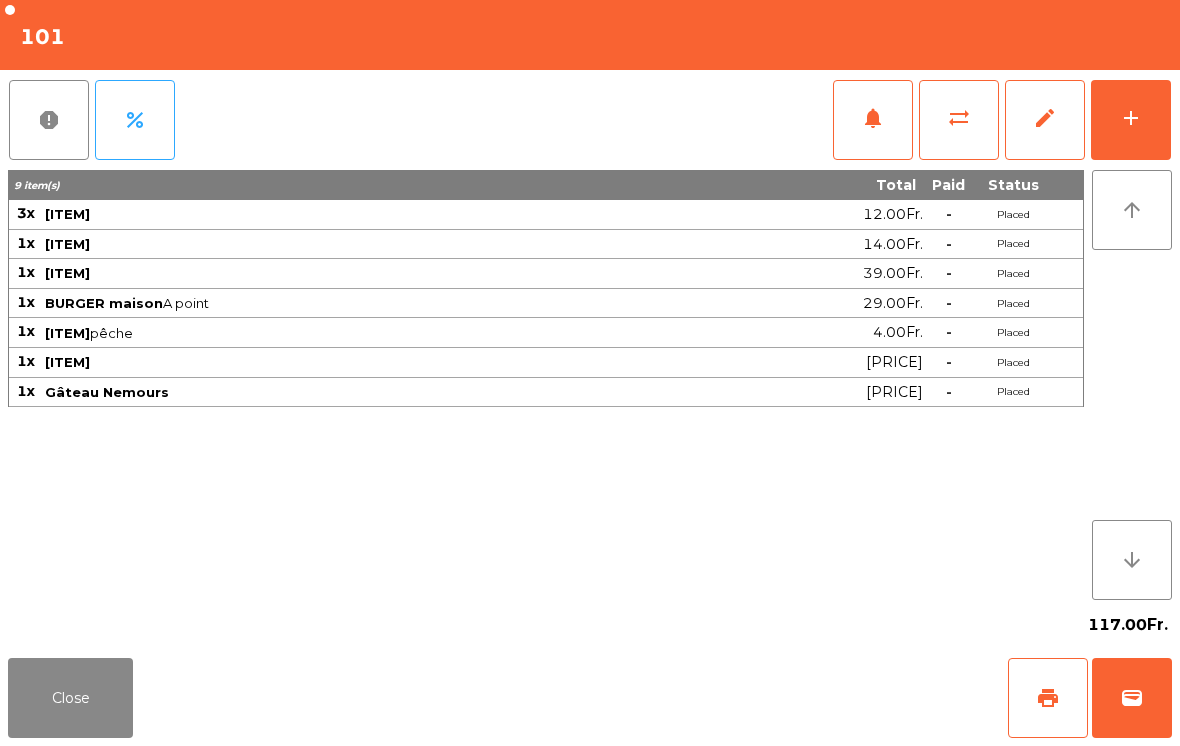 click on "wallet" 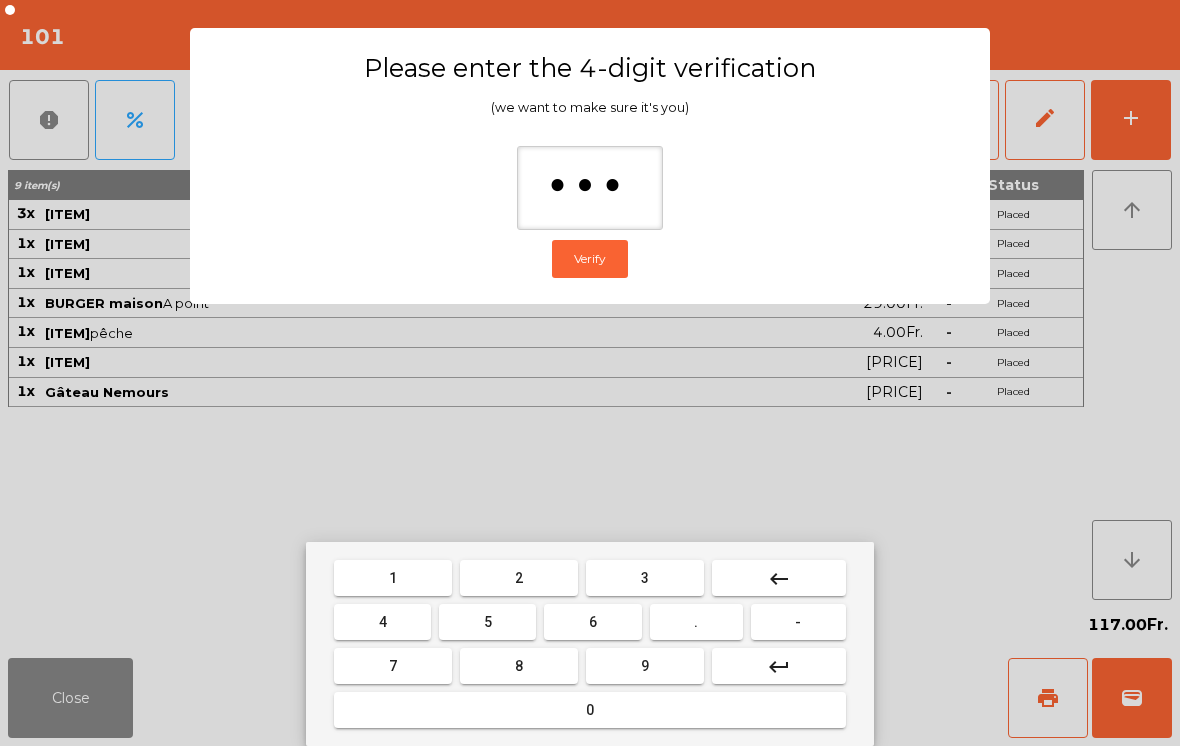 type on "****" 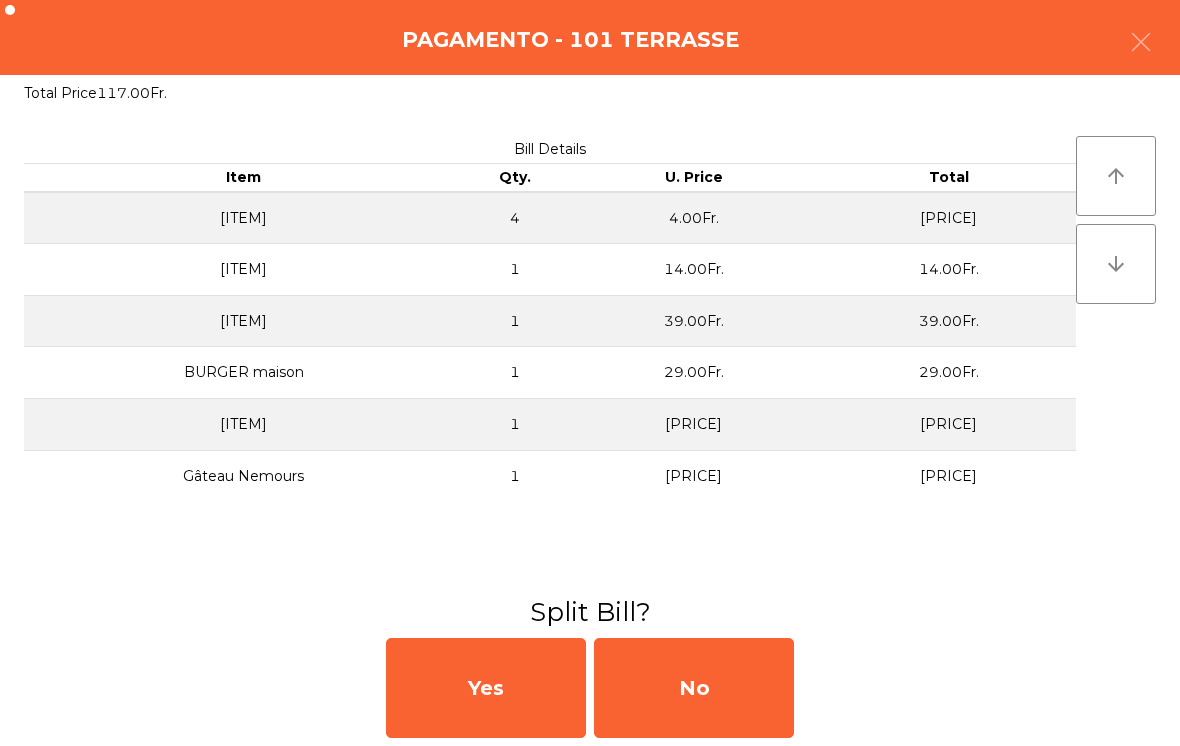 click on "No" 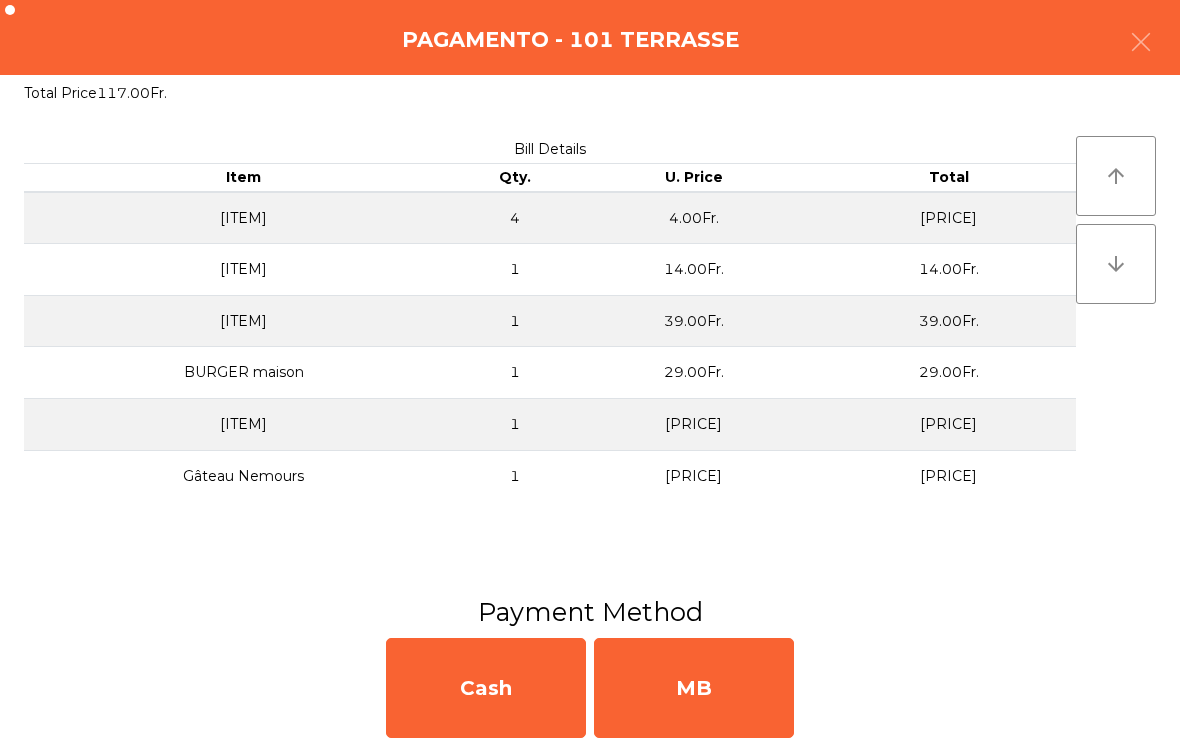 click on "MB" 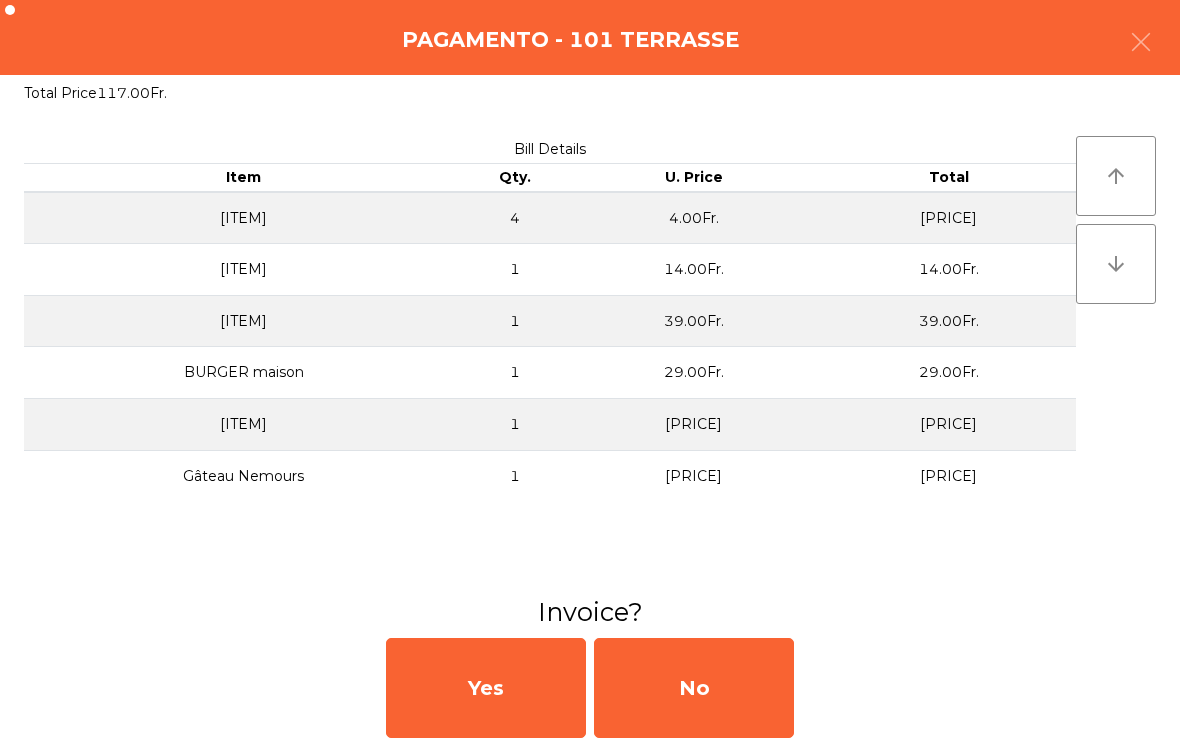 click on "No" 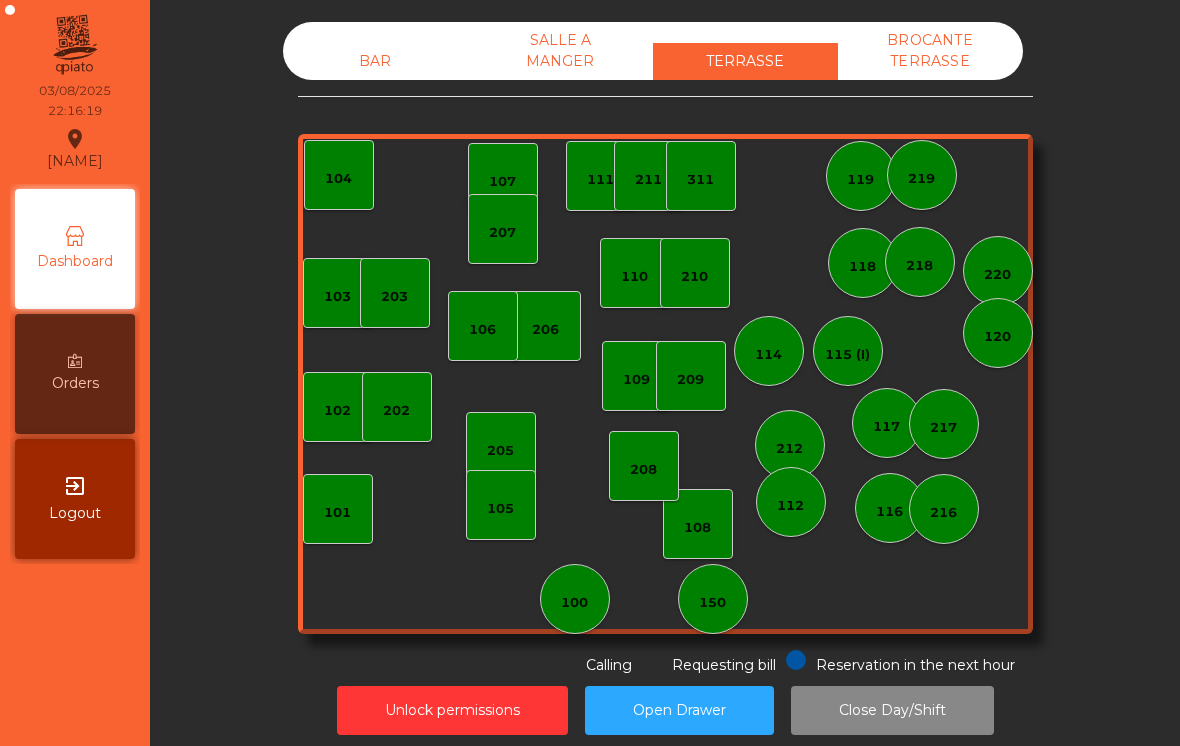 click on "Close Day/Shift" 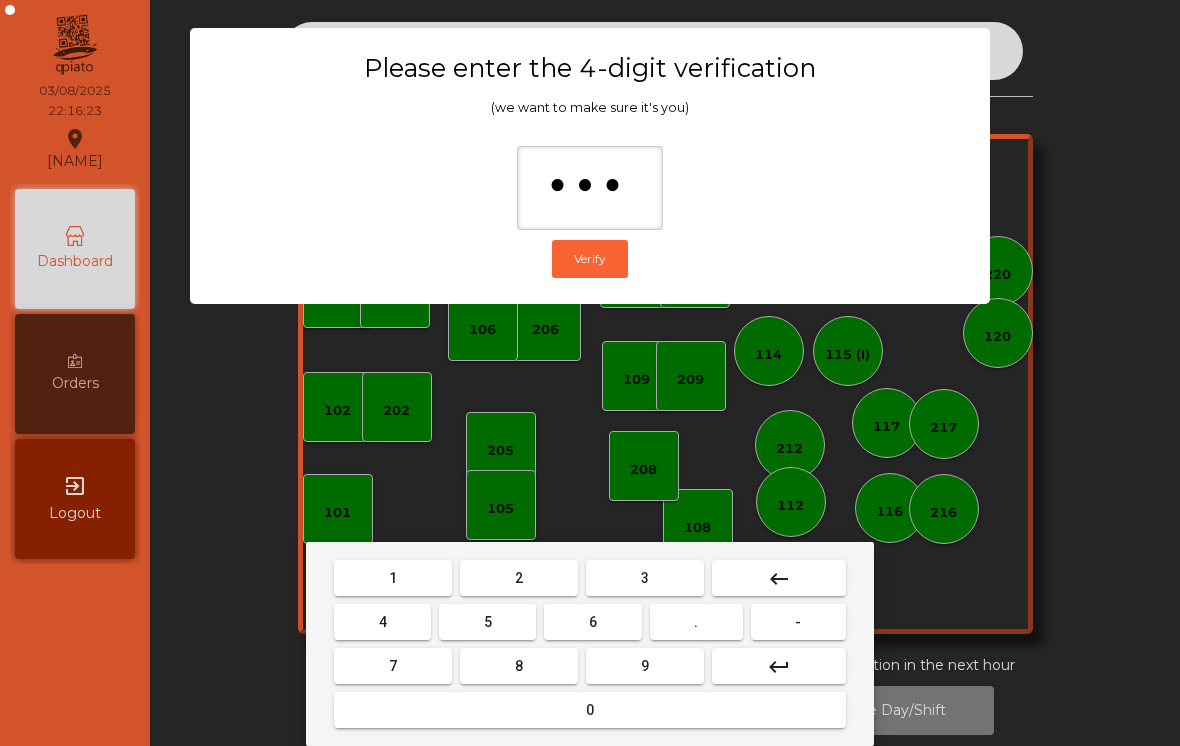 type on "****" 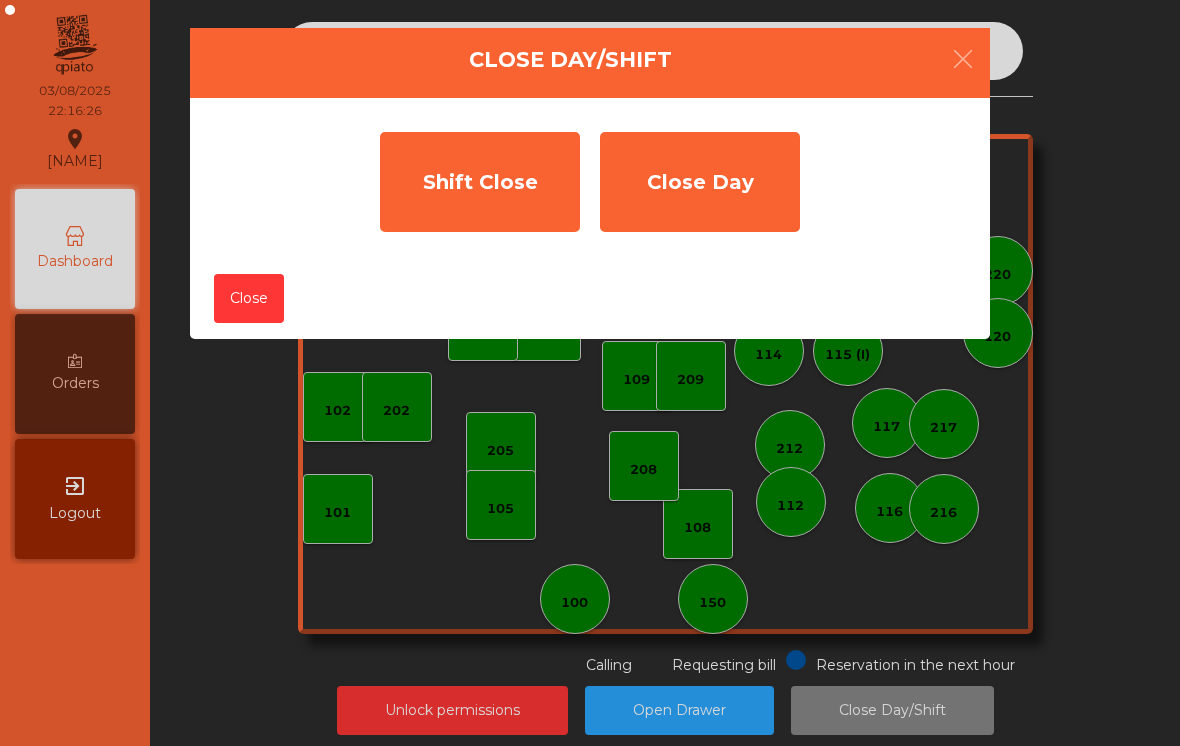 click on "Shift Close" 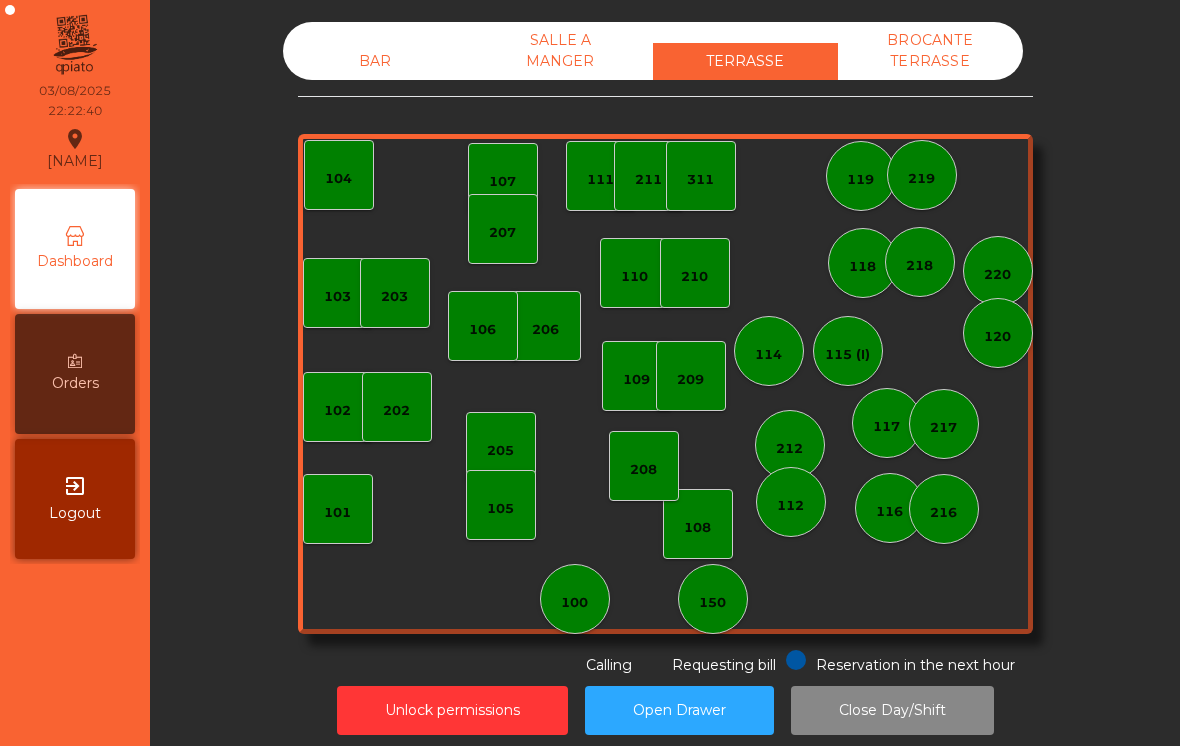 click on "BAR   SALLE A MANGER   TERRASSE   BROCANTE TERRASSE   103    102    101   202   206    104   205   108    105    107   100   150   110   207    203   208   116   216    109   106   111   211    311   117   217   118    119   115 (I)   212   112   114   210   218   220   120   209   219  Reservation in the next hour Requesting bill Calling" 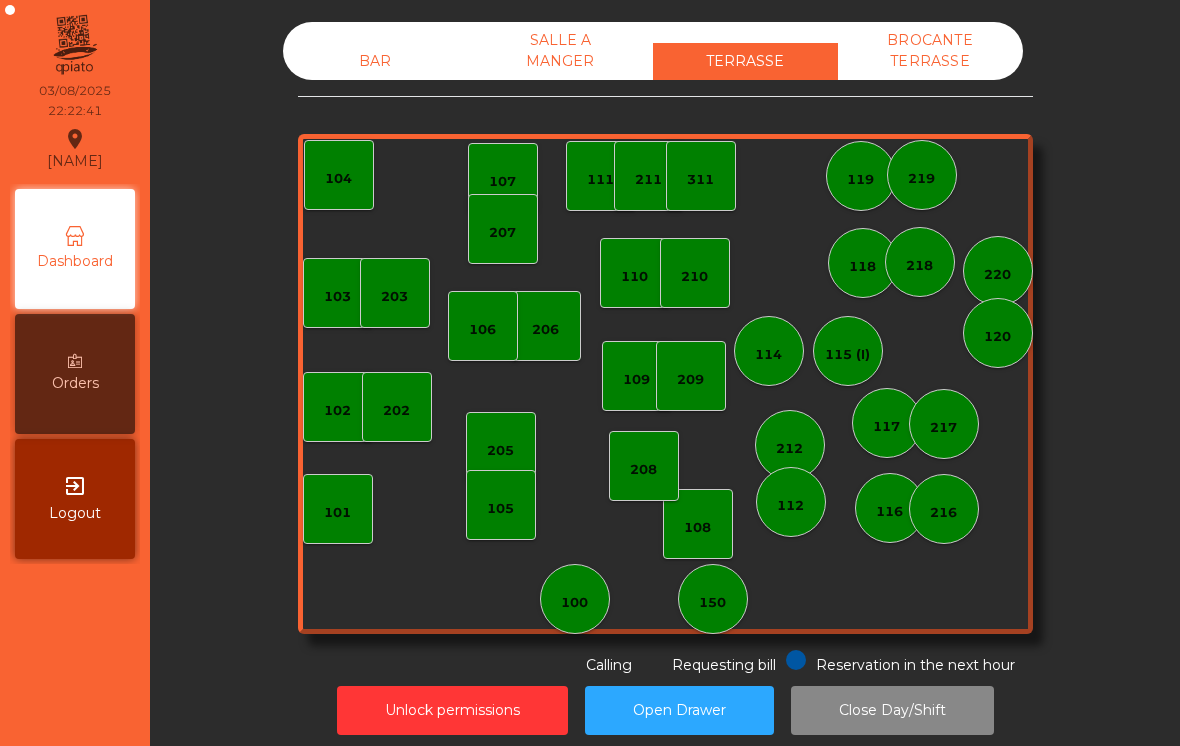 click on "[LOCATION] [LOCATION]" 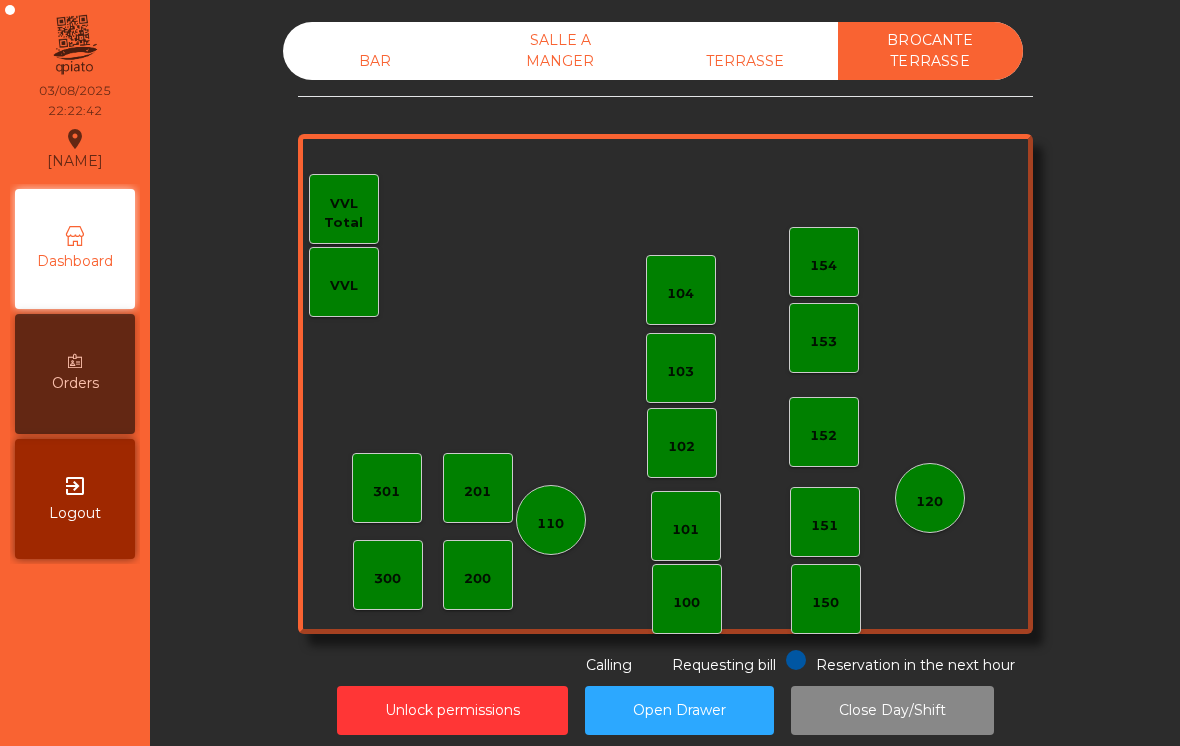 click on "[LOCATION]" 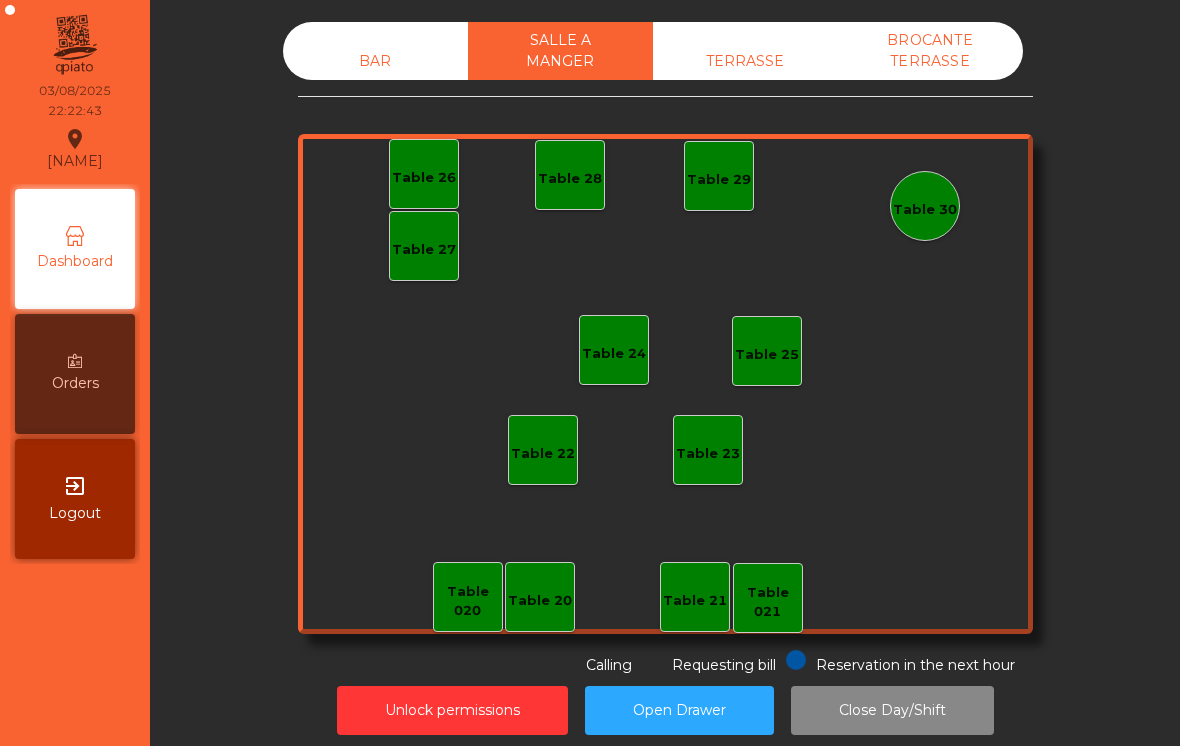 click on "[LOCATION]" 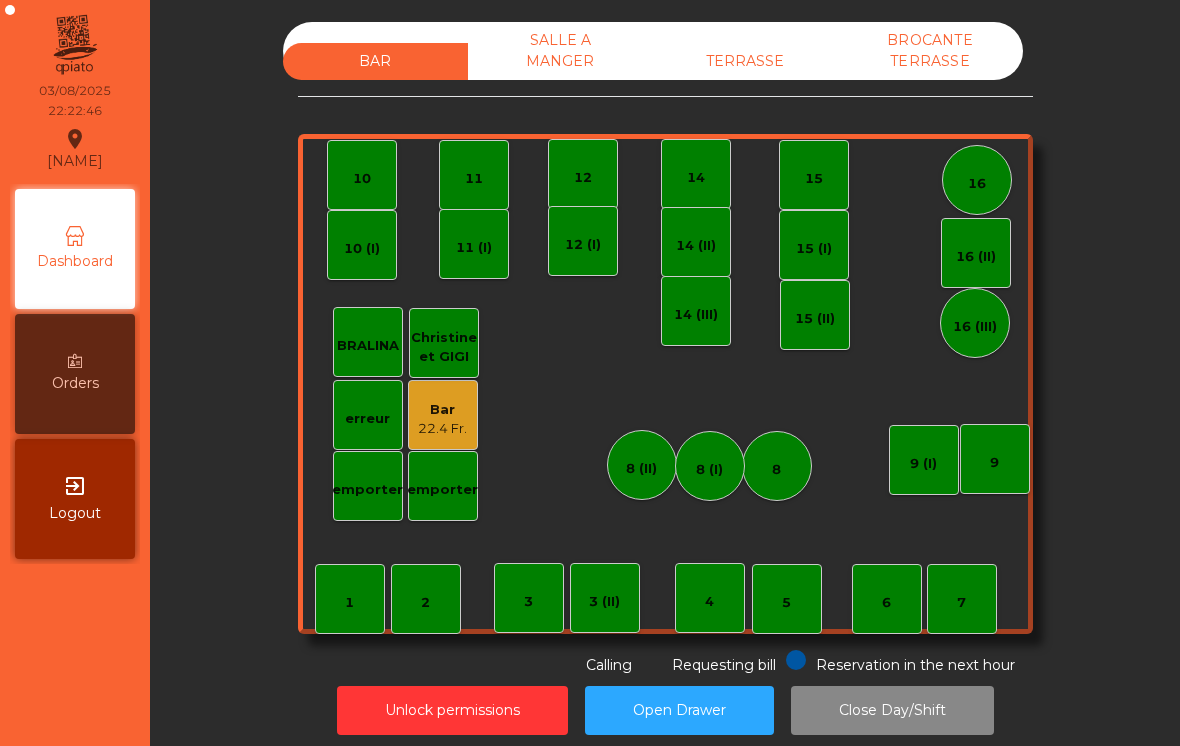 click on "Bar   22.4 Fr." 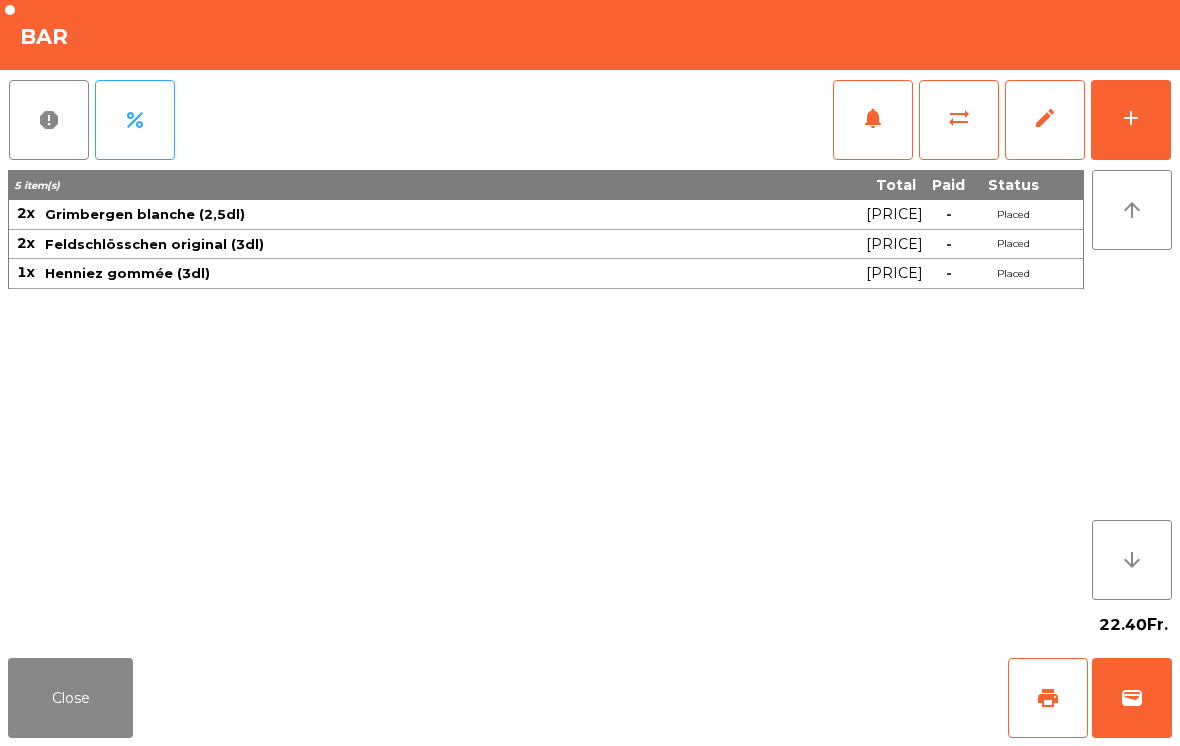 click on "Close" 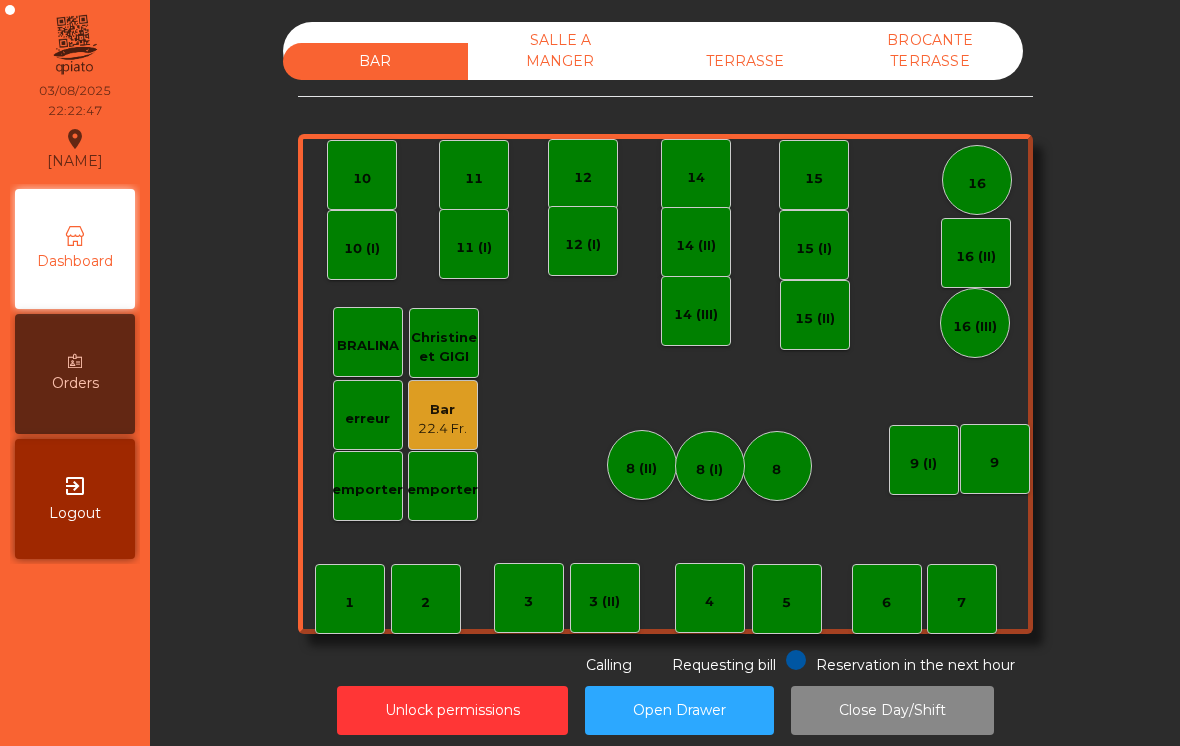 click on "Close Day/Shift" 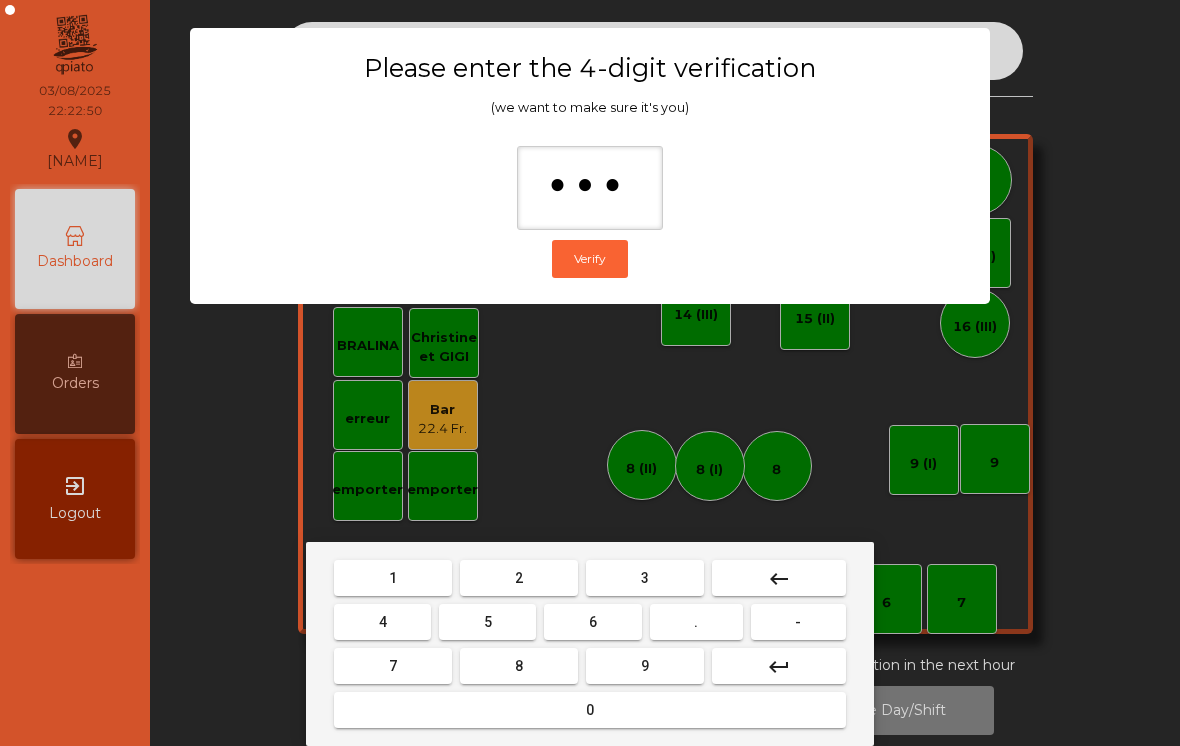 type on "****" 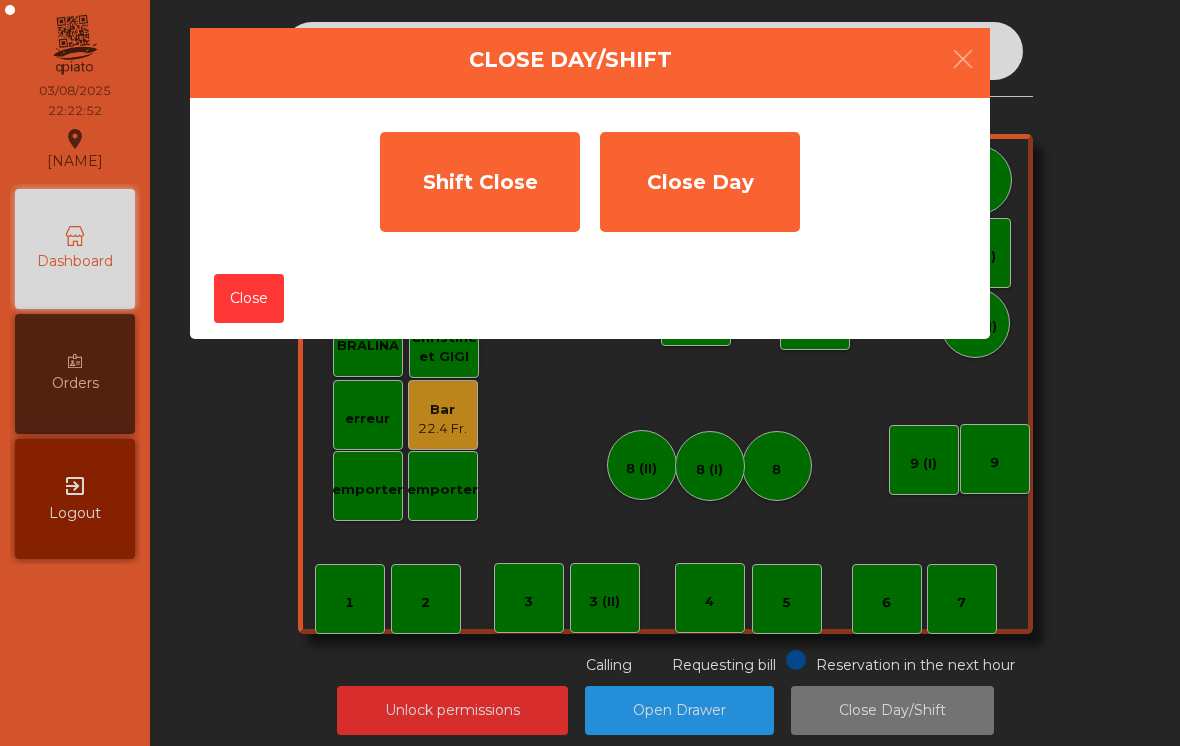 click on "Shift Close" 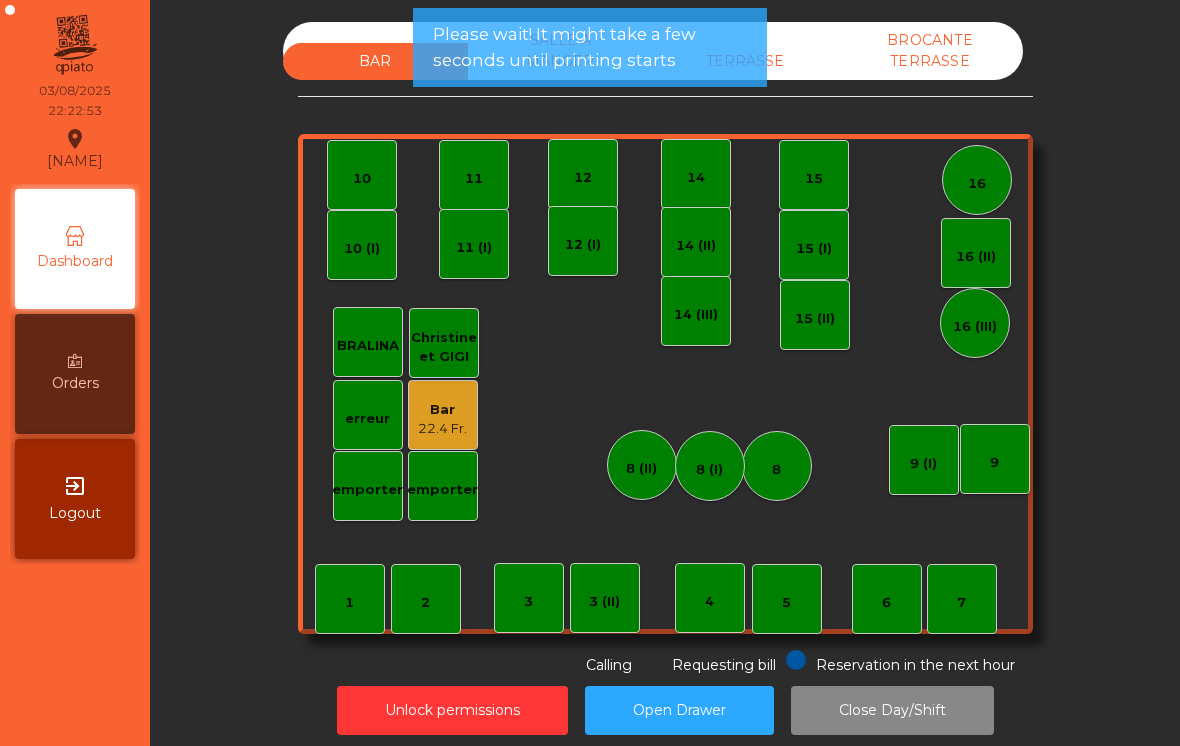 click on "22.4 Fr." 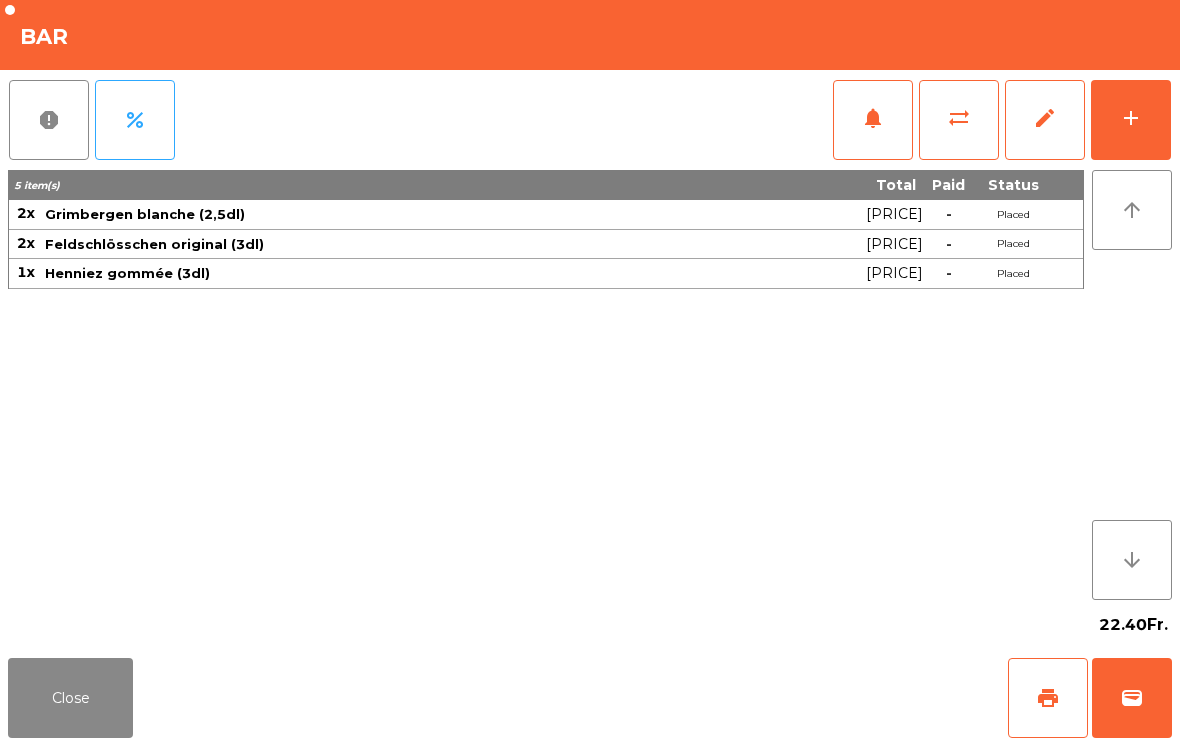 click on "Close" 